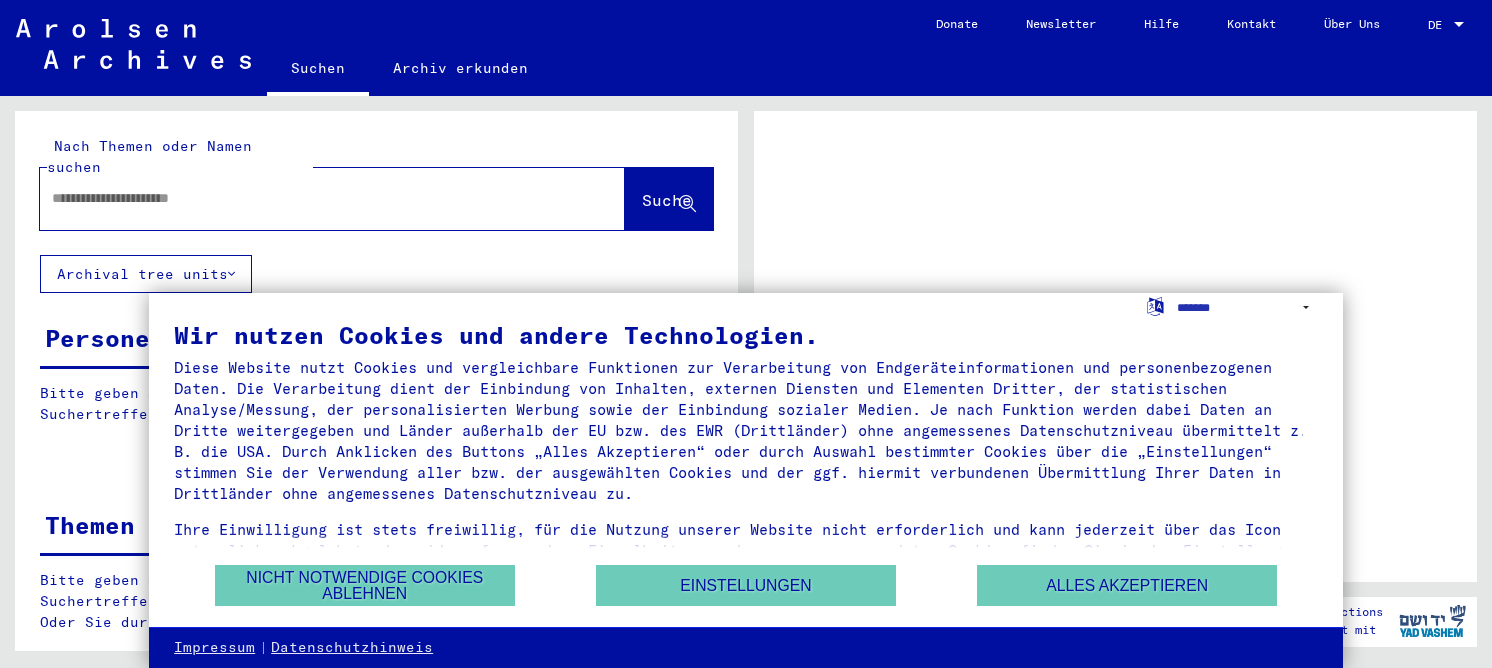 scroll, scrollTop: 0, scrollLeft: 0, axis: both 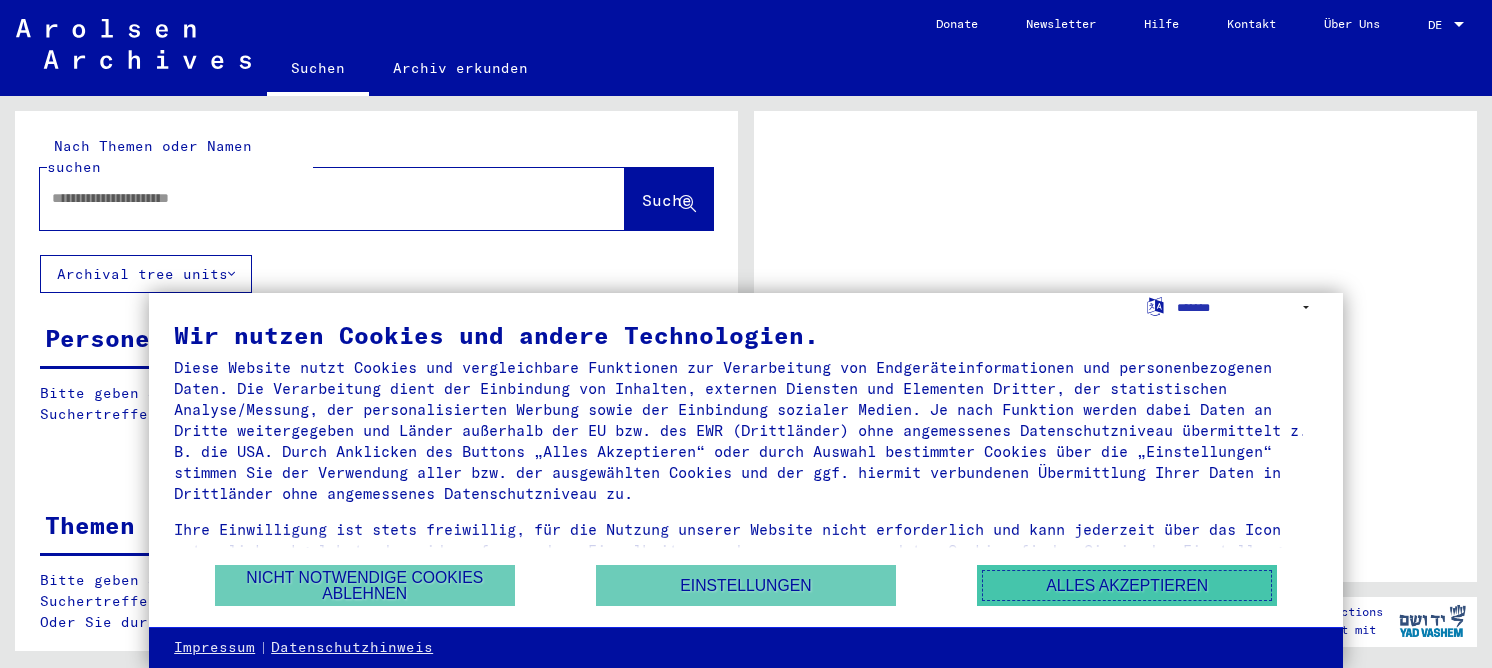 click on "Alles akzeptieren" at bounding box center [1127, 585] 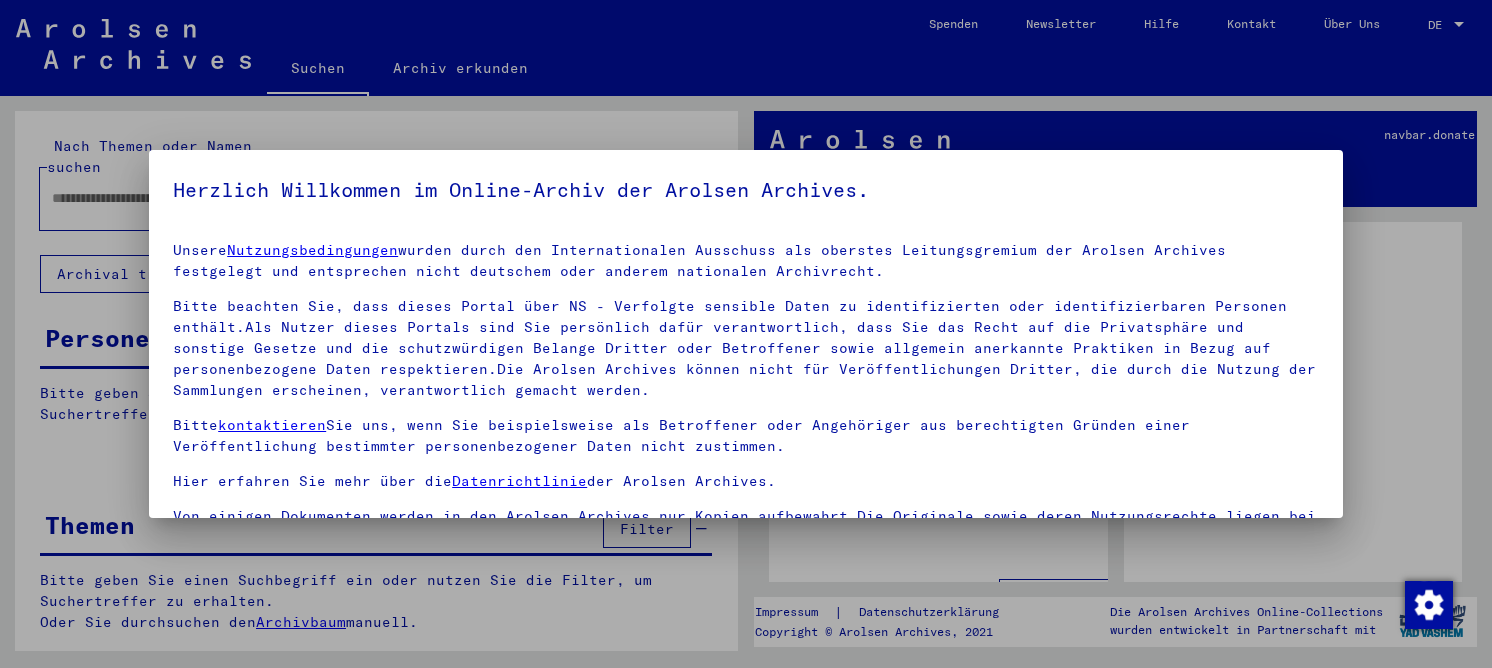 scroll, scrollTop: 46, scrollLeft: 0, axis: vertical 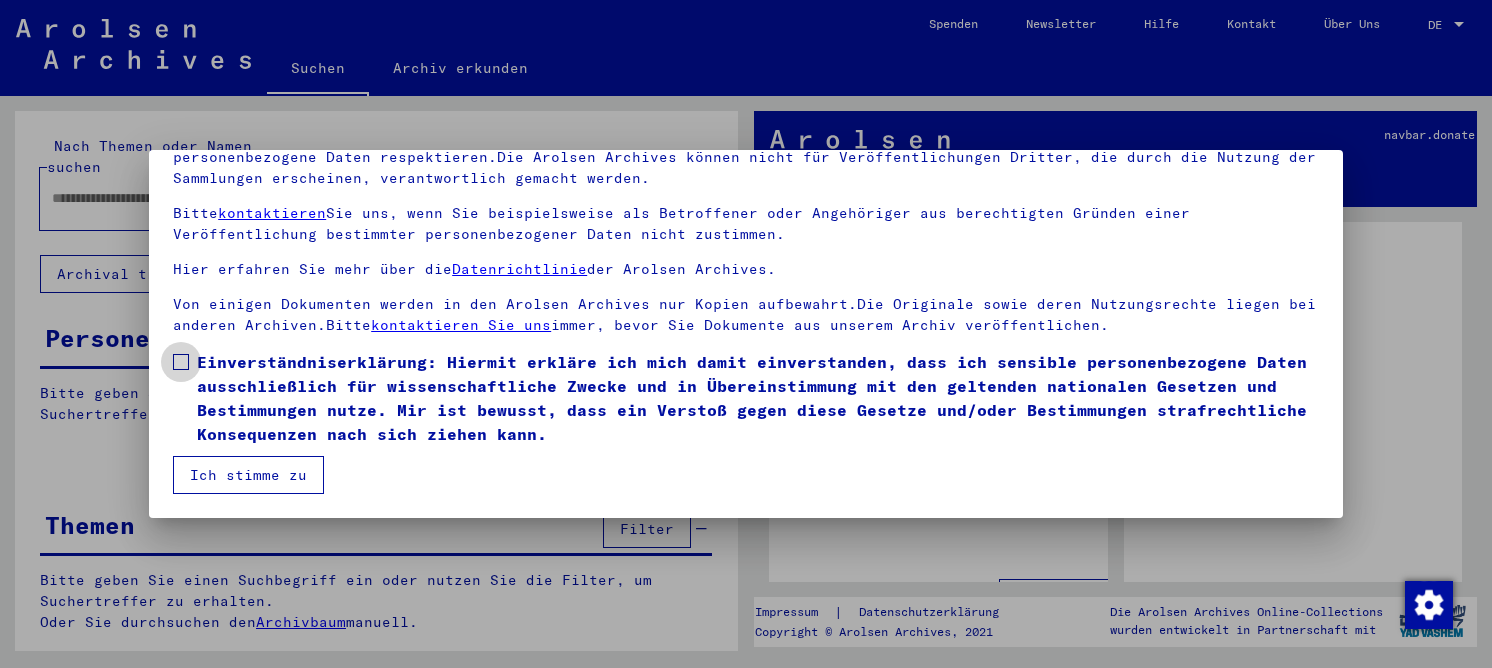 click on "Einverständniserklärung: Hiermit erkläre ich mich damit einverstanden, dass ich sensible personenbezogene Daten ausschließlich für wissenschaftliche Zwecke und in Übereinstimmung mit den geltenden nationalen Gesetzen und Bestimmungen nutze. Mir ist bewusst, dass ein Verstoß gegen diese Gesetze und/oder Bestimmungen strafrechtliche Konsequenzen nach sich ziehen kann." at bounding box center [758, 398] 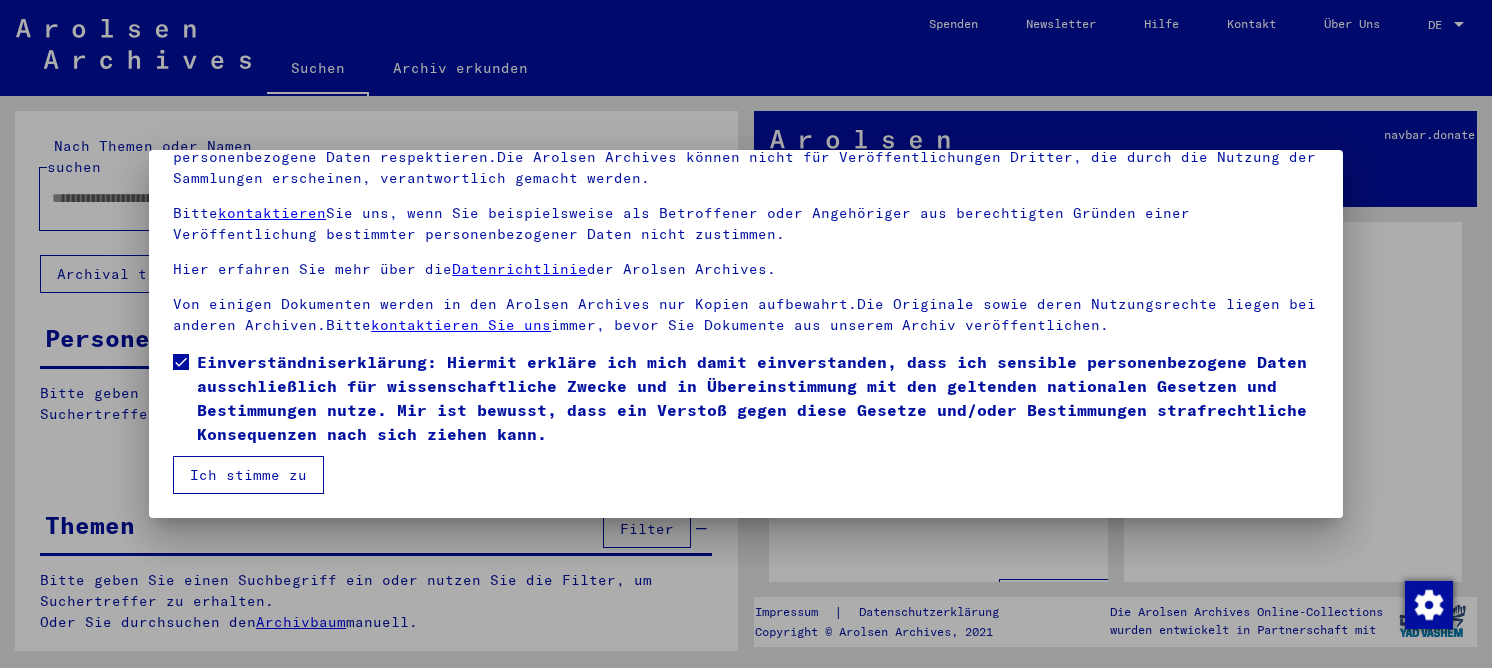 click on "Ich stimme zu" at bounding box center [248, 475] 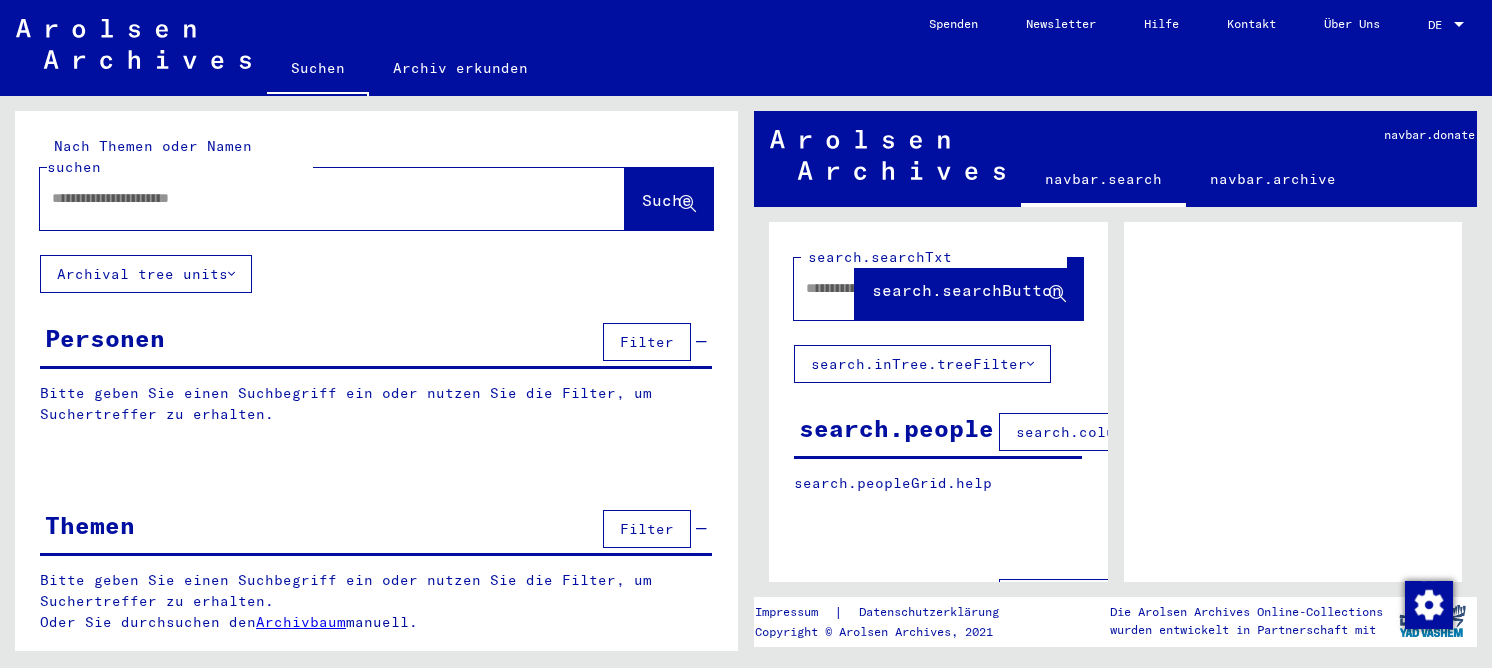 click at bounding box center [314, 198] 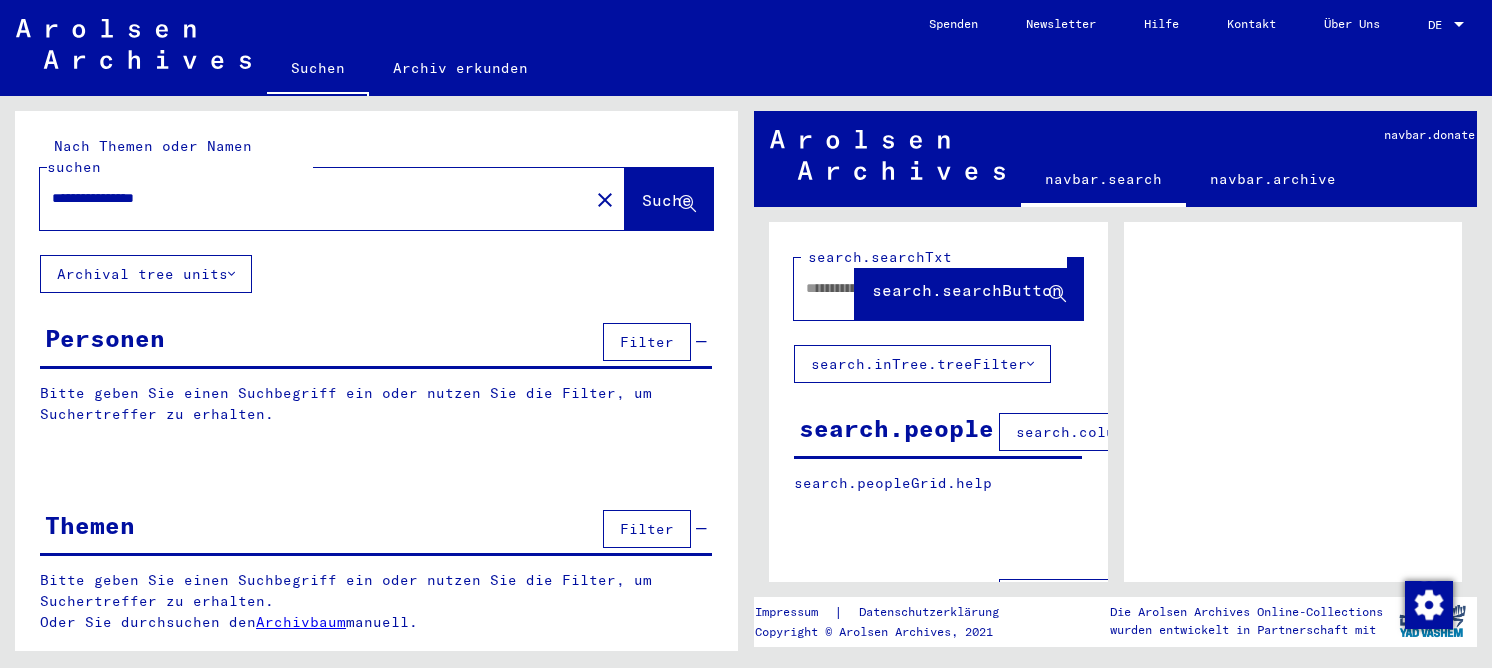type on "**********" 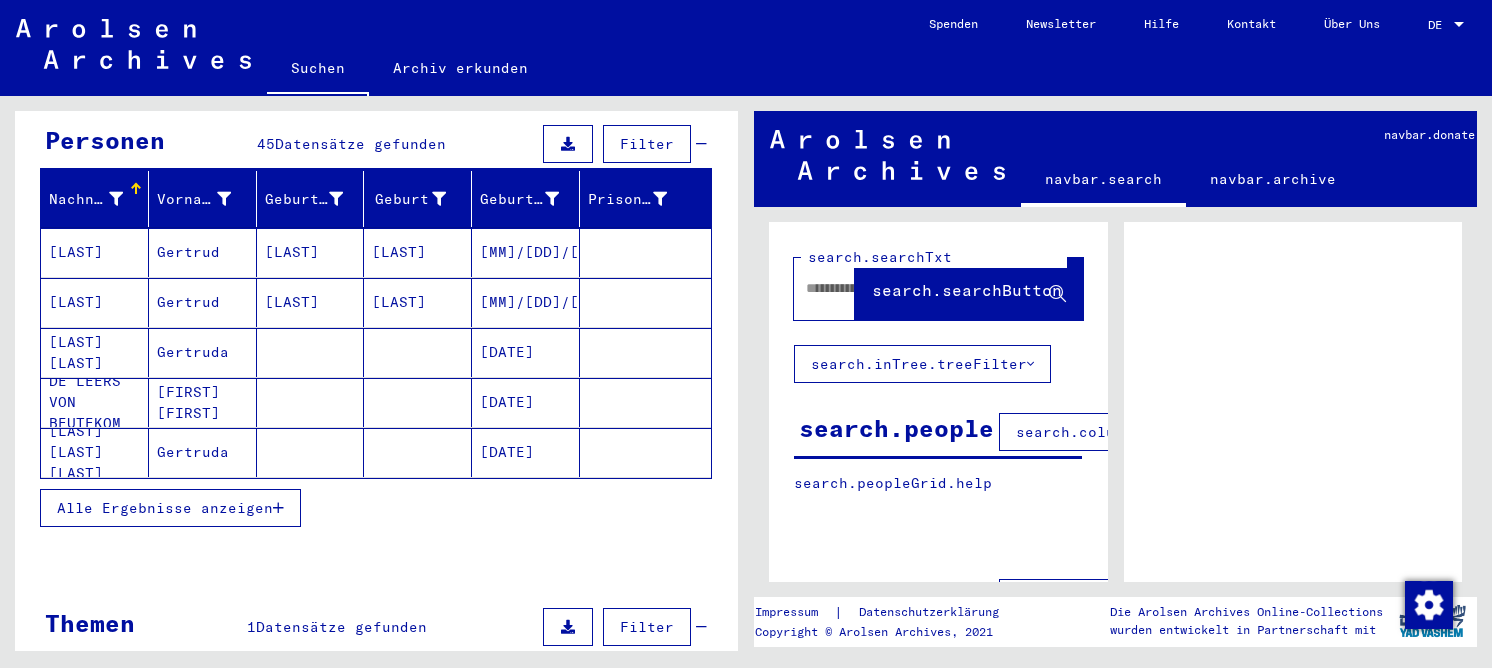 scroll, scrollTop: 200, scrollLeft: 0, axis: vertical 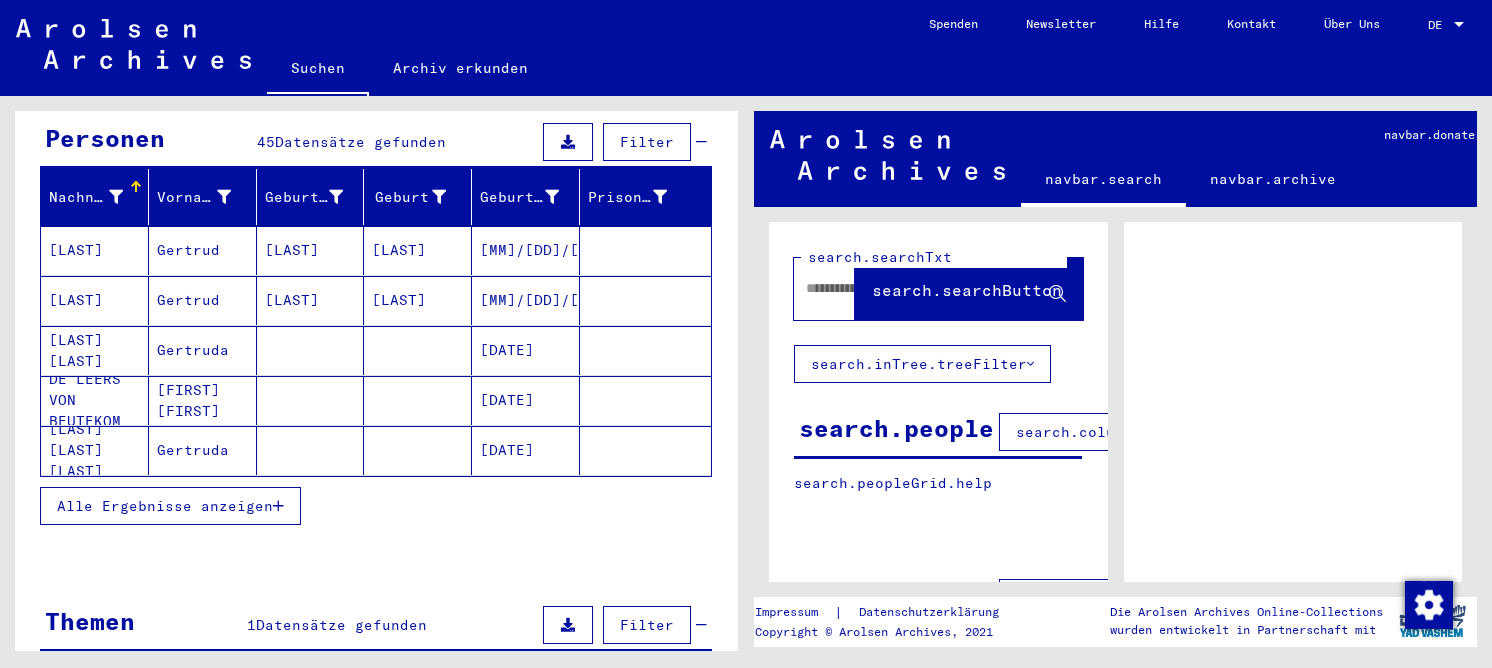 click on "[FIRST] [FIRST]" at bounding box center (203, 450) 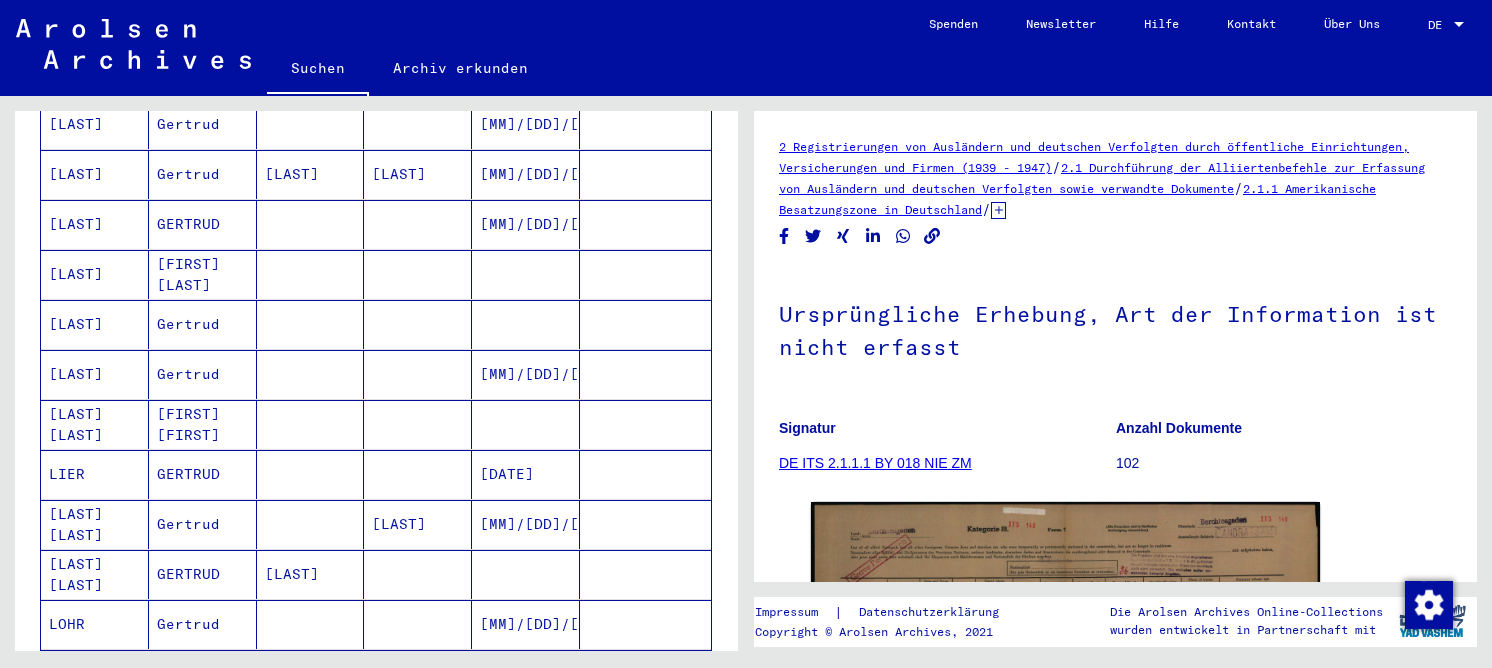 scroll, scrollTop: 0, scrollLeft: 0, axis: both 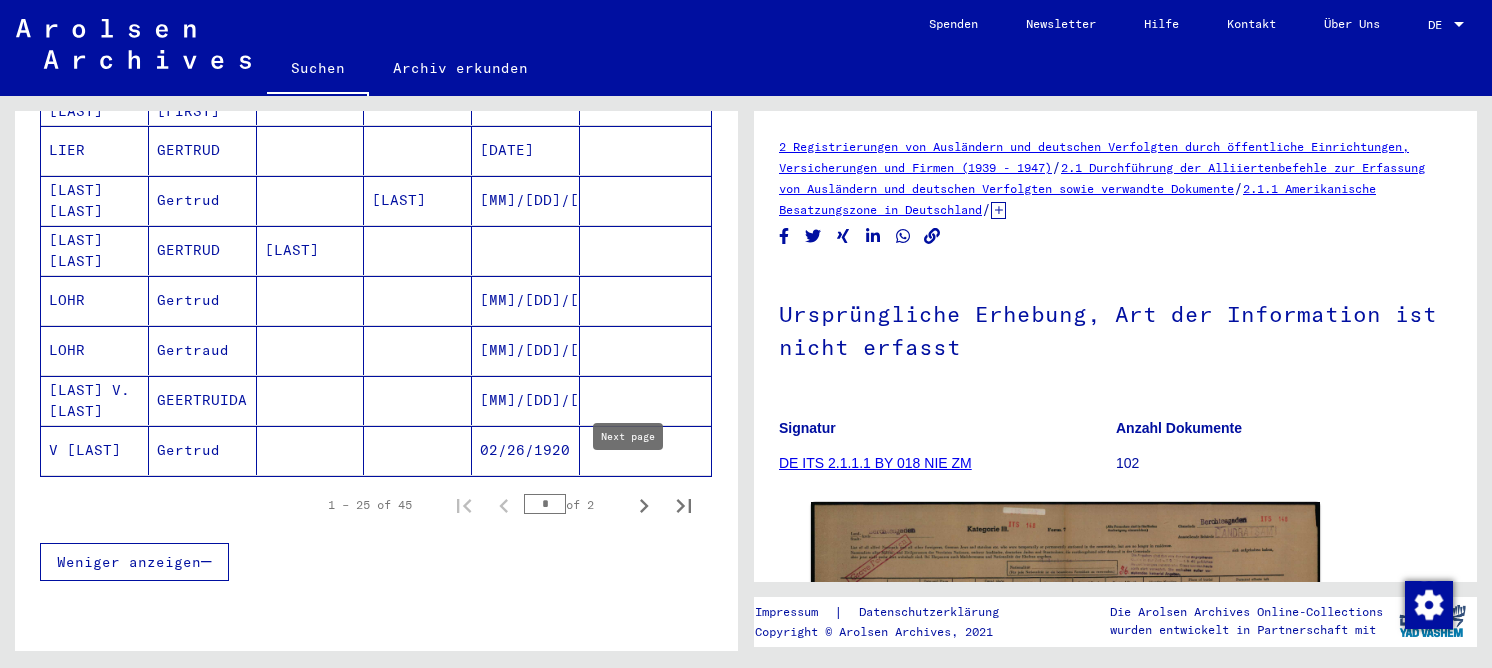 click 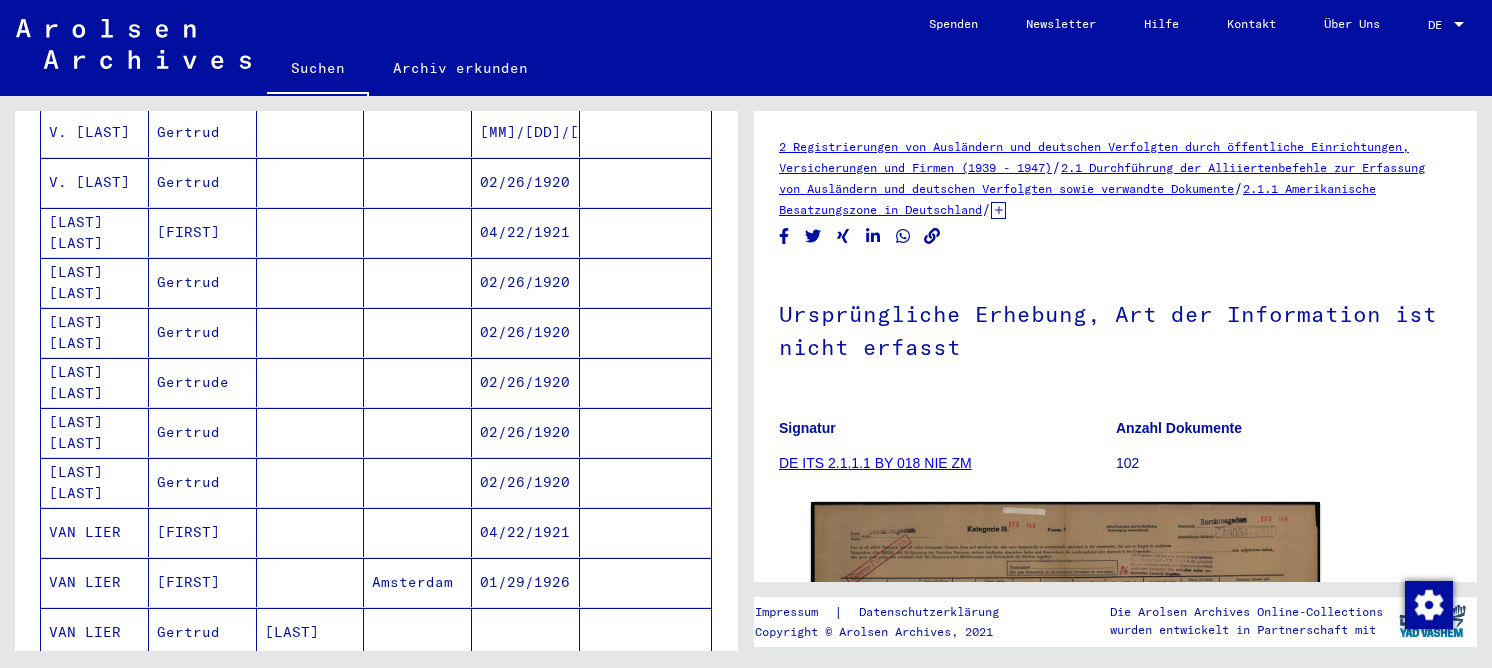 scroll, scrollTop: 658, scrollLeft: 0, axis: vertical 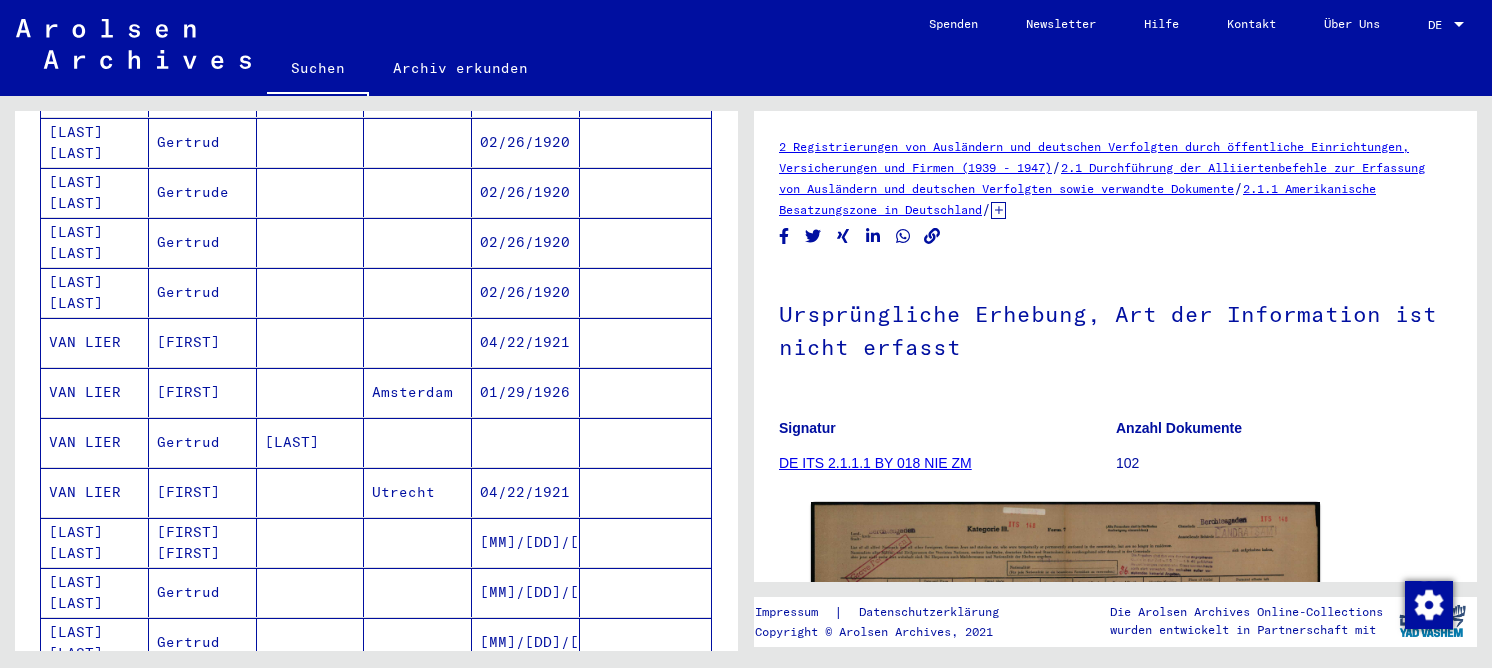 click on "[FIRST]" at bounding box center (203, 392) 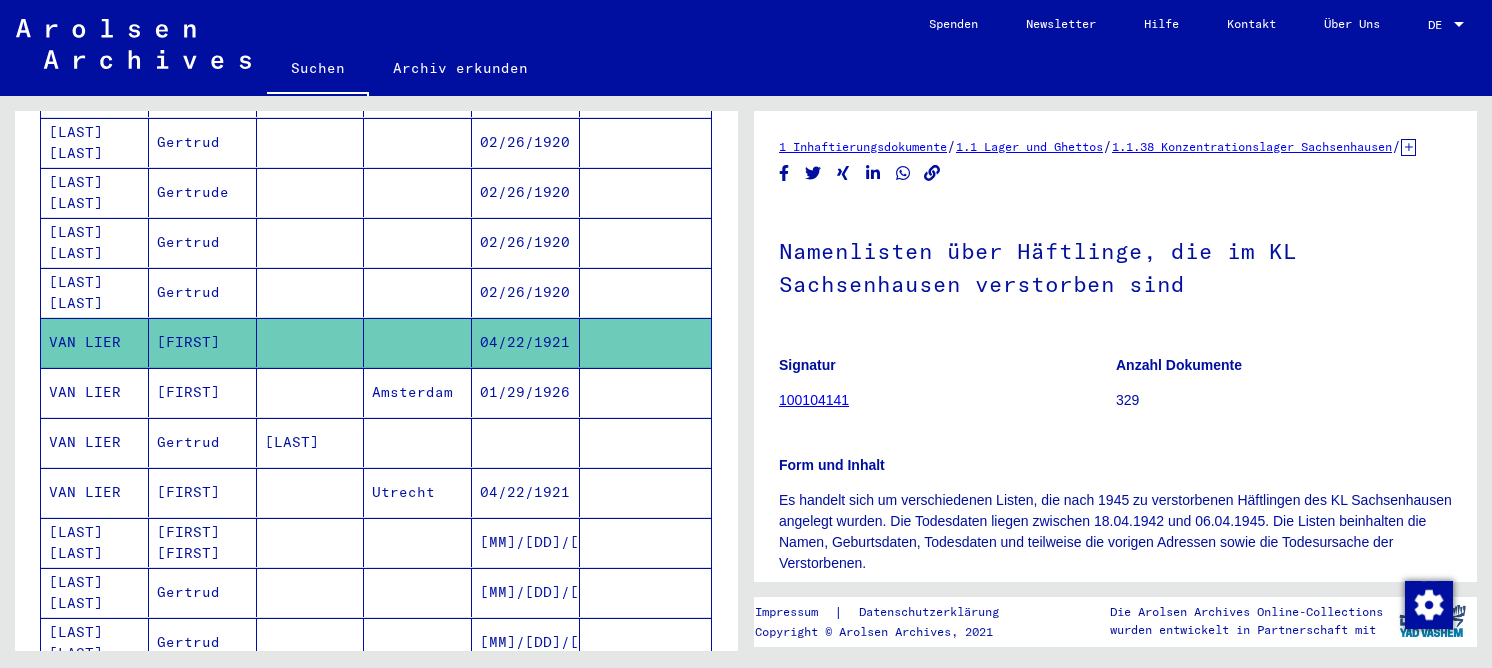 scroll, scrollTop: 0, scrollLeft: 0, axis: both 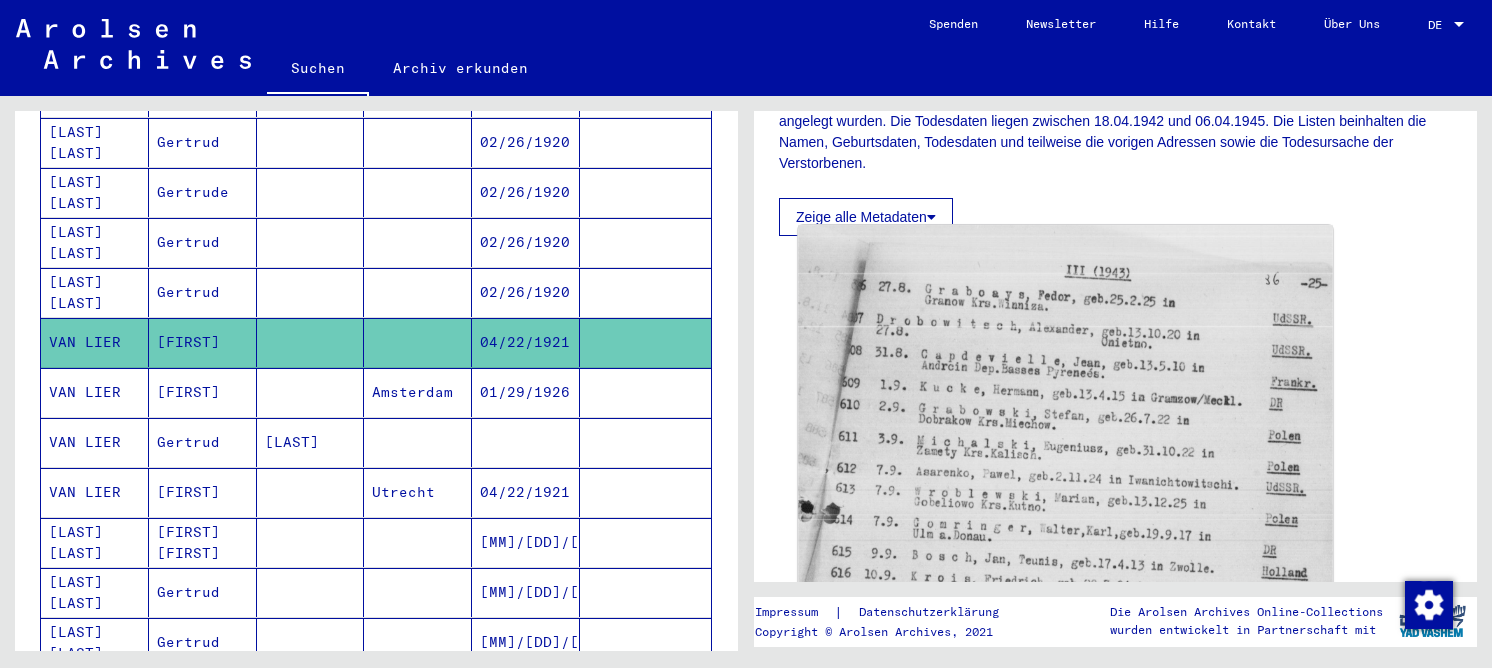 click 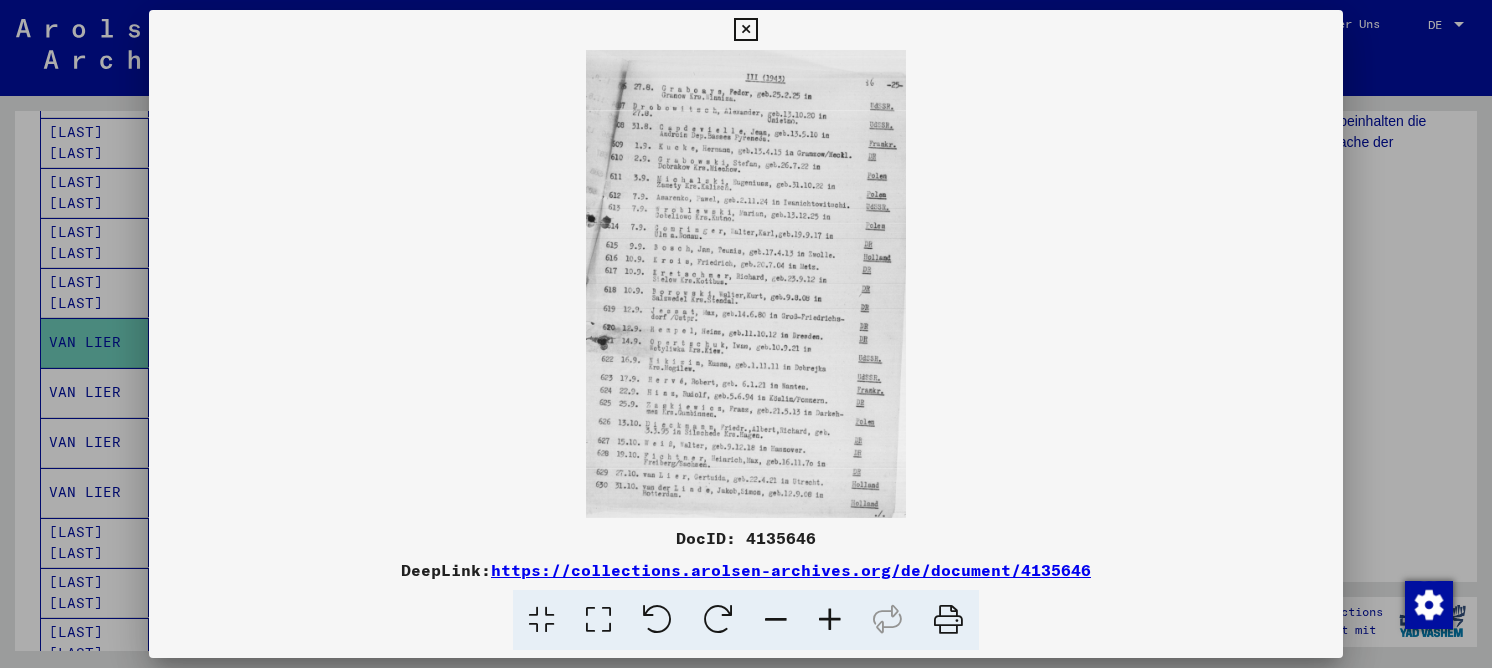 click at bounding box center (598, 620) 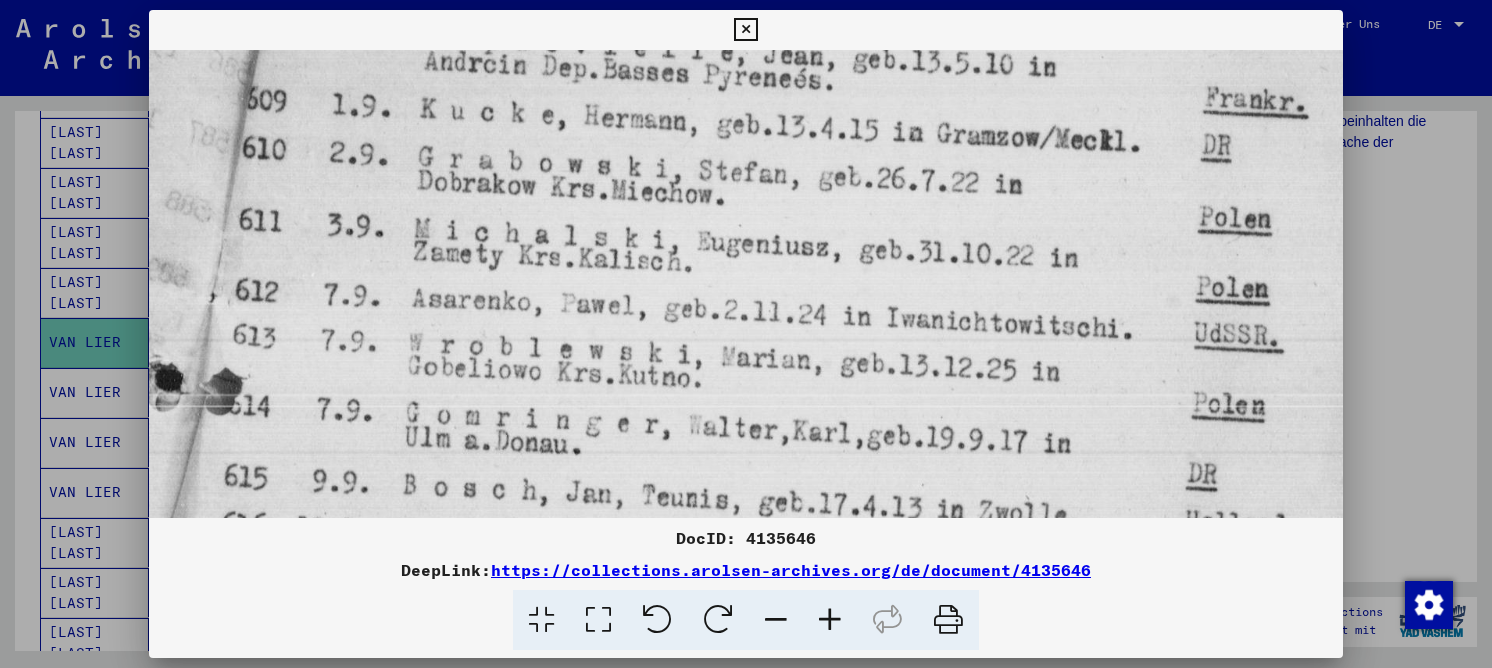 drag, startPoint x: 631, startPoint y: 448, endPoint x: 660, endPoint y: 152, distance: 297.4172 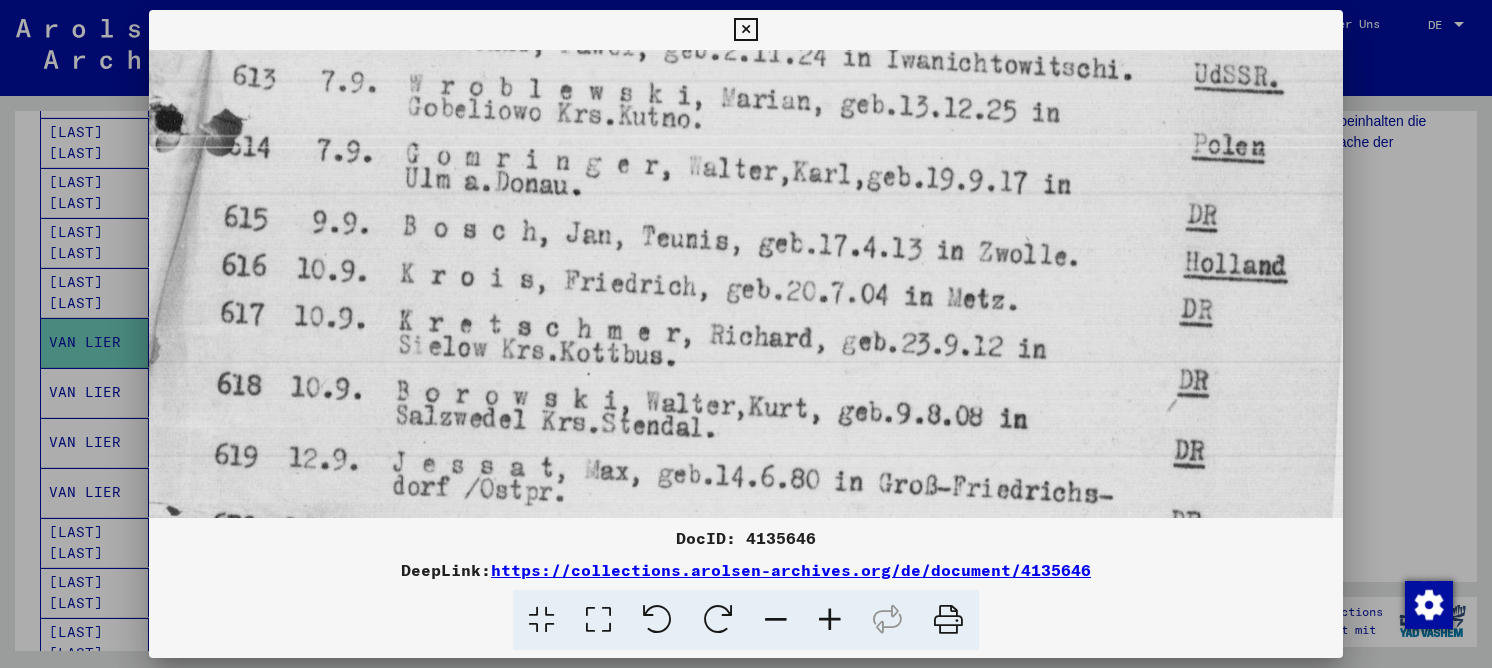 drag, startPoint x: 604, startPoint y: 316, endPoint x: 650, endPoint y: 111, distance: 210.0976 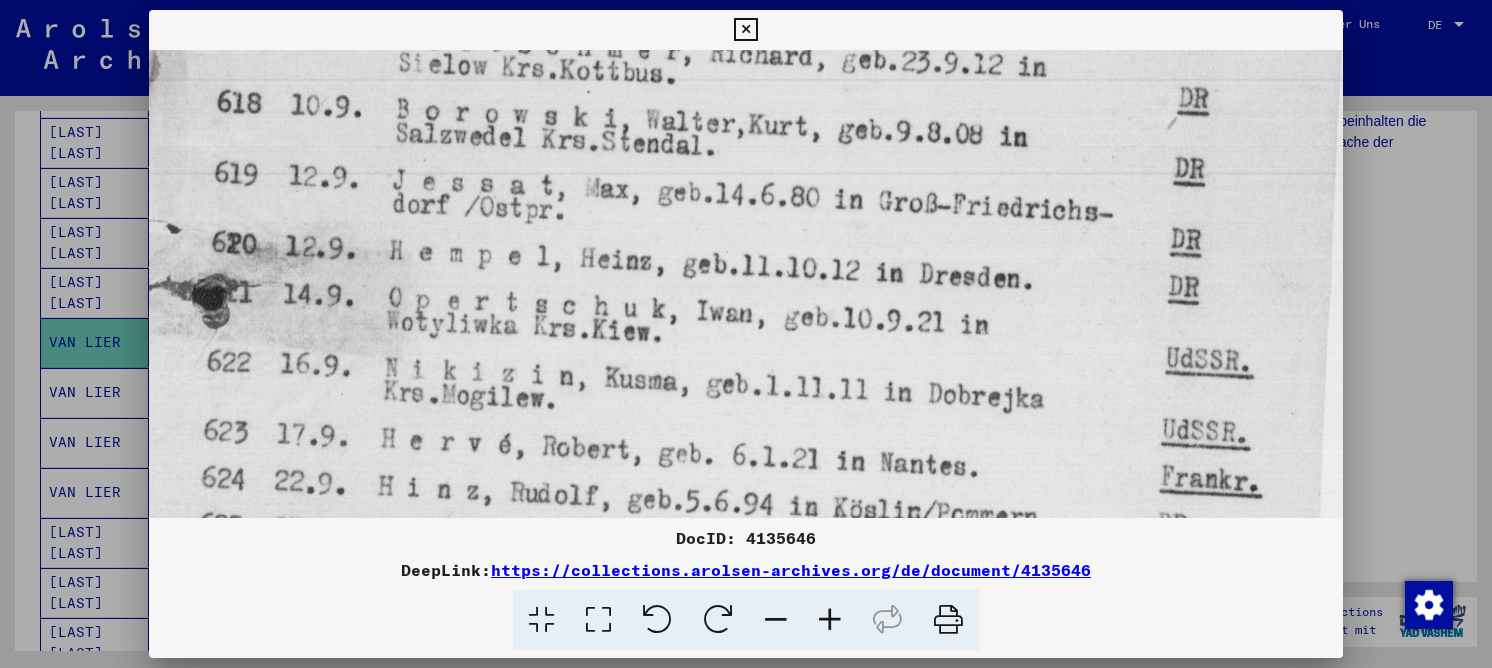 drag, startPoint x: 564, startPoint y: 341, endPoint x: 603, endPoint y: 168, distance: 177.34148 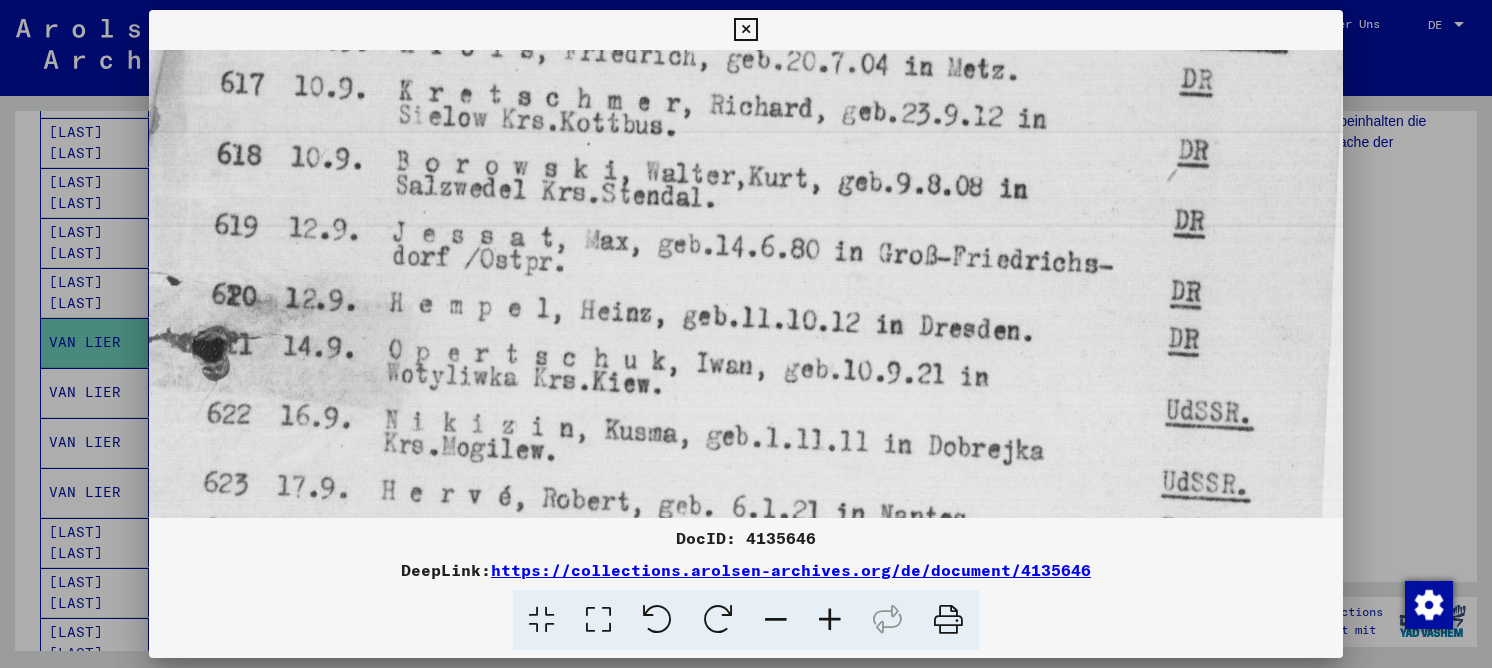 click at bounding box center (746, 134) 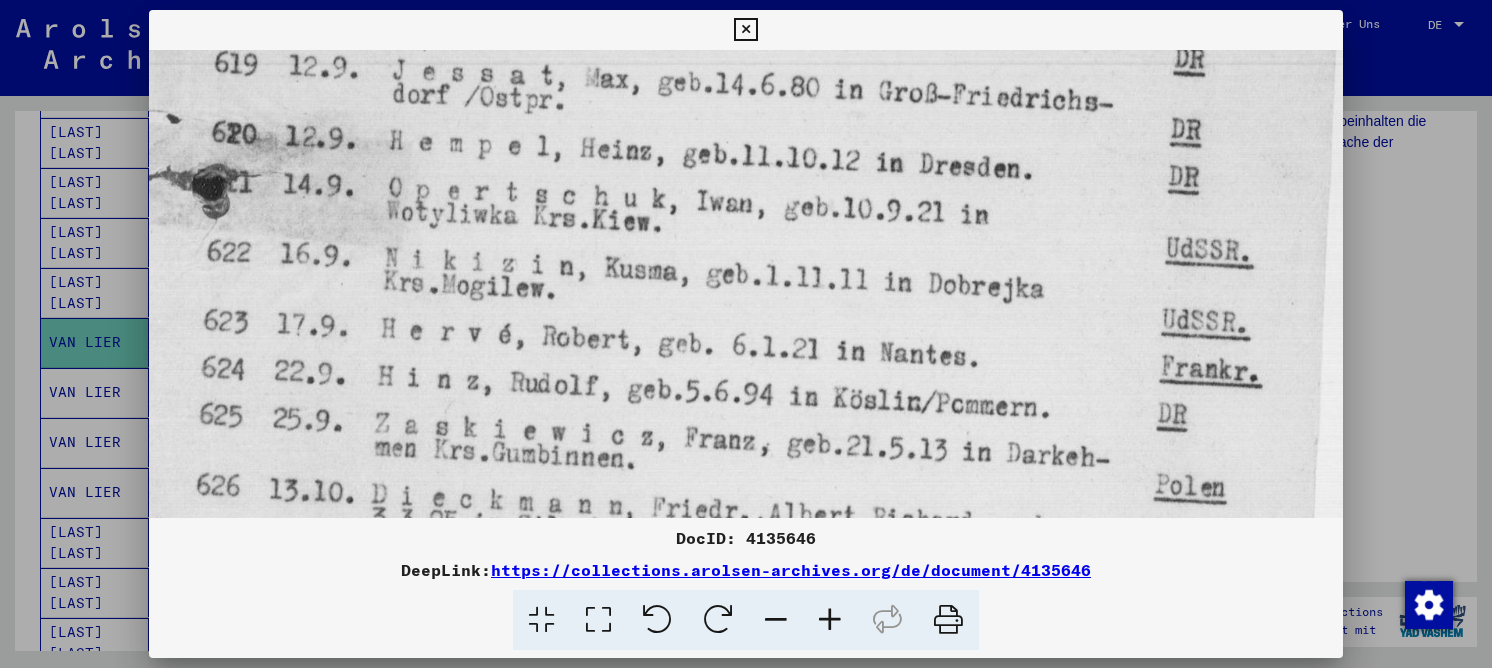 drag, startPoint x: 537, startPoint y: 308, endPoint x: 586, endPoint y: 59, distance: 253.7755 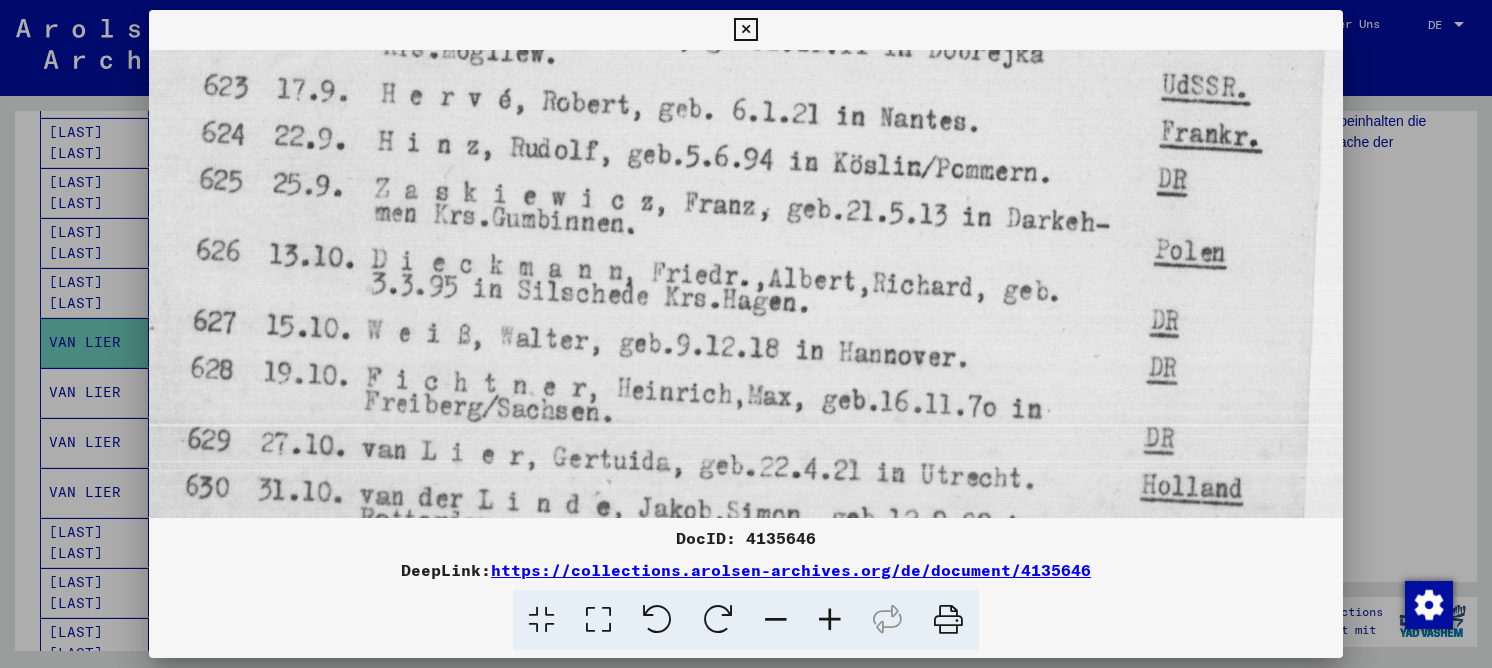 drag, startPoint x: 553, startPoint y: 327, endPoint x: 580, endPoint y: 111, distance: 217.68095 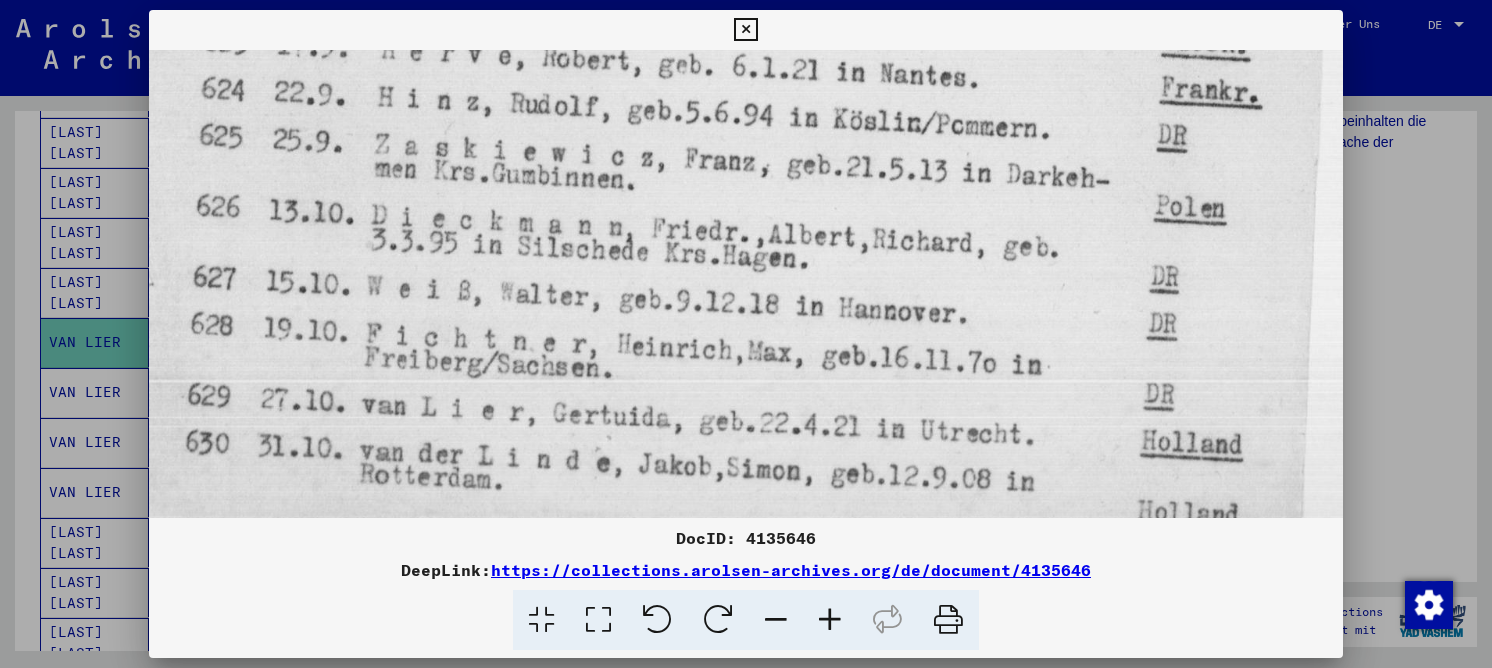 scroll, scrollTop: 1282, scrollLeft: 0, axis: vertical 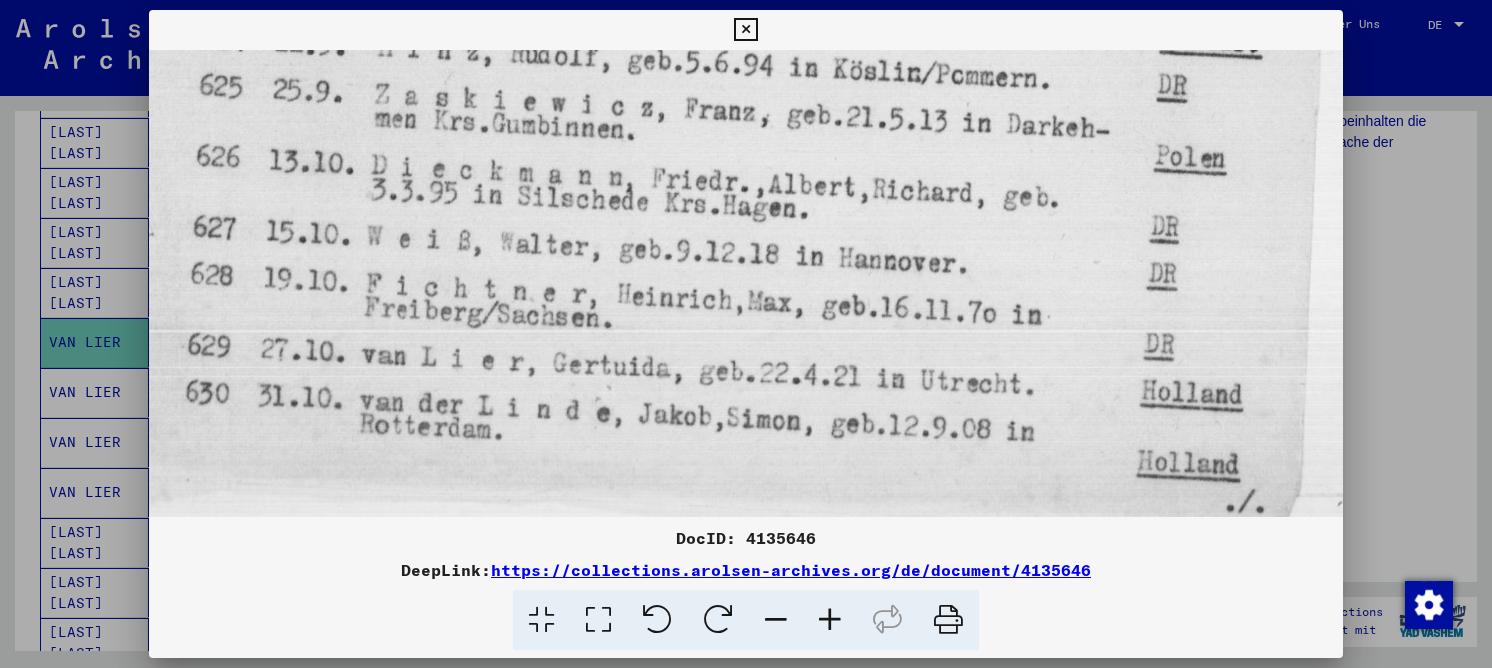 drag, startPoint x: 548, startPoint y: 306, endPoint x: 561, endPoint y: 122, distance: 184.45866 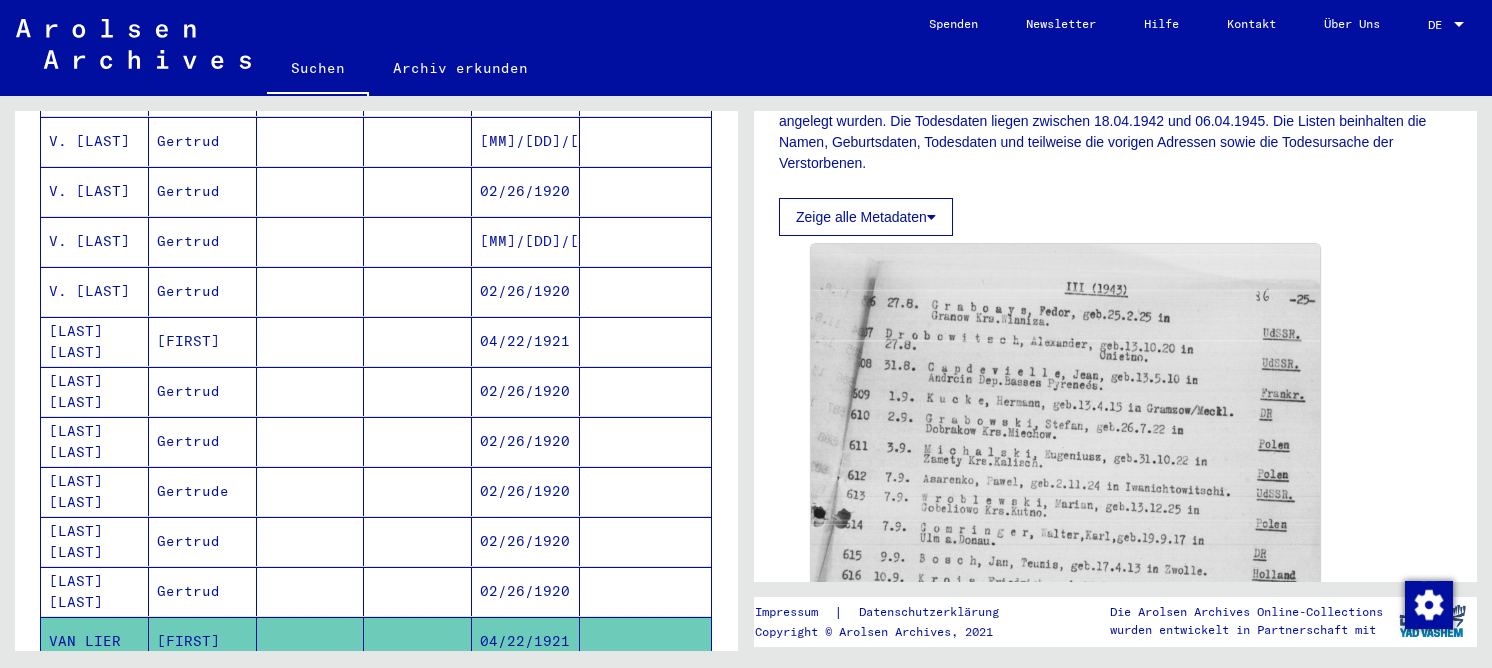 scroll, scrollTop: 358, scrollLeft: 0, axis: vertical 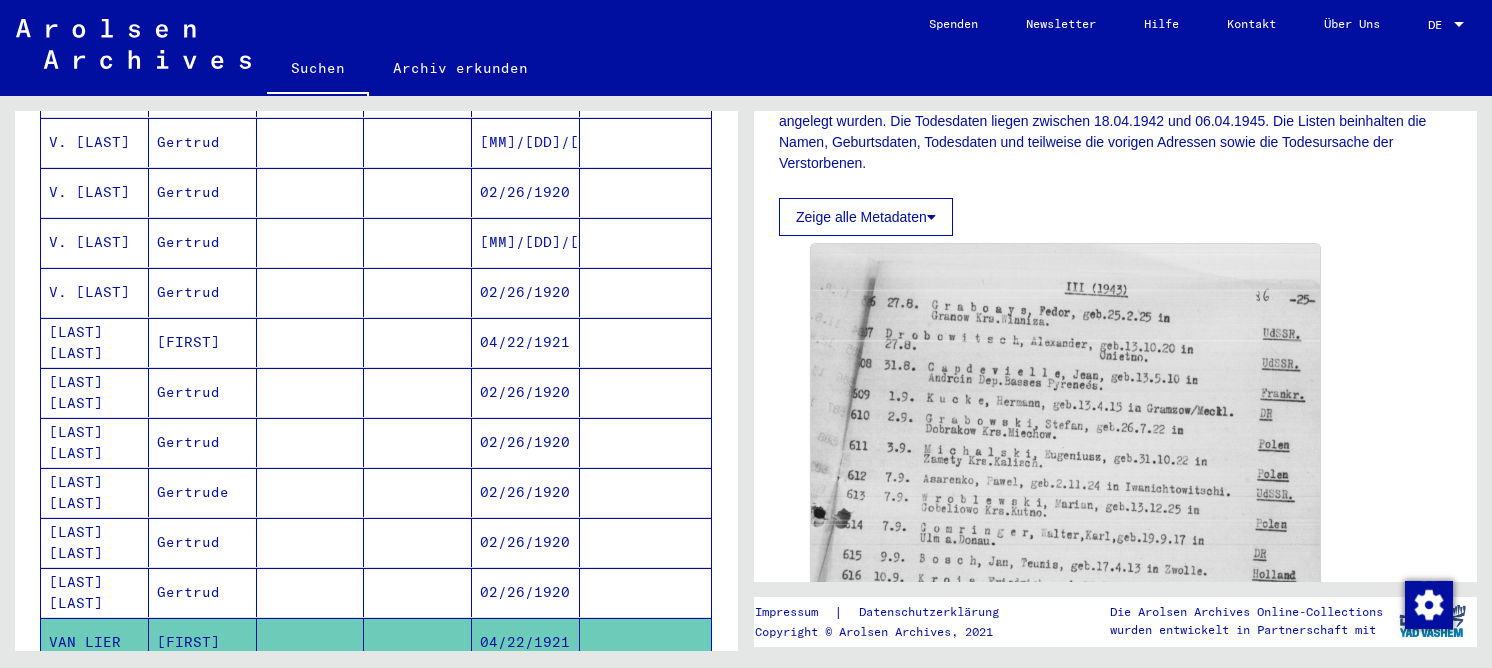 click at bounding box center [311, 392] 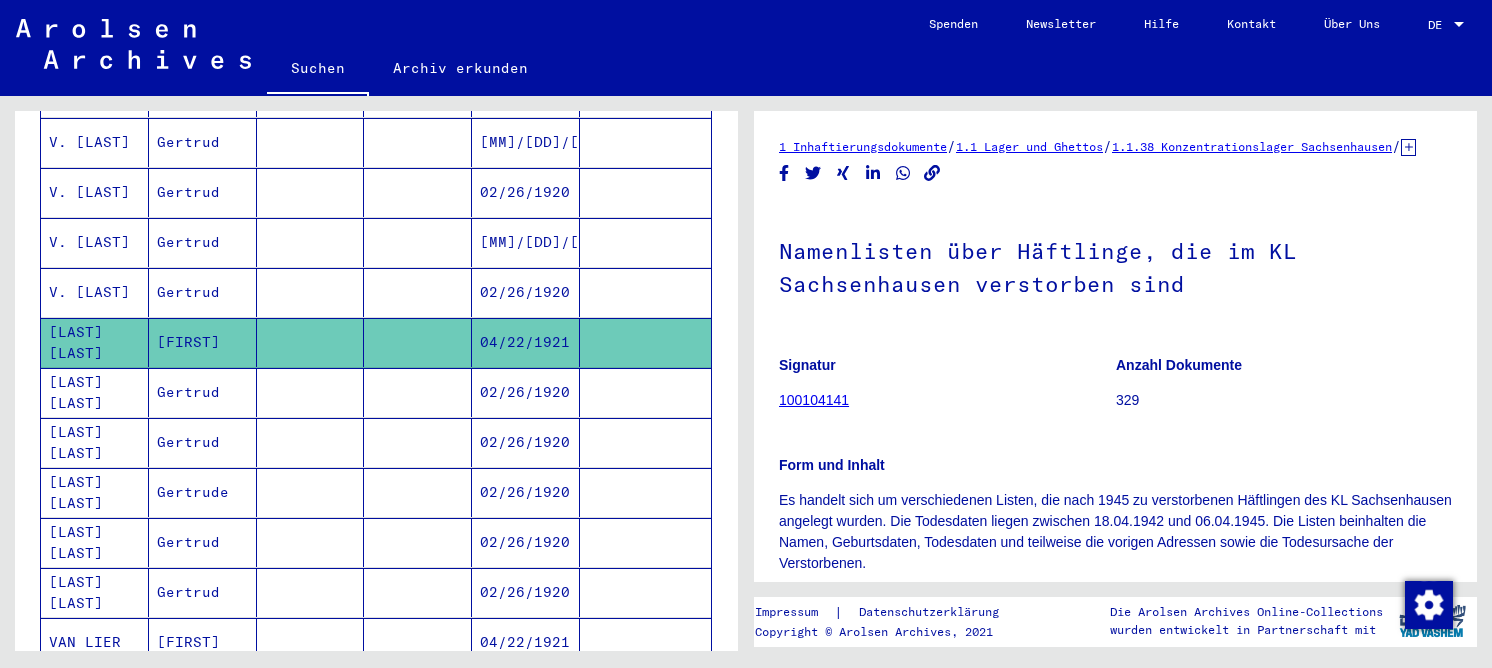 scroll, scrollTop: 0, scrollLeft: 0, axis: both 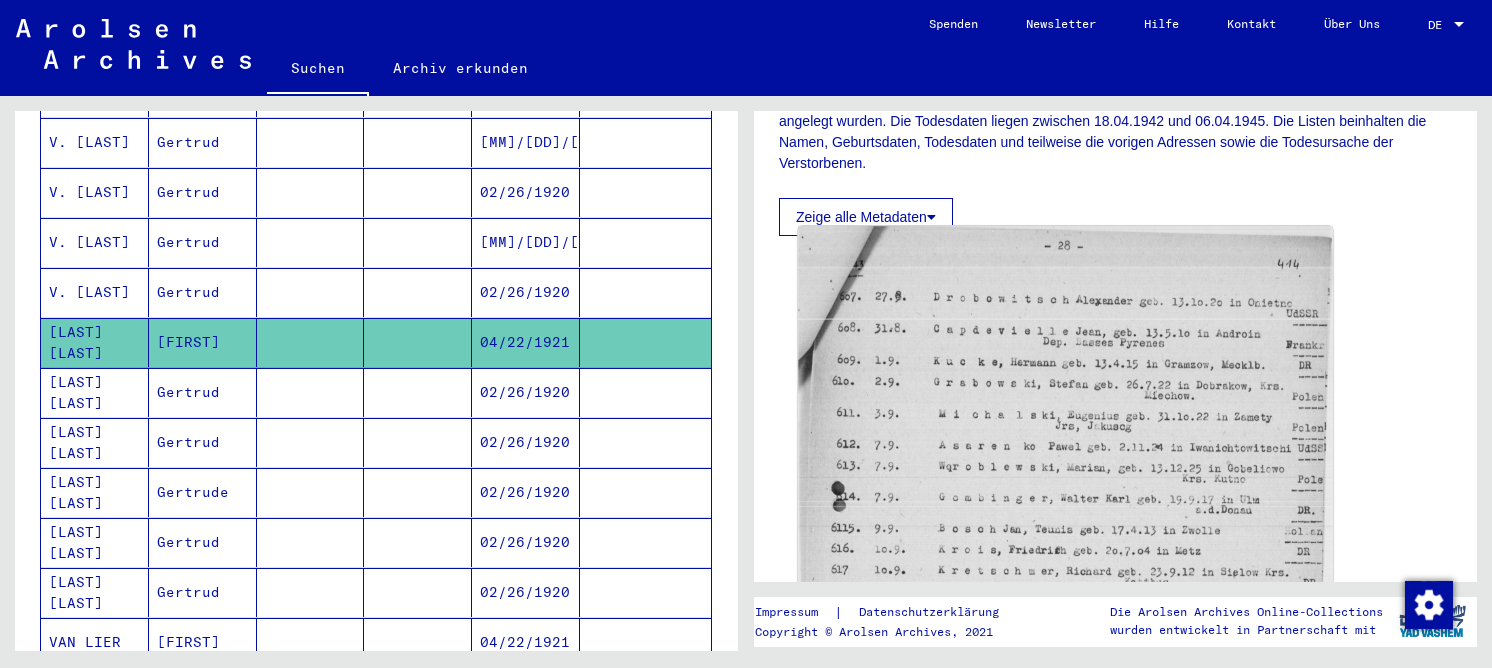 click 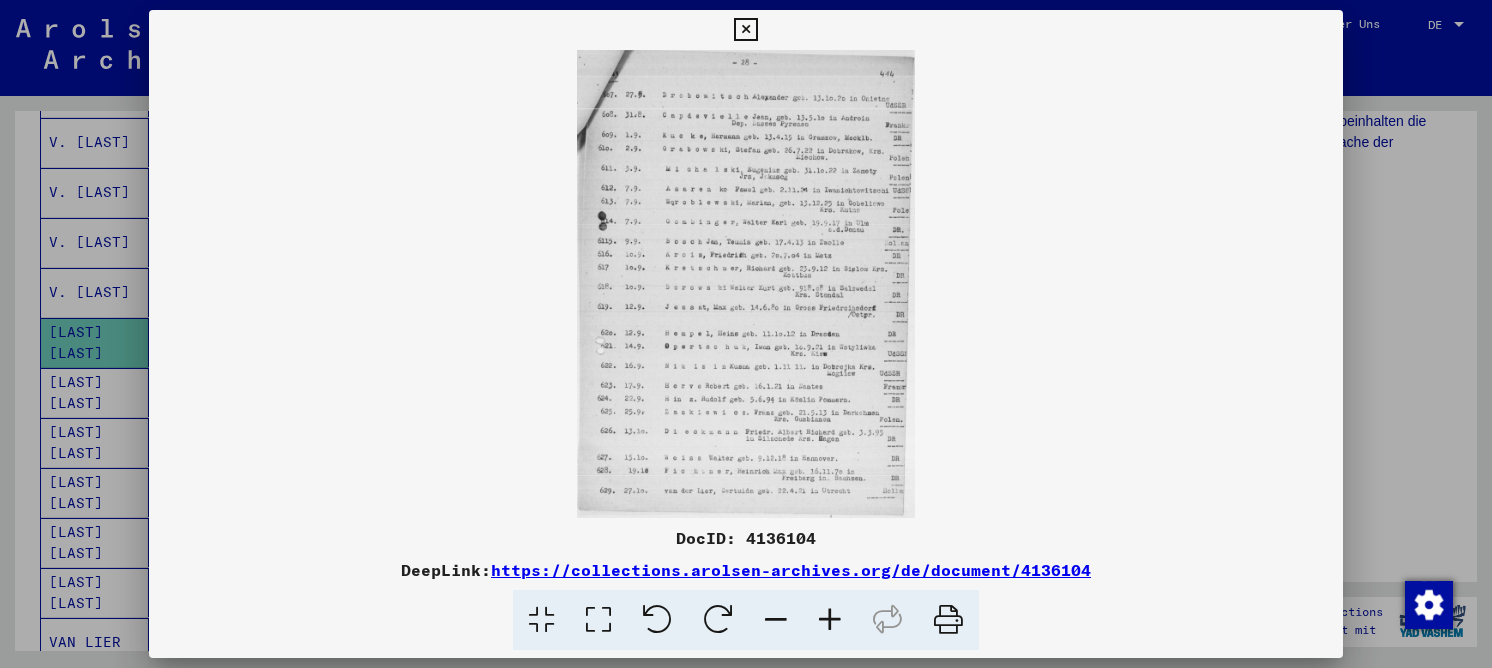 click at bounding box center [598, 620] 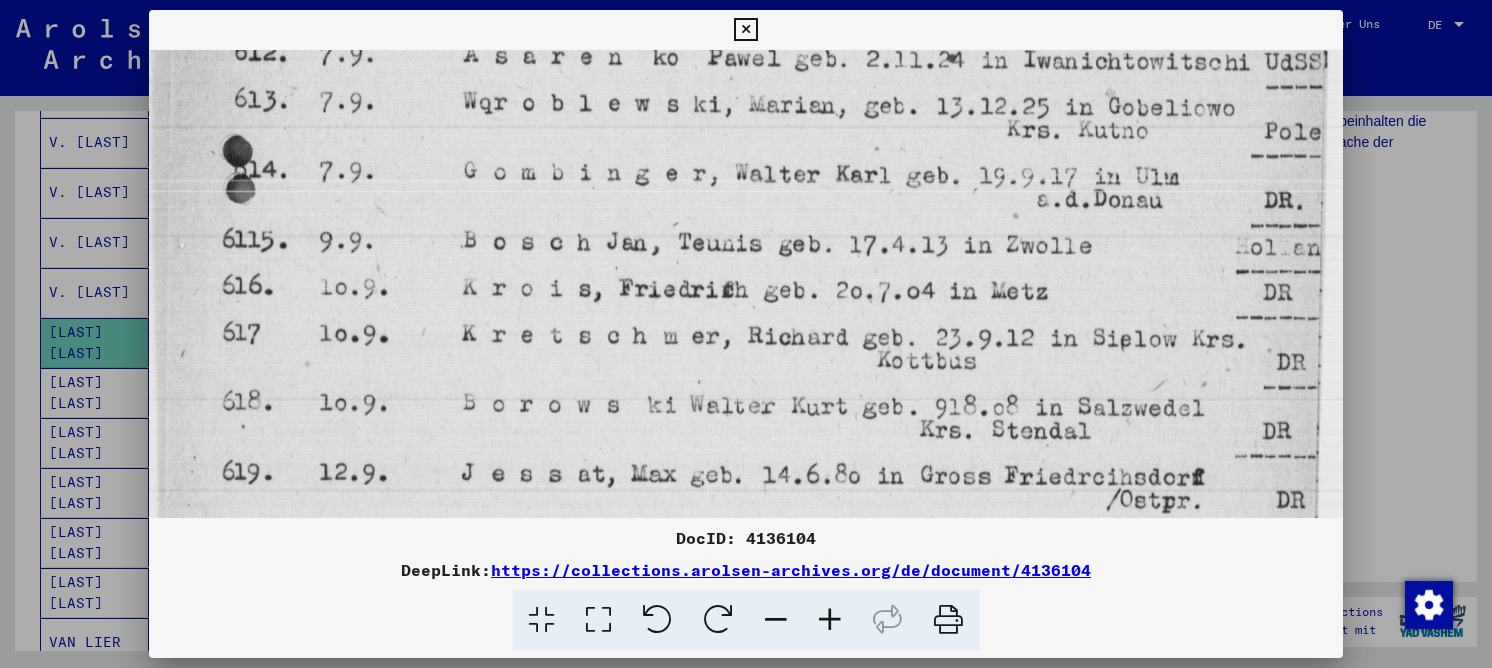 drag, startPoint x: 629, startPoint y: 226, endPoint x: 646, endPoint y: -103, distance: 329.4389 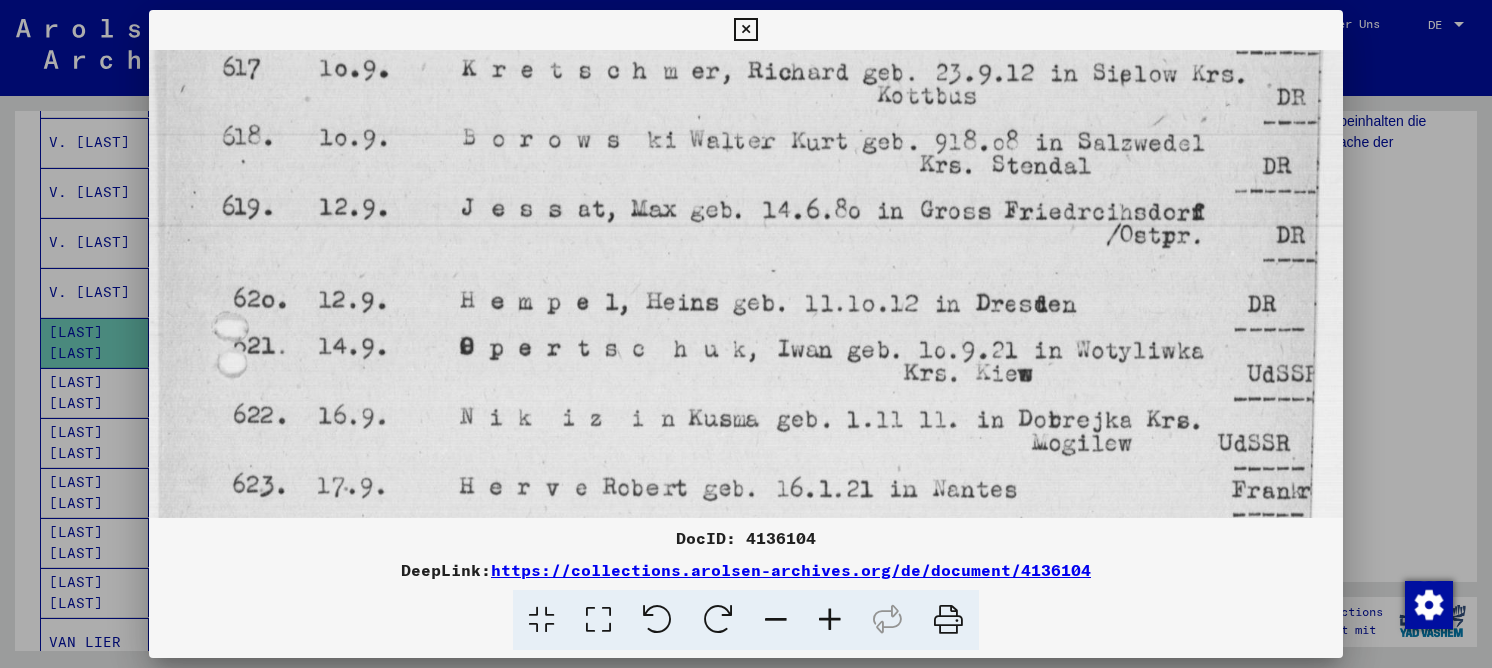 drag, startPoint x: 518, startPoint y: 265, endPoint x: 531, endPoint y: 82, distance: 183.46117 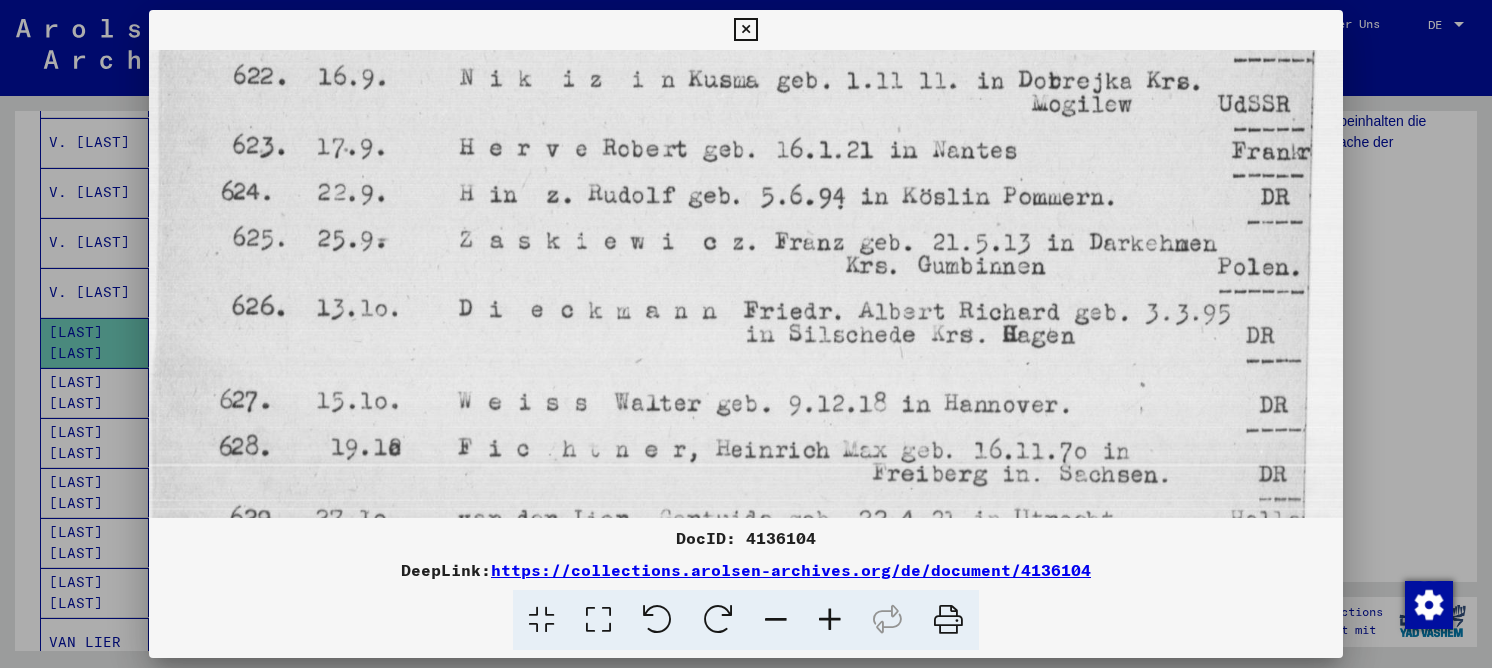 drag, startPoint x: 498, startPoint y: 393, endPoint x: 522, endPoint y: 72, distance: 321.89594 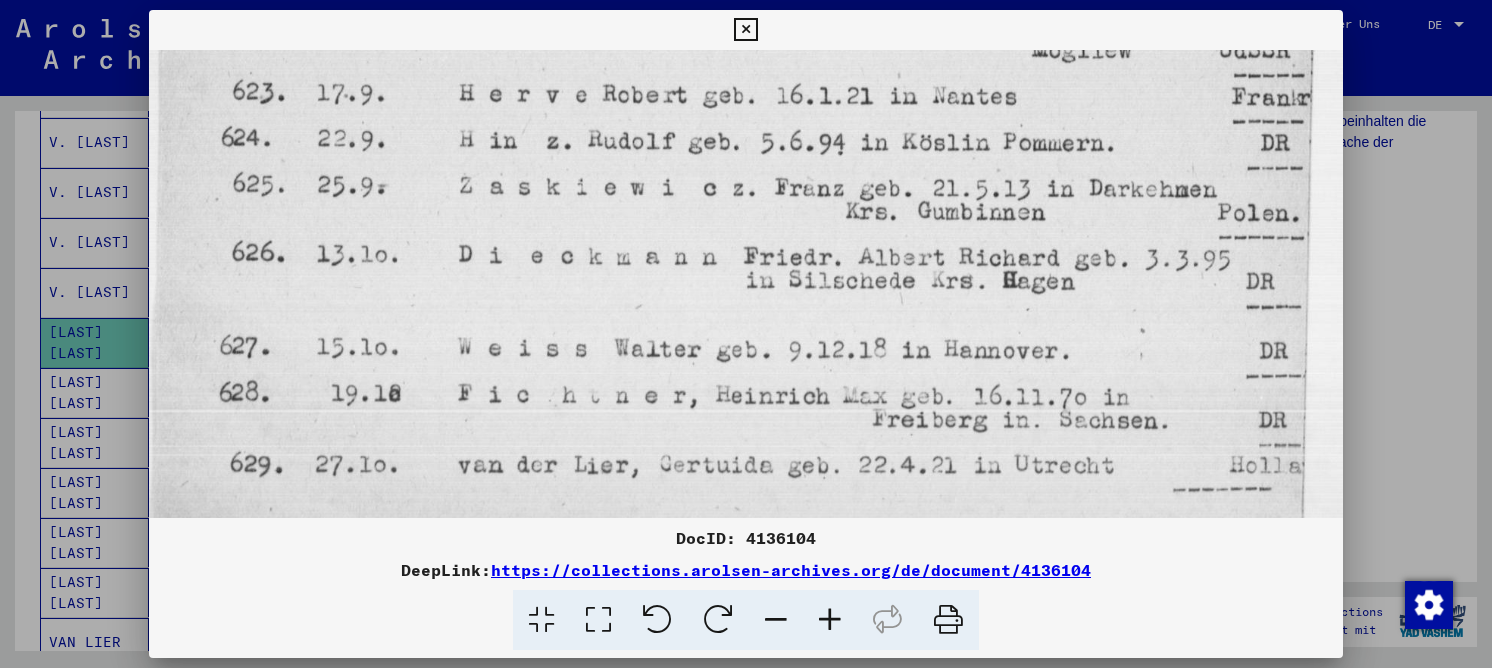 scroll, scrollTop: 1144, scrollLeft: 0, axis: vertical 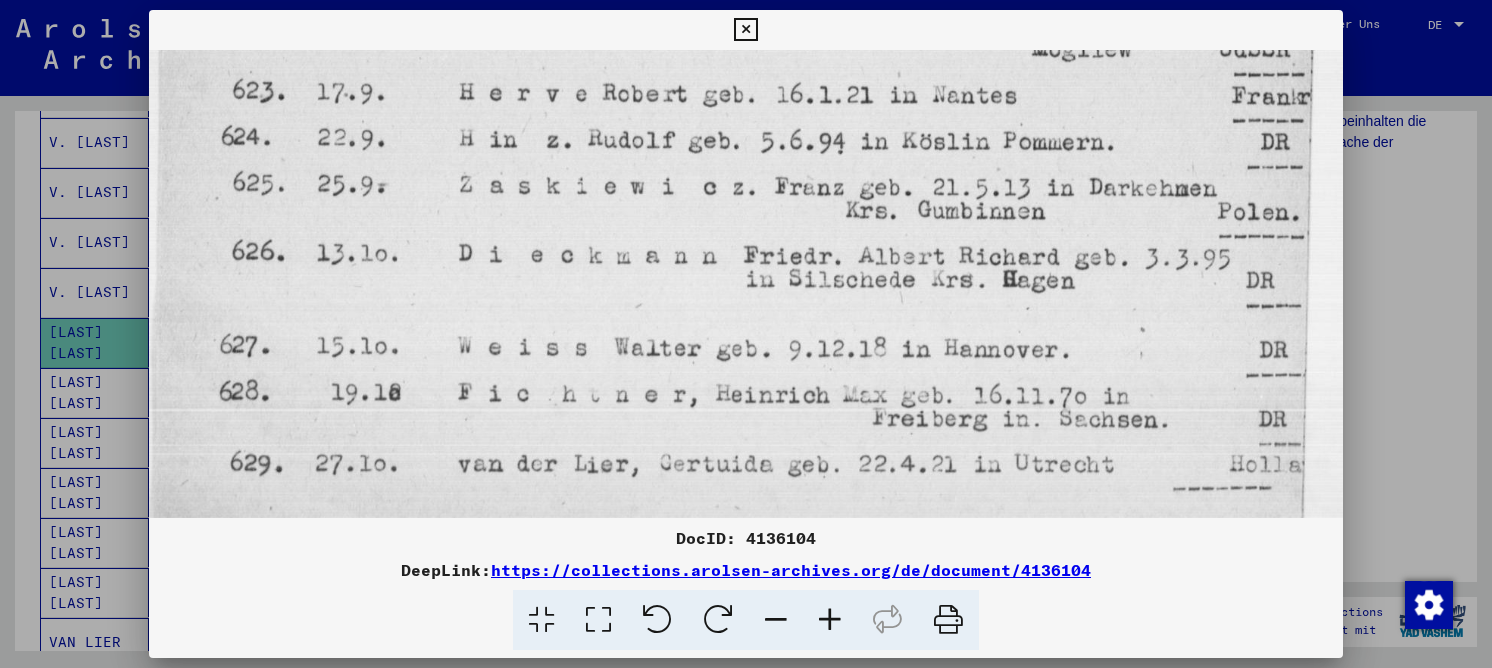 drag, startPoint x: 497, startPoint y: 322, endPoint x: 510, endPoint y: 126, distance: 196.43065 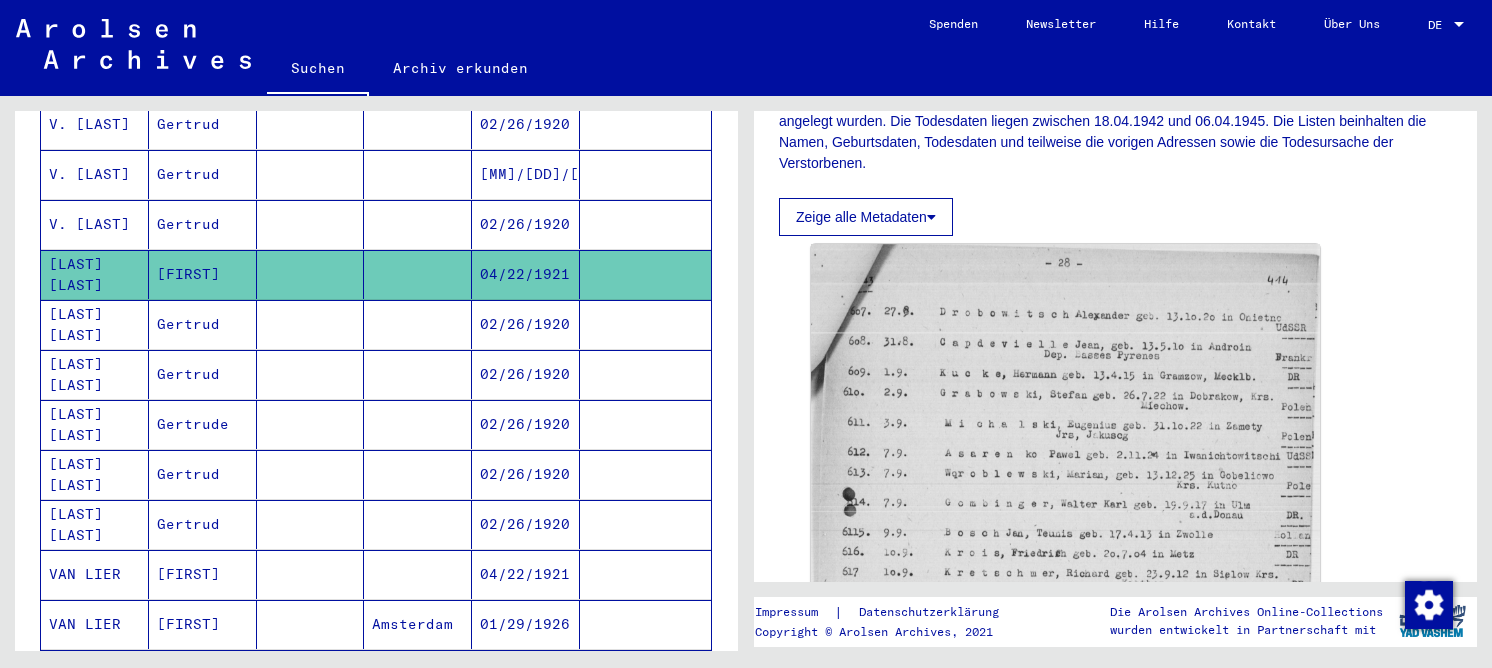 scroll, scrollTop: 458, scrollLeft: 0, axis: vertical 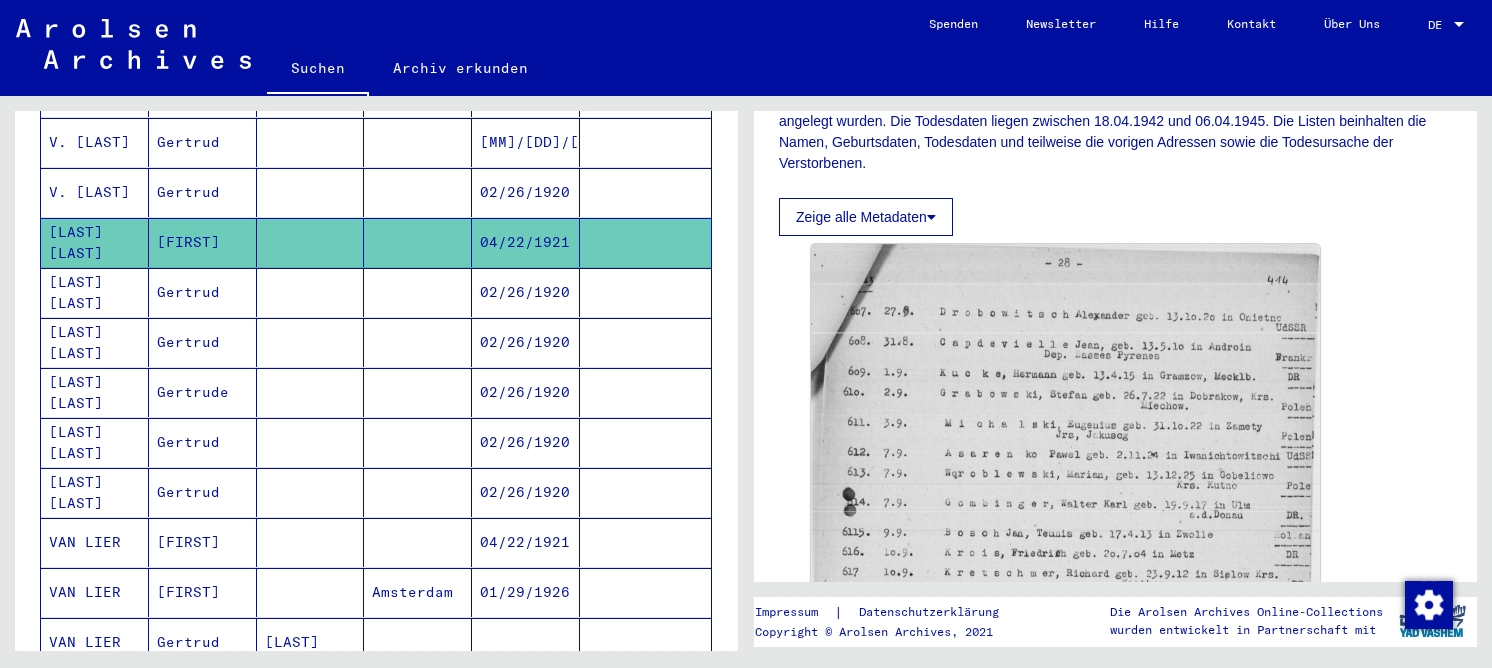 click on "[FIRST]" at bounding box center (203, 592) 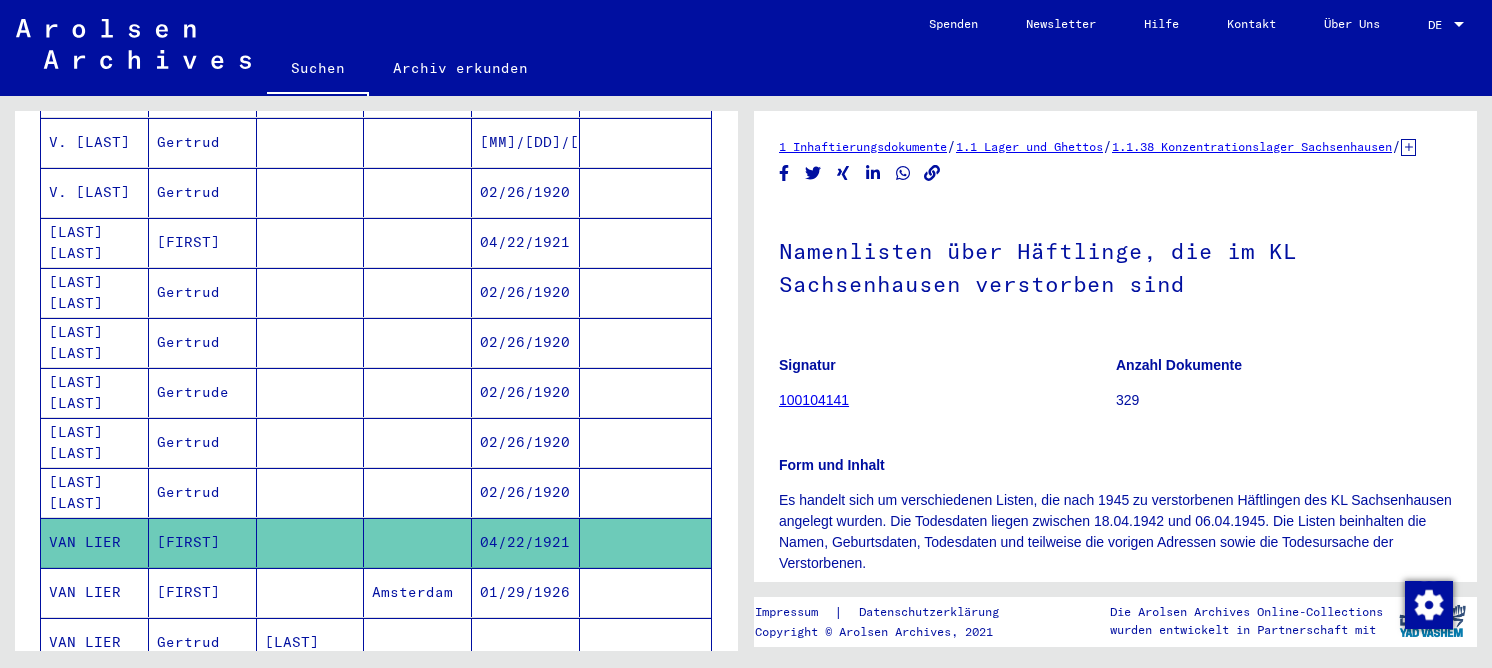 scroll, scrollTop: 0, scrollLeft: 0, axis: both 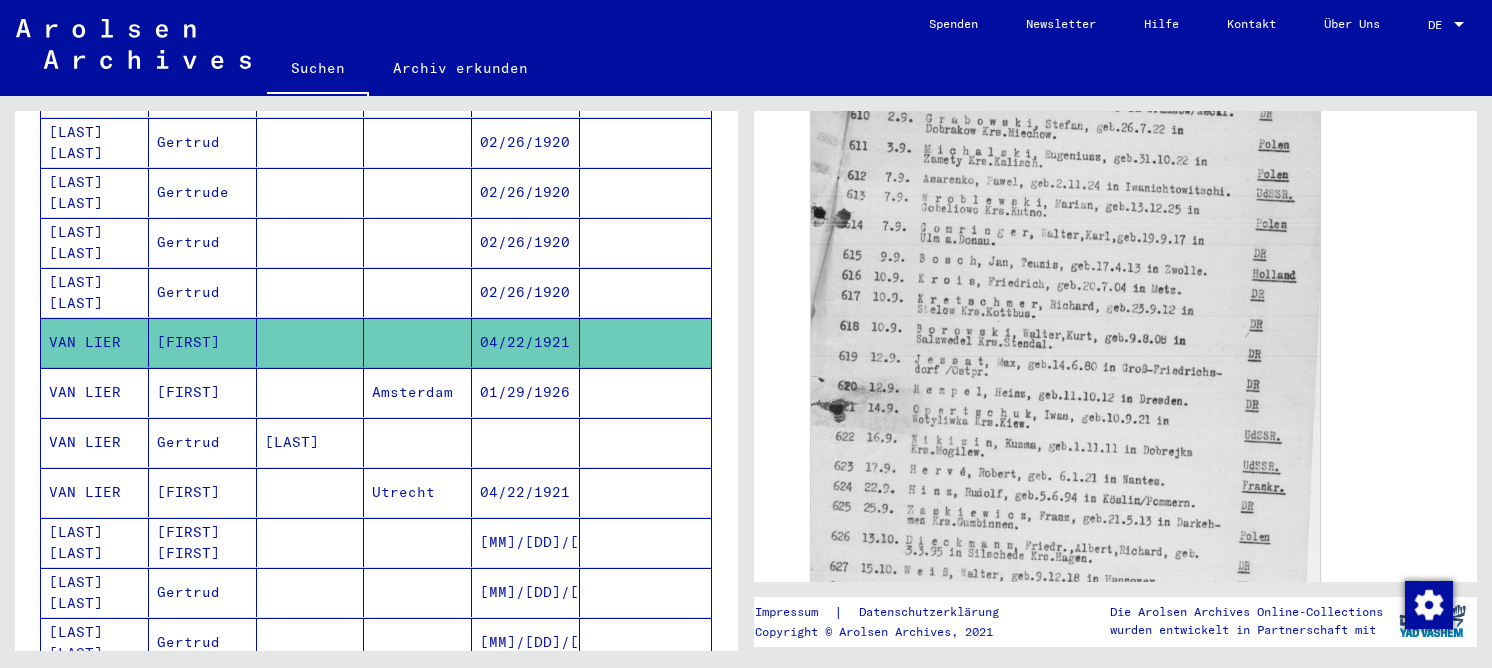 click on "Utrecht" at bounding box center (418, 542) 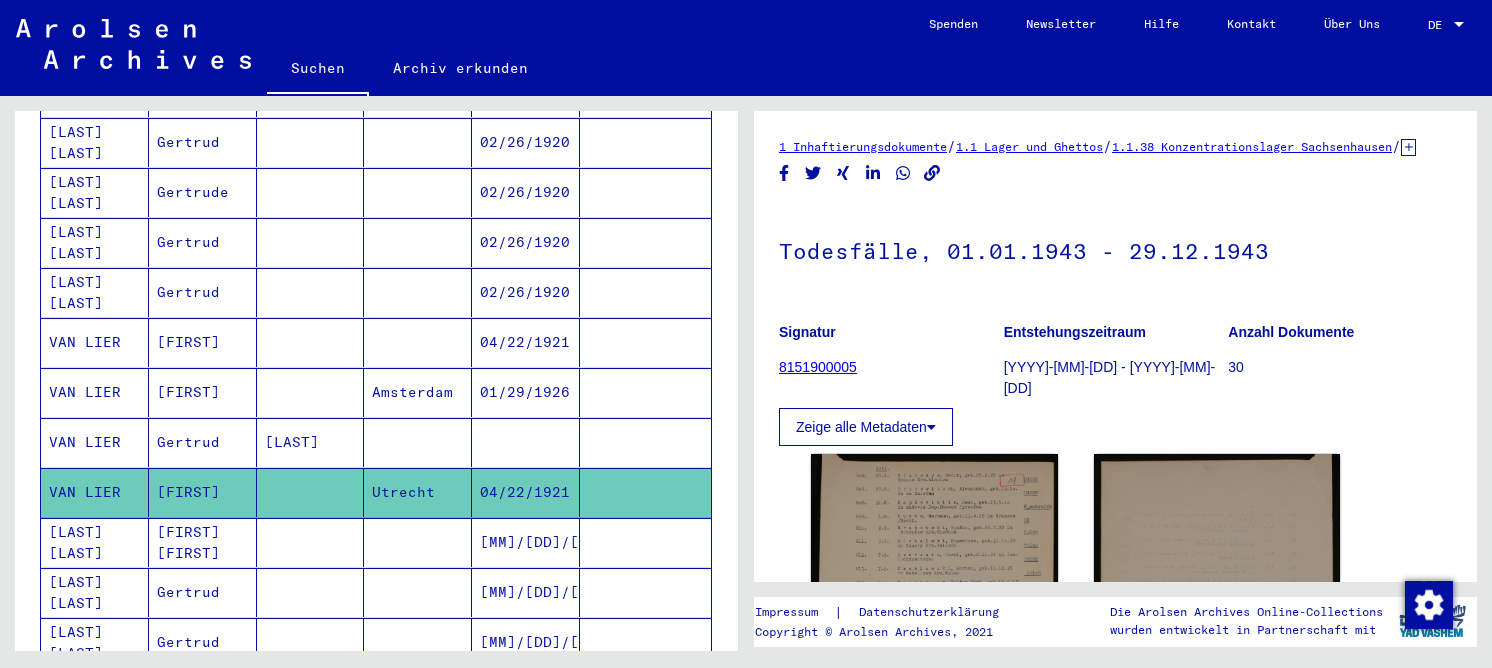 scroll, scrollTop: 0, scrollLeft: 0, axis: both 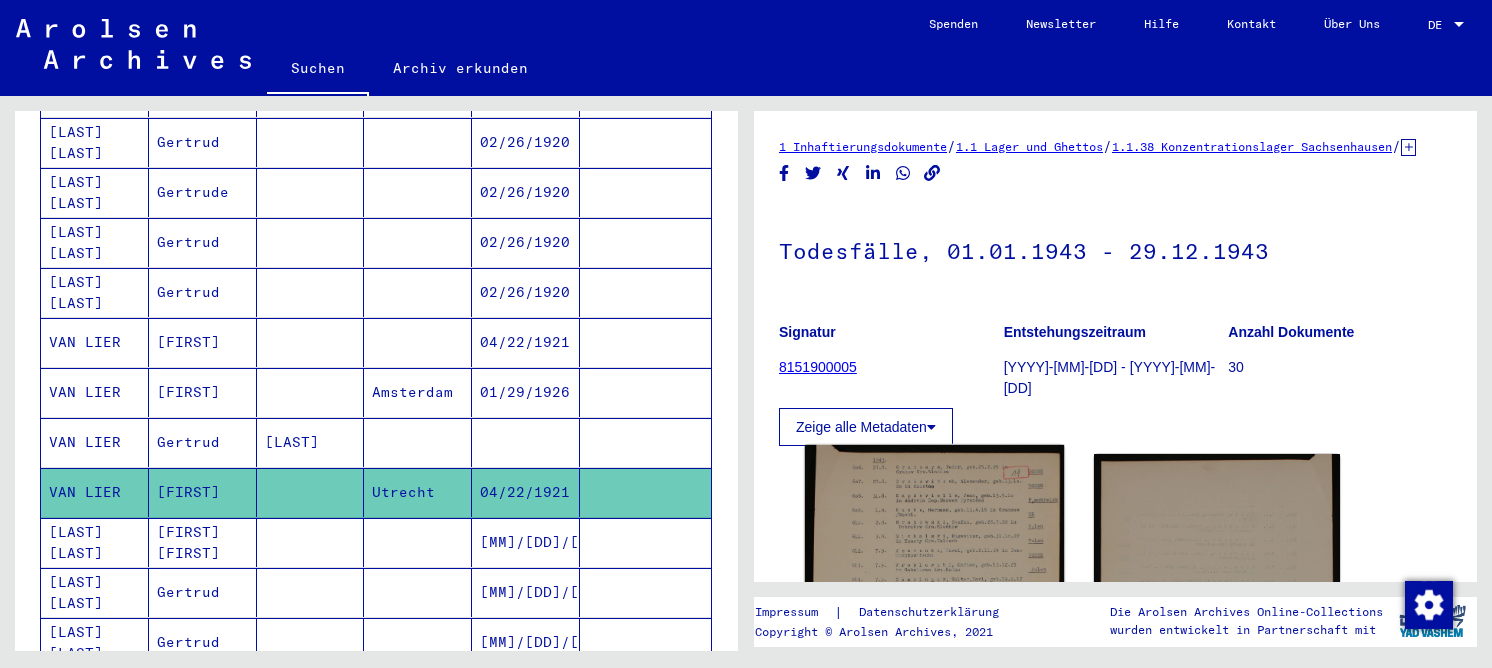 click 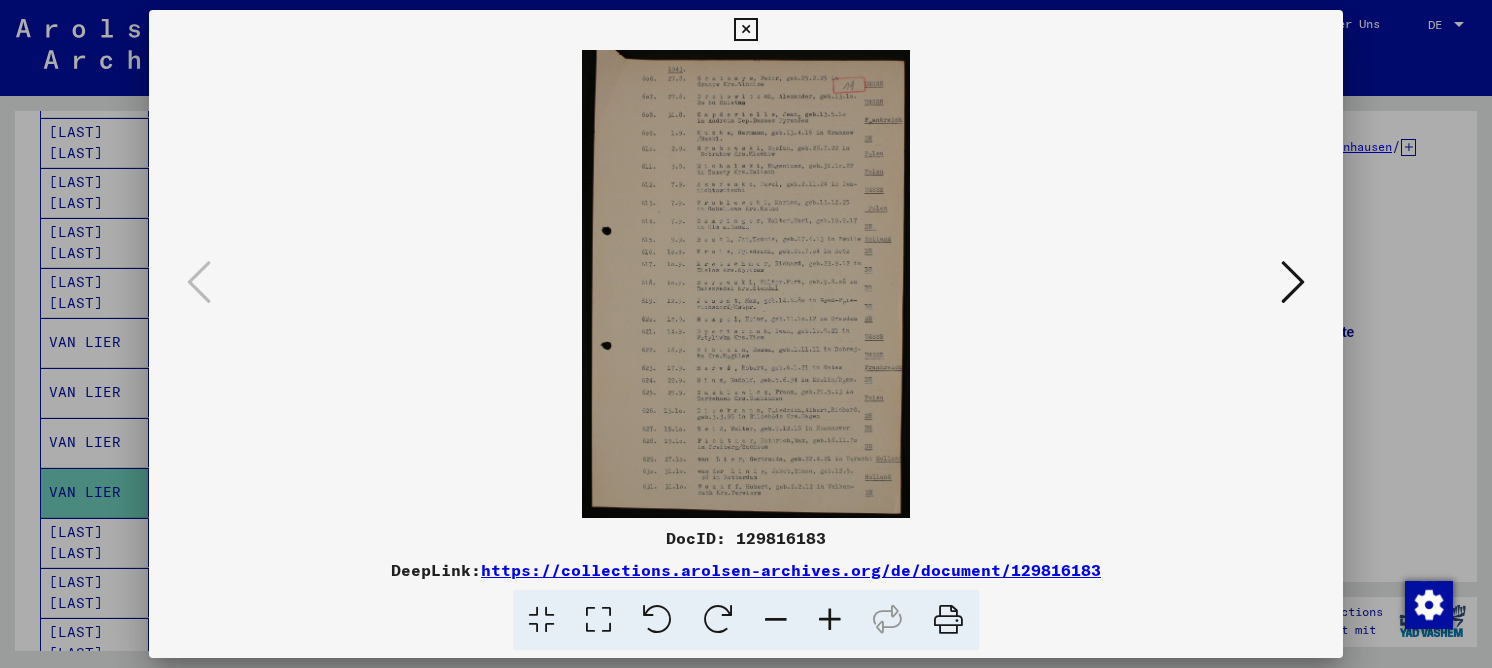 drag, startPoint x: 612, startPoint y: 618, endPoint x: 584, endPoint y: 554, distance: 69.856995 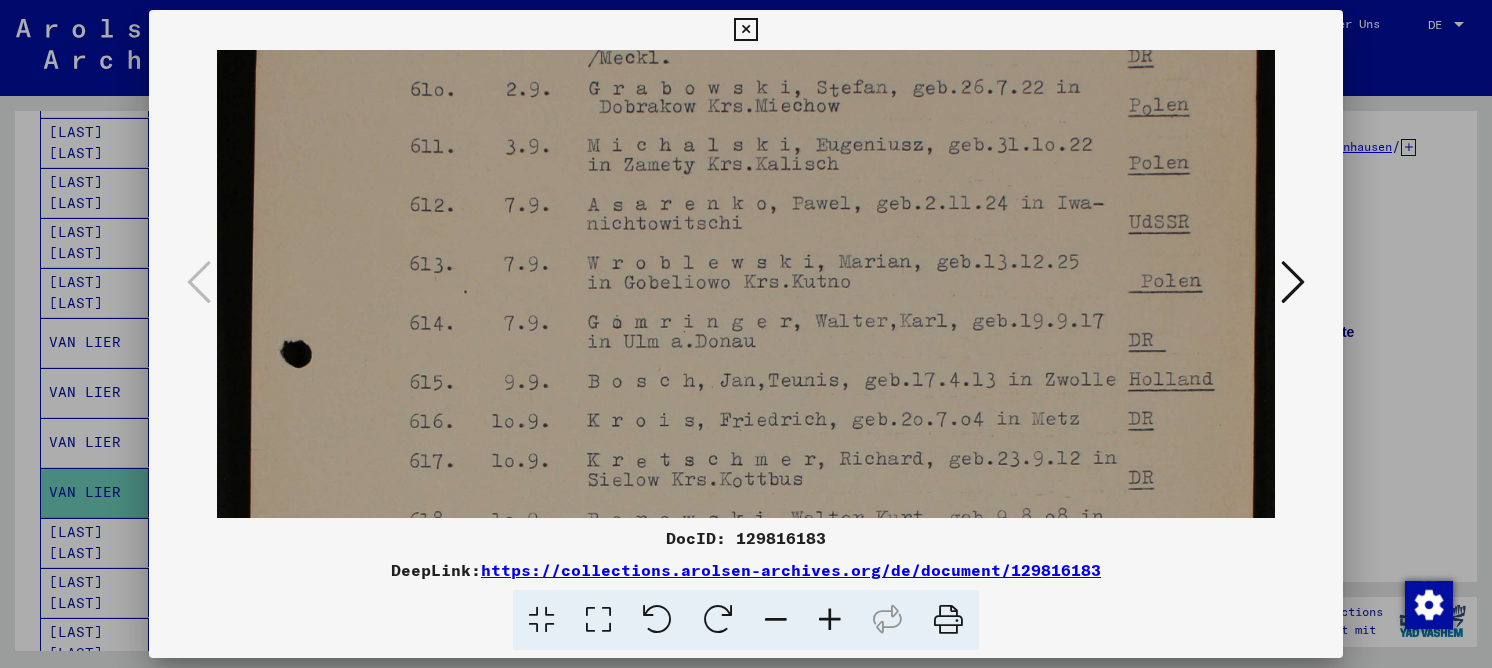 drag, startPoint x: 664, startPoint y: 406, endPoint x: 681, endPoint y: 148, distance: 258.55948 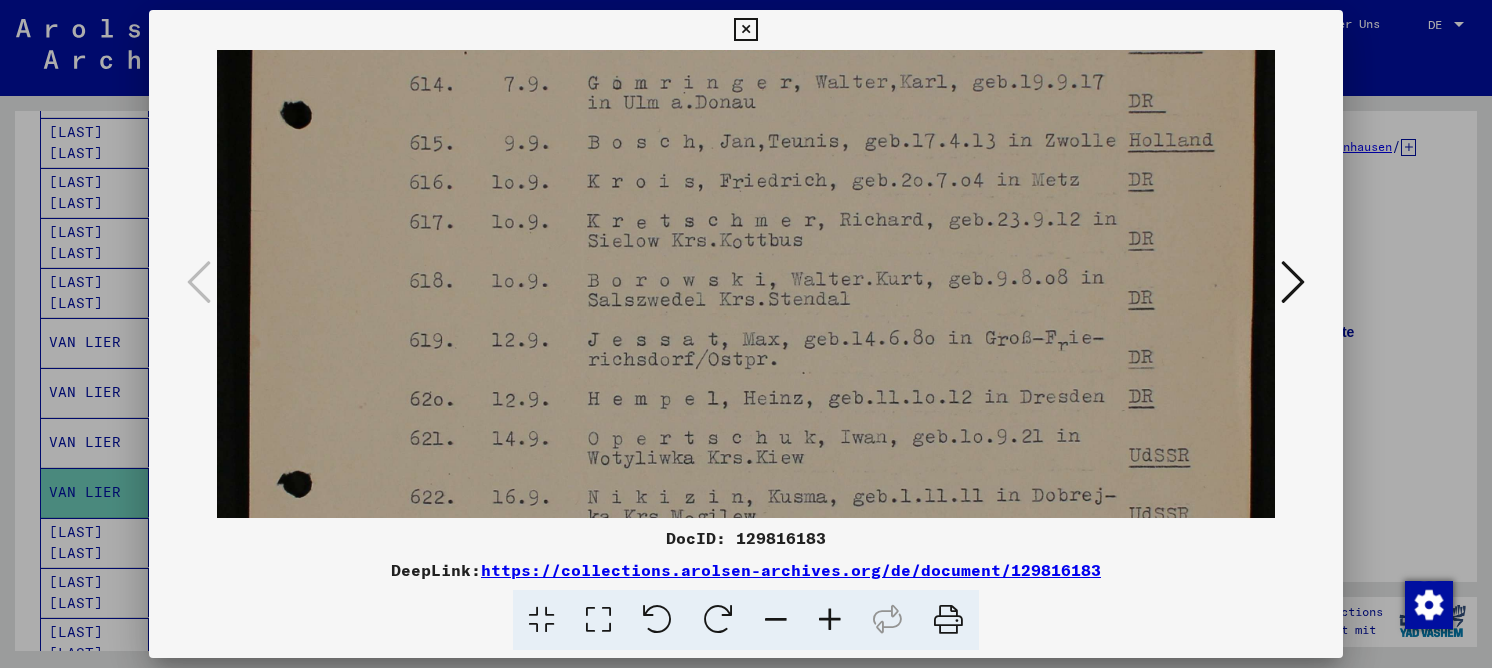 drag, startPoint x: 577, startPoint y: 330, endPoint x: 602, endPoint y: 136, distance: 195.60419 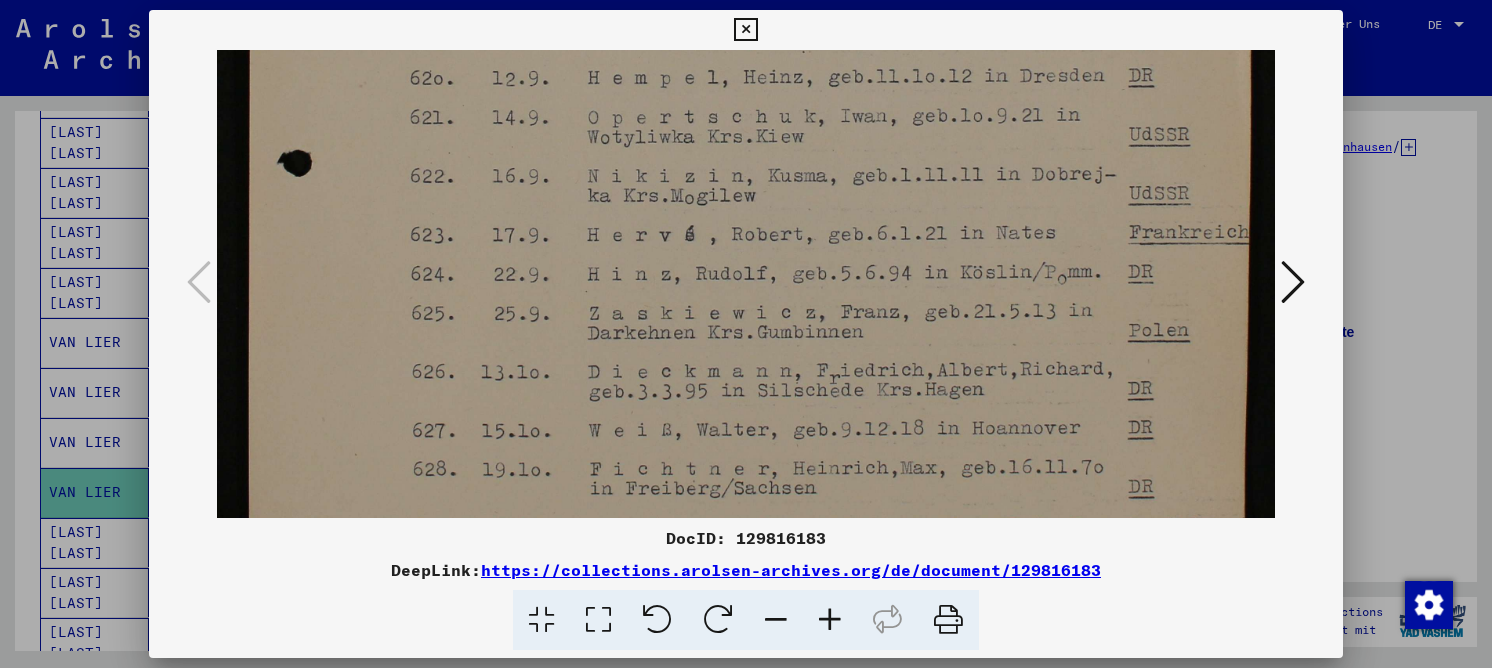 drag, startPoint x: 577, startPoint y: 183, endPoint x: 584, endPoint y: 96, distance: 87.28116 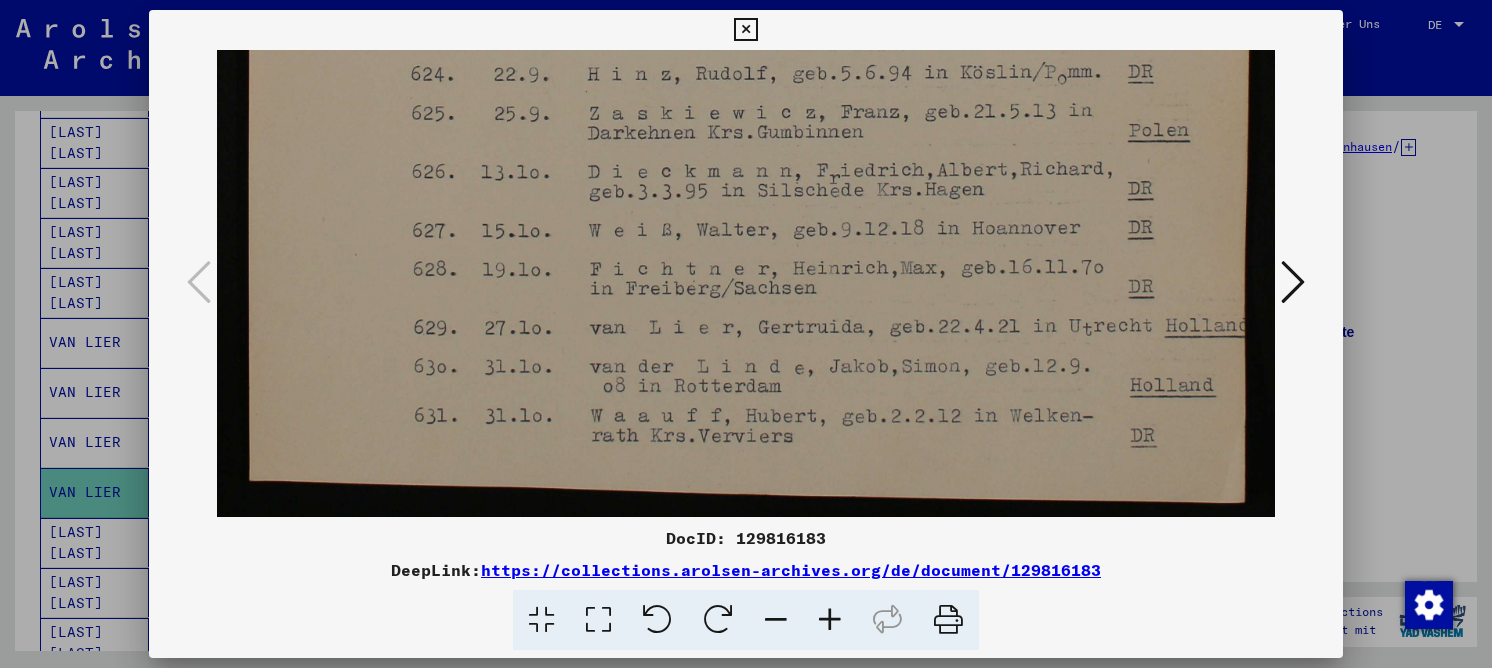 drag, startPoint x: 526, startPoint y: 330, endPoint x: 578, endPoint y: 111, distance: 225.08887 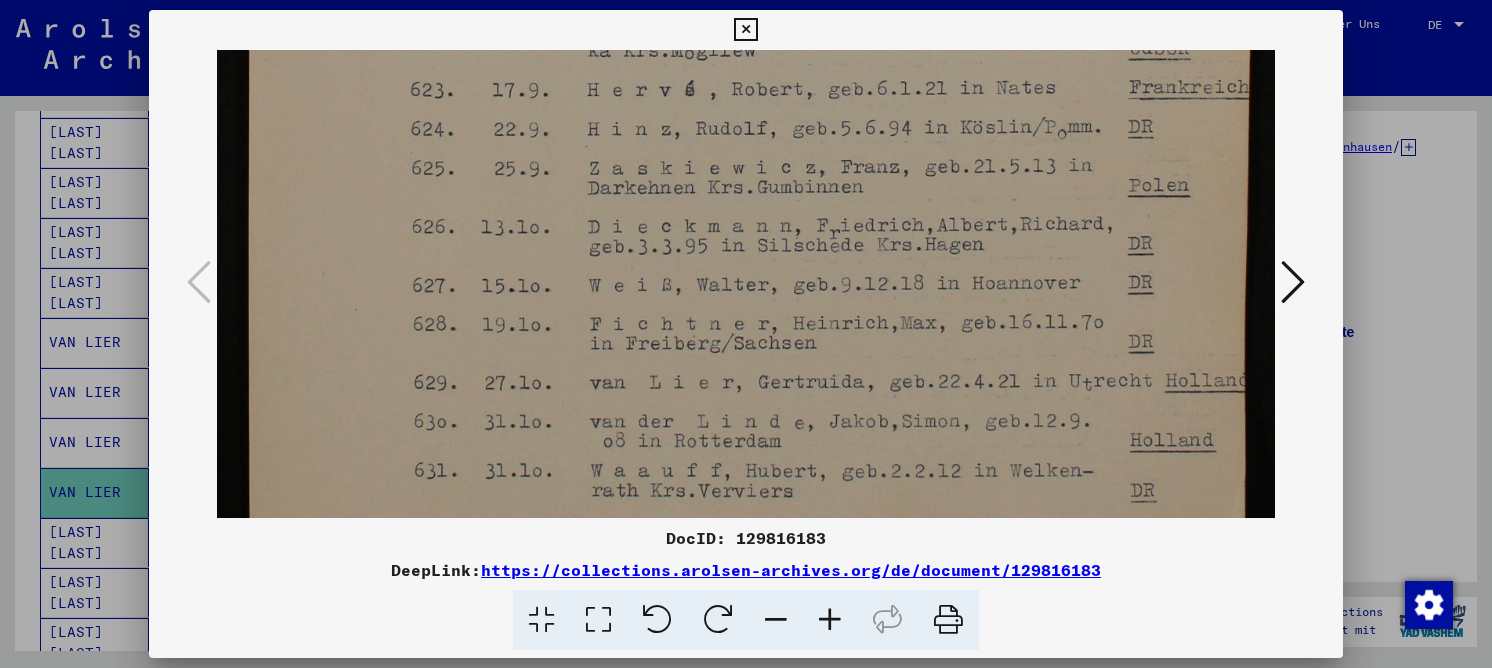 scroll, scrollTop: 995, scrollLeft: 0, axis: vertical 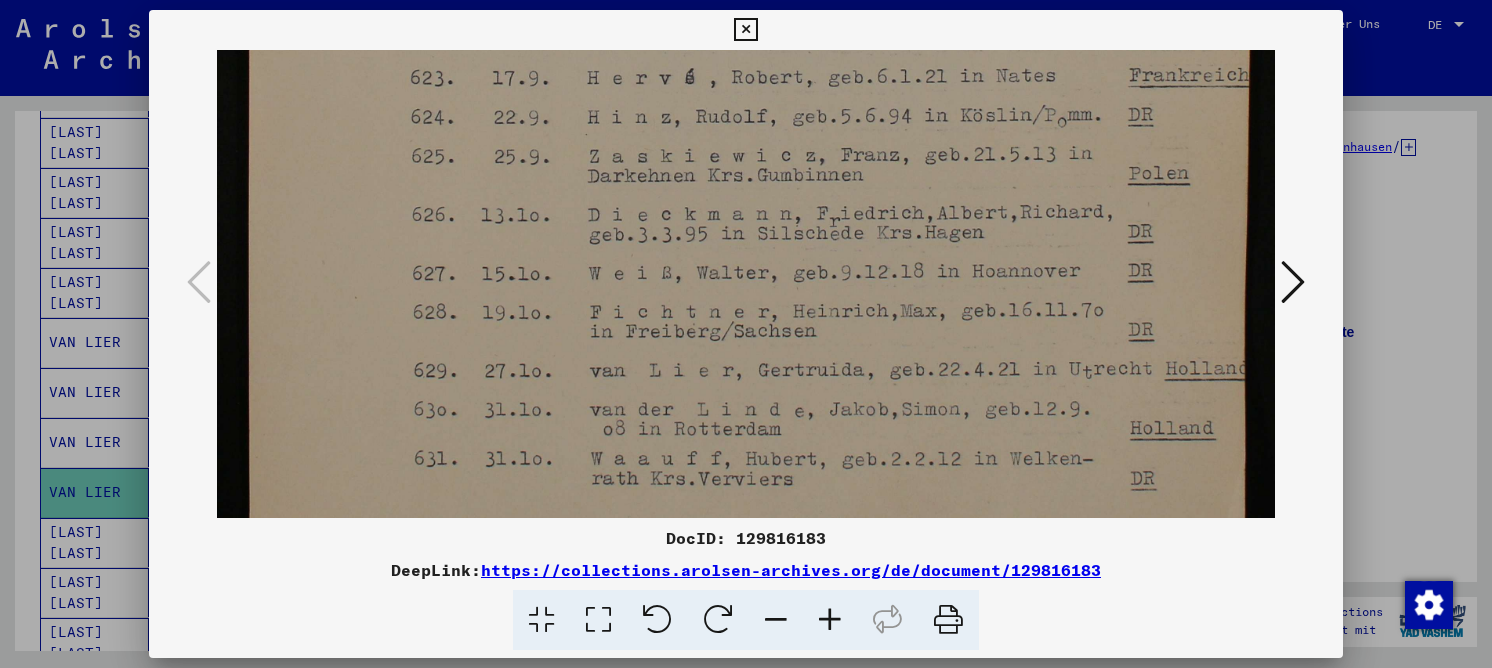 drag, startPoint x: 550, startPoint y: 146, endPoint x: 563, endPoint y: 185, distance: 41.109608 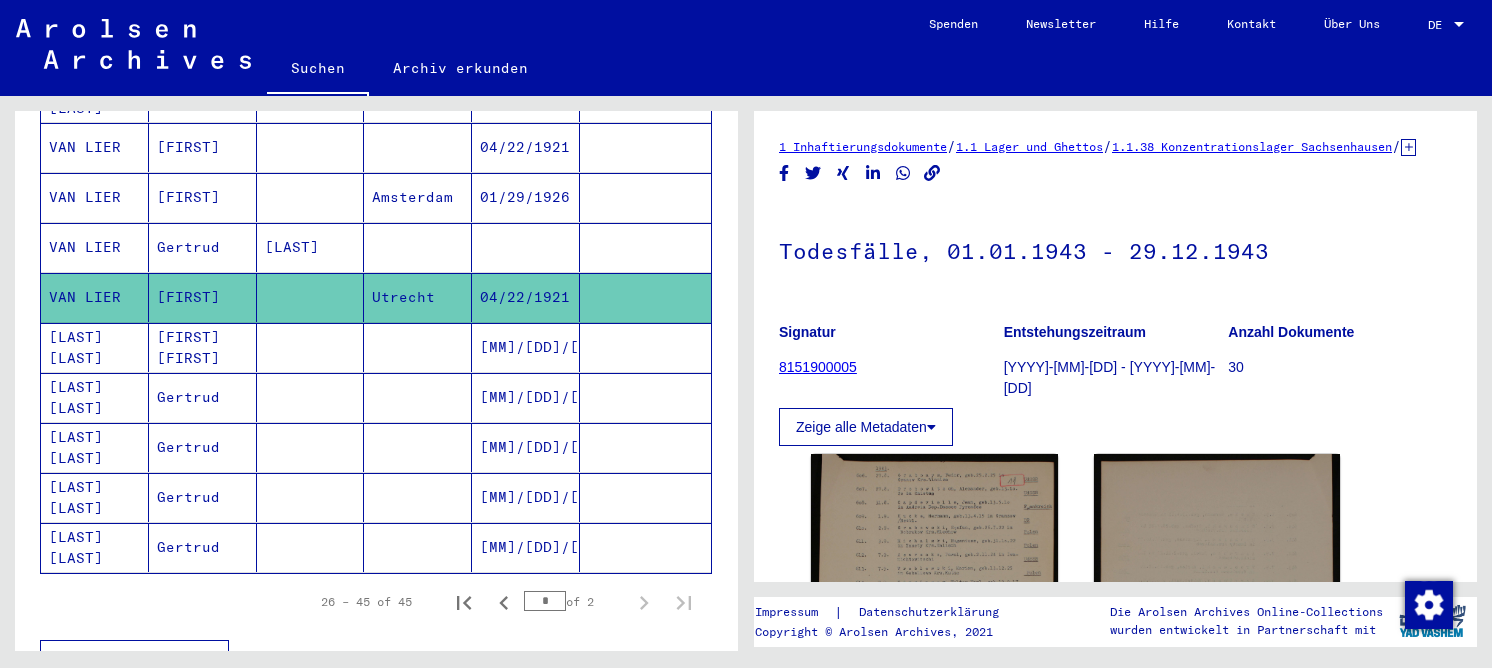scroll, scrollTop: 858, scrollLeft: 0, axis: vertical 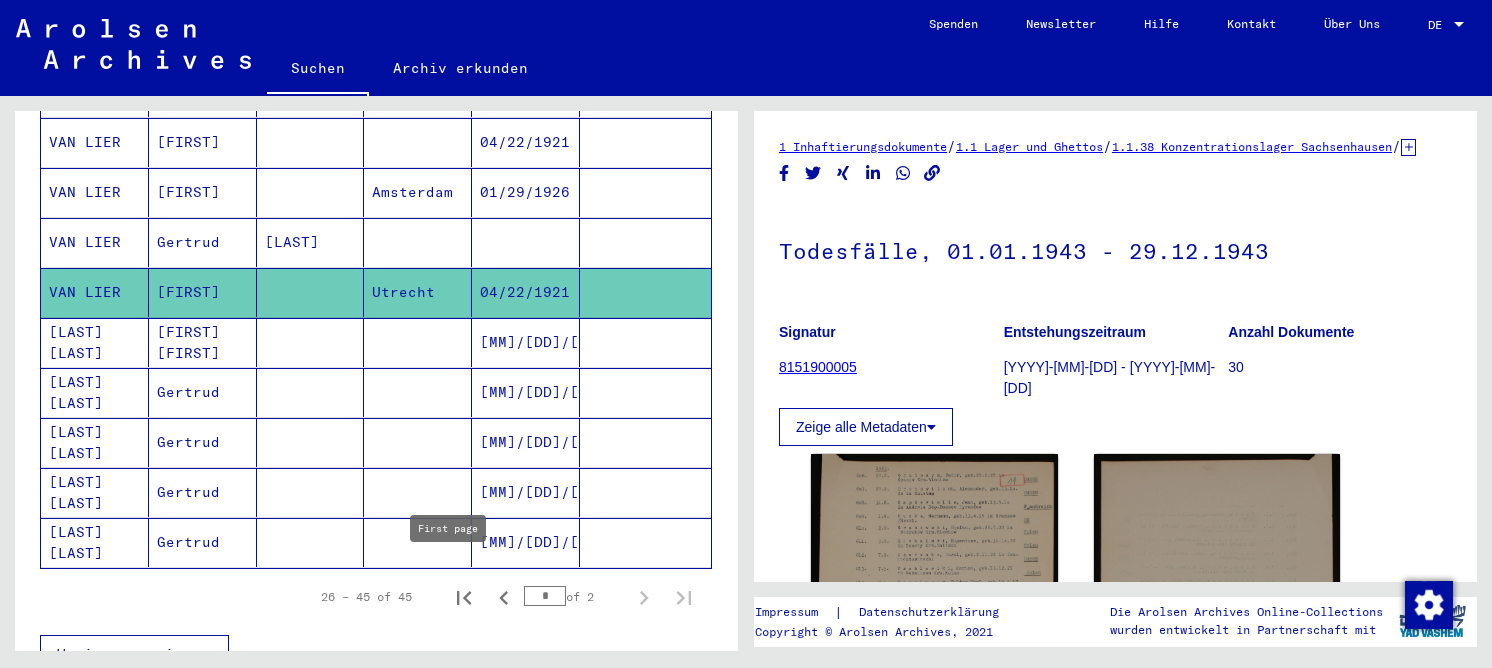 click 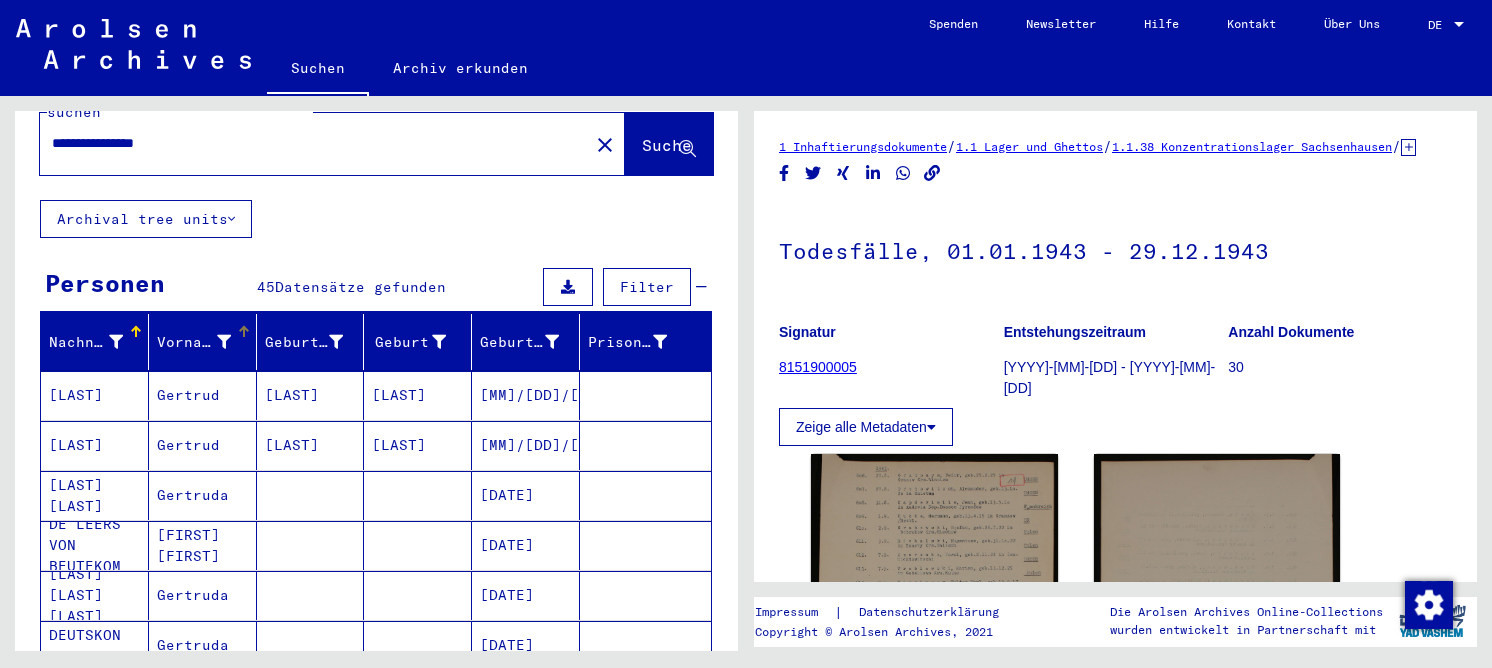 scroll, scrollTop: 0, scrollLeft: 0, axis: both 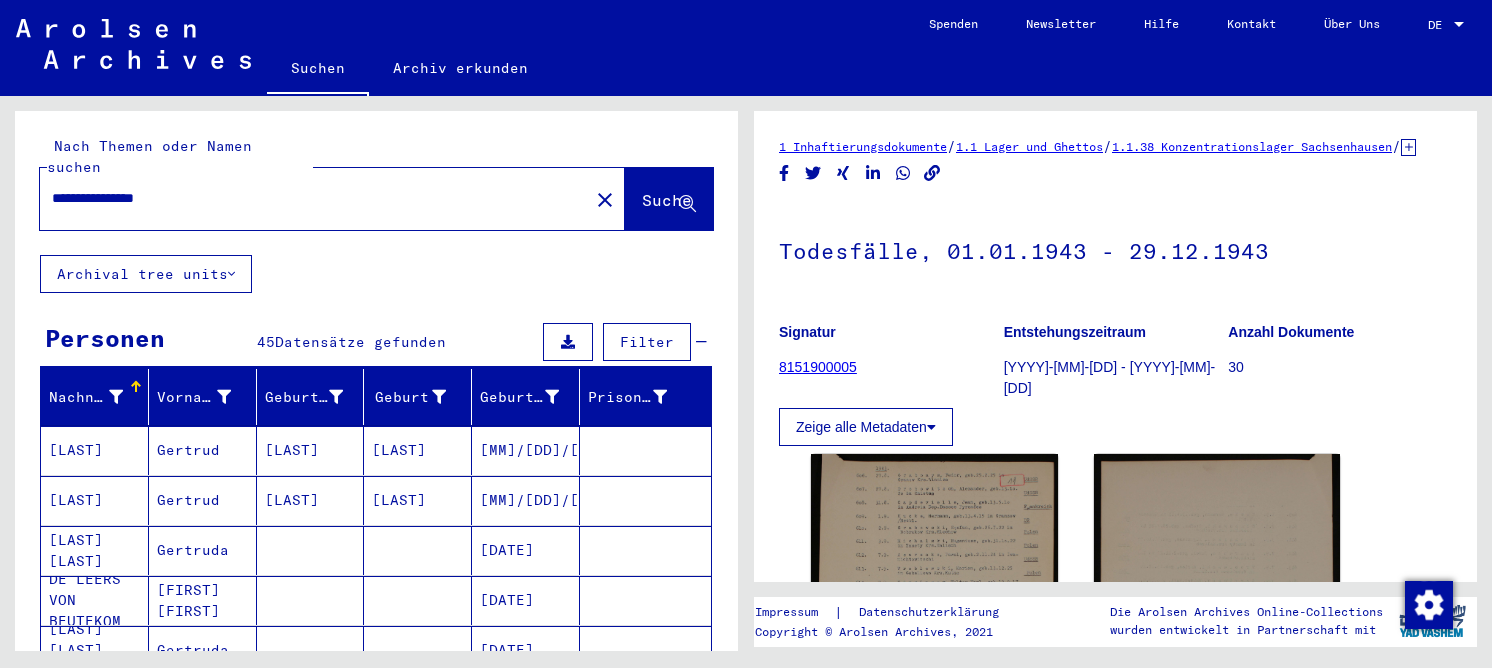 drag, startPoint x: 209, startPoint y: 176, endPoint x: 15, endPoint y: 154, distance: 195.24344 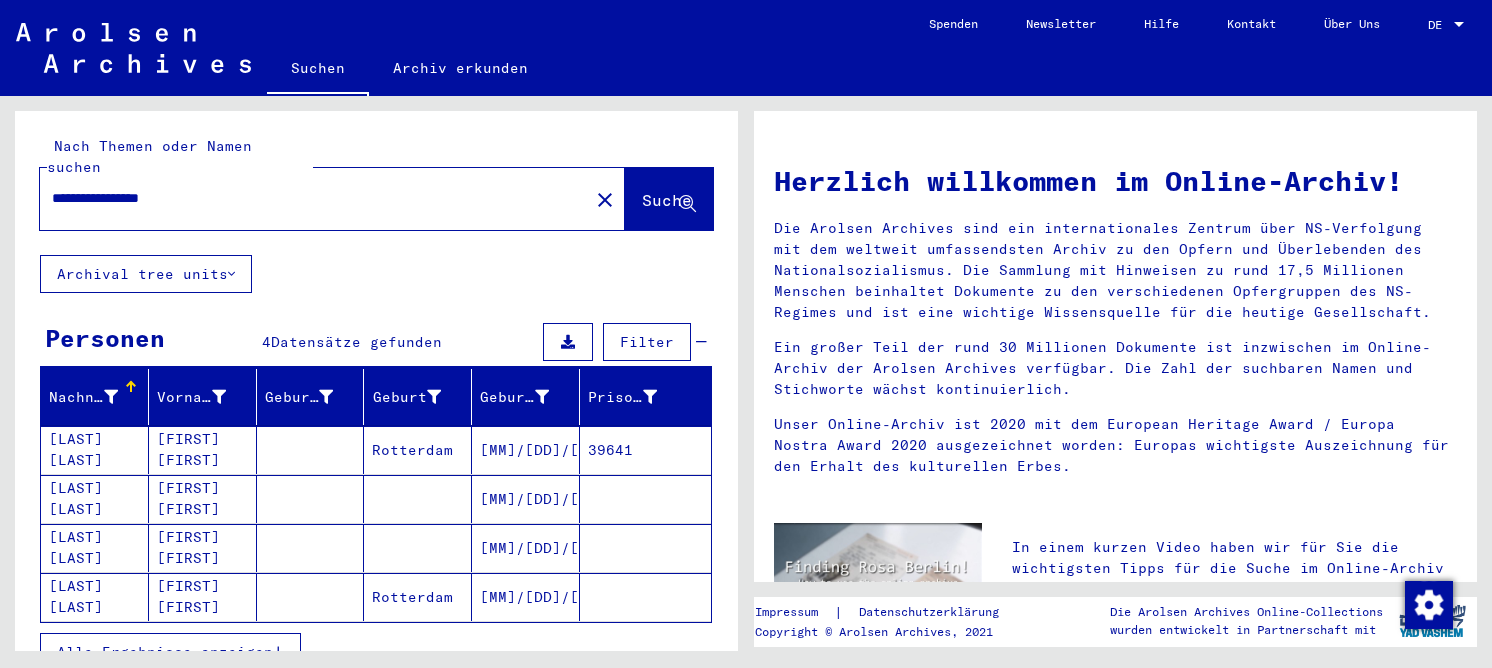 click on "[FIRST] [FIRST]" at bounding box center [203, 499] 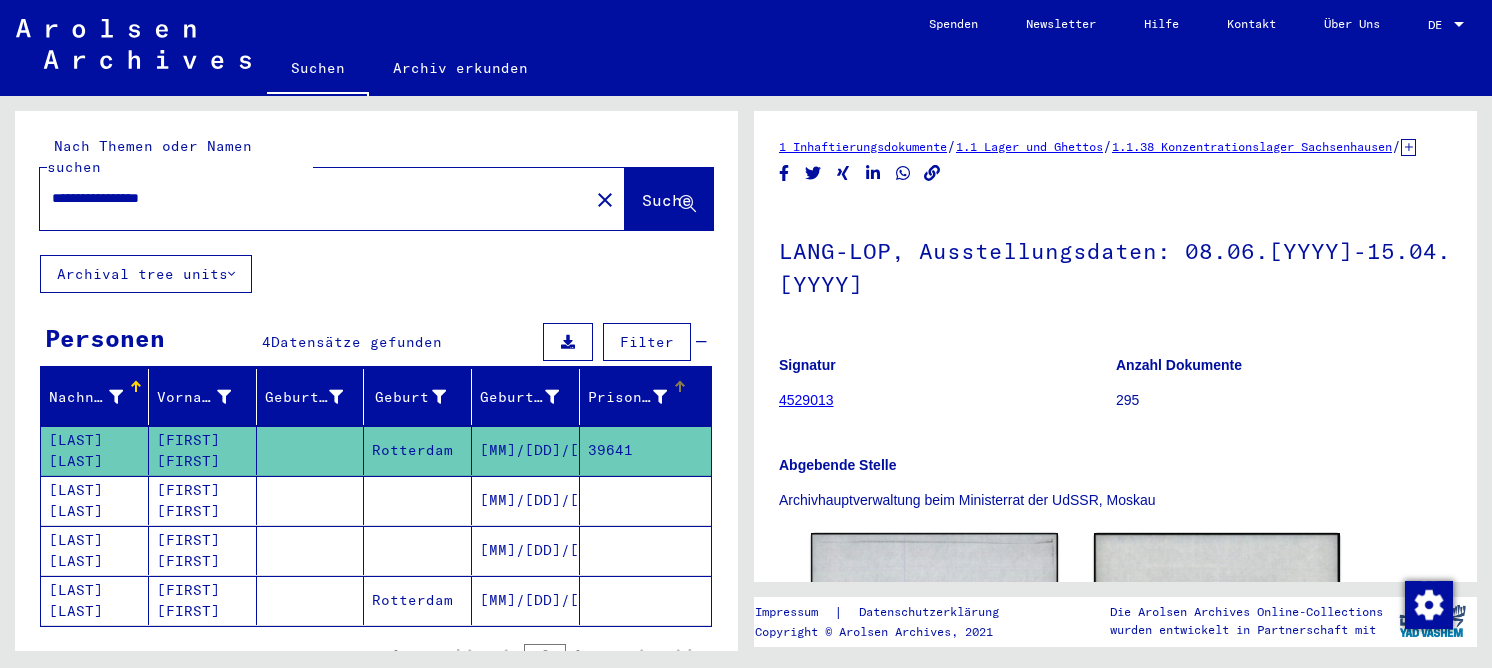 scroll, scrollTop: 0, scrollLeft: 0, axis: both 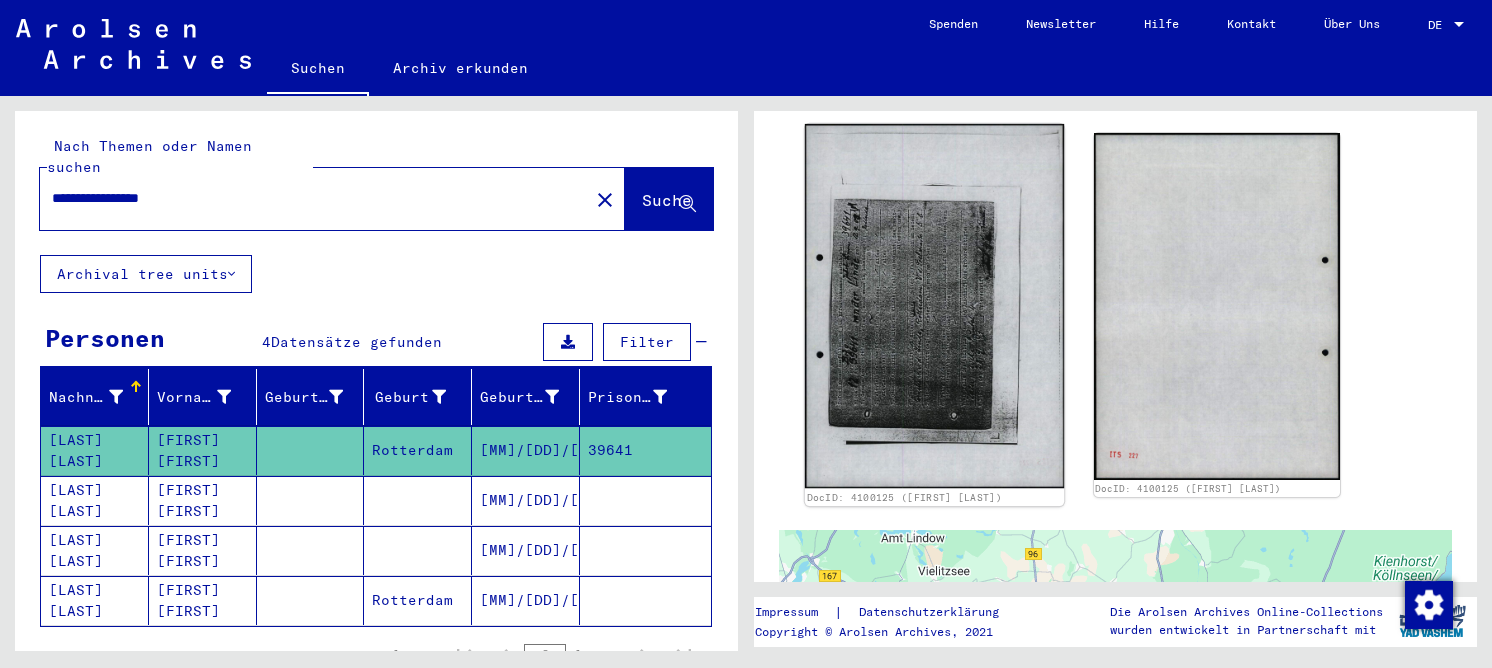 click 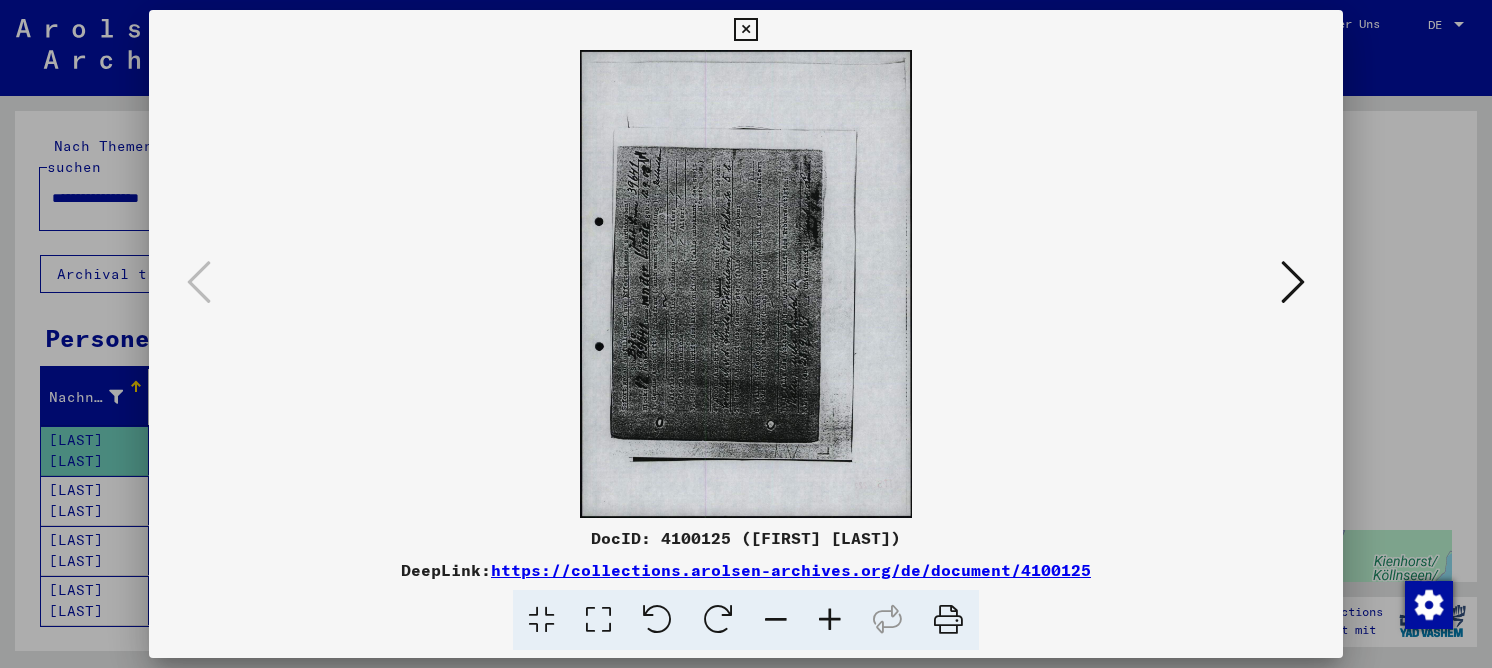 click at bounding box center [598, 620] 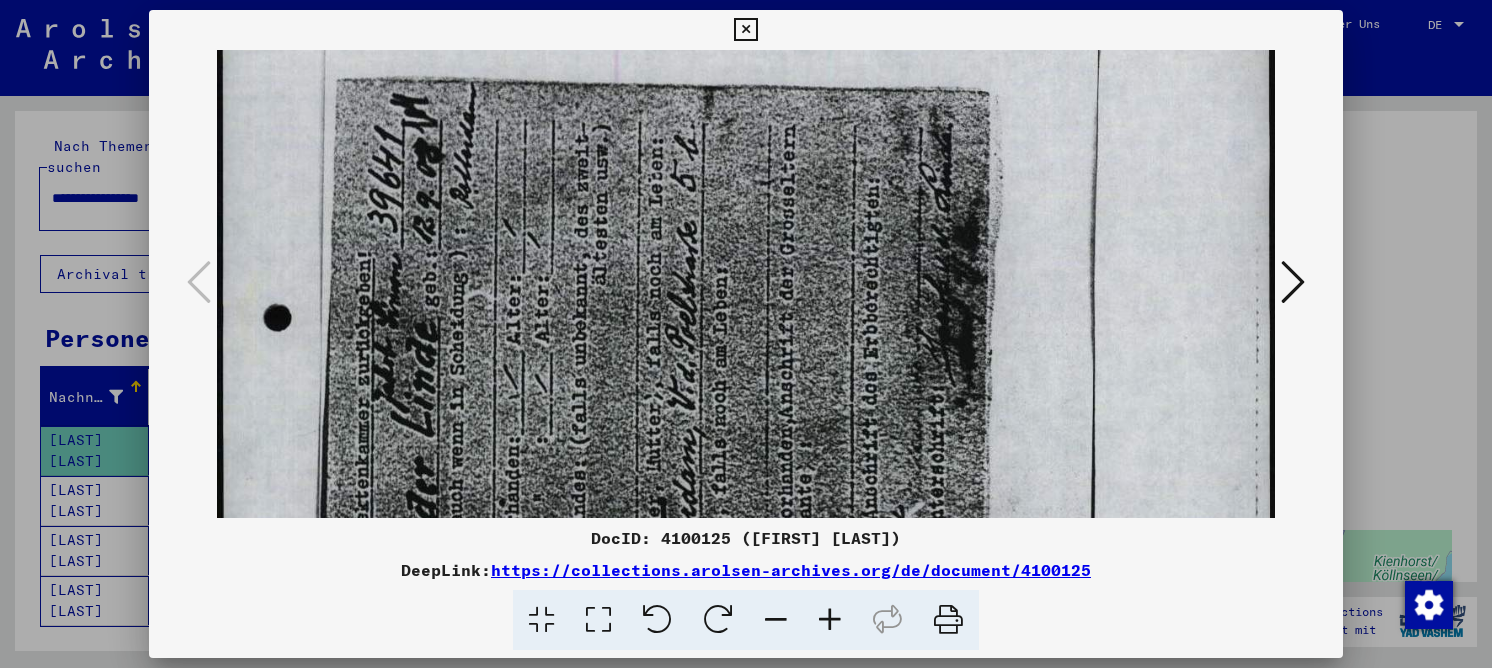 scroll, scrollTop: 316, scrollLeft: 0, axis: vertical 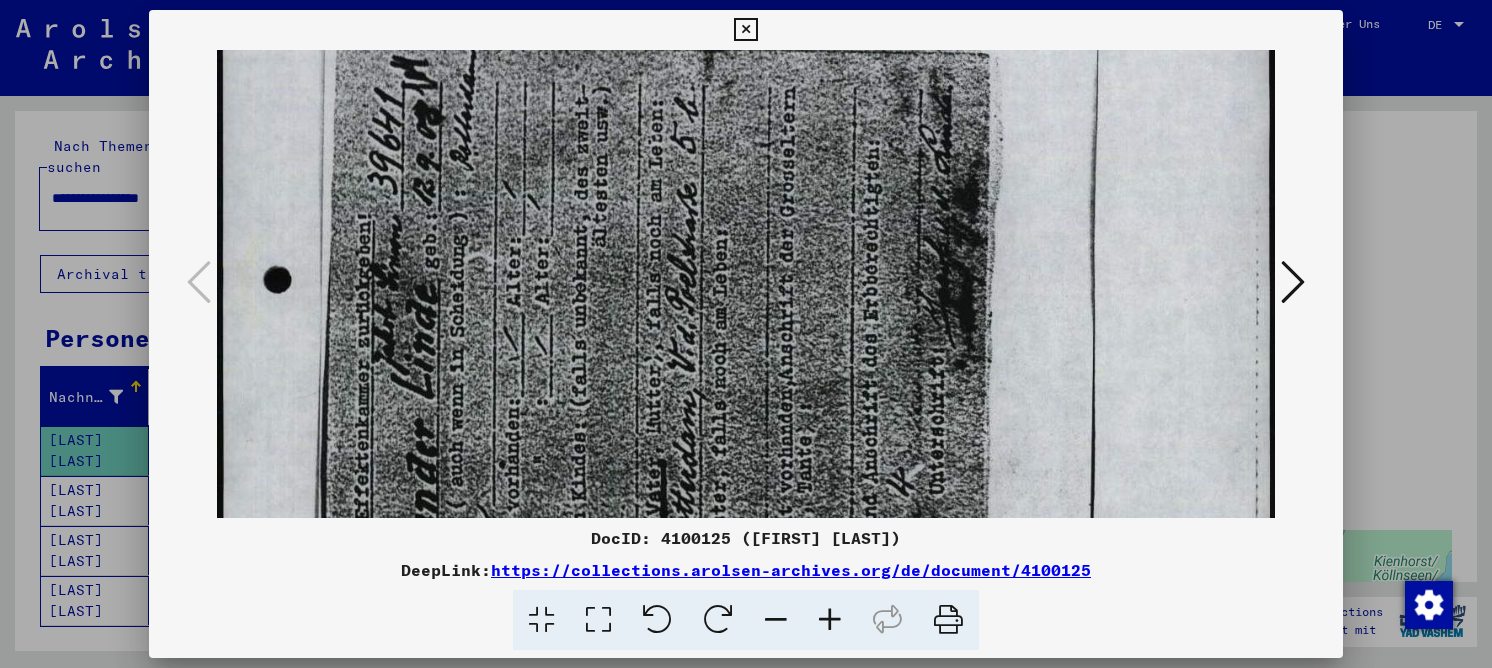 drag, startPoint x: 705, startPoint y: 463, endPoint x: 740, endPoint y: 151, distance: 313.957 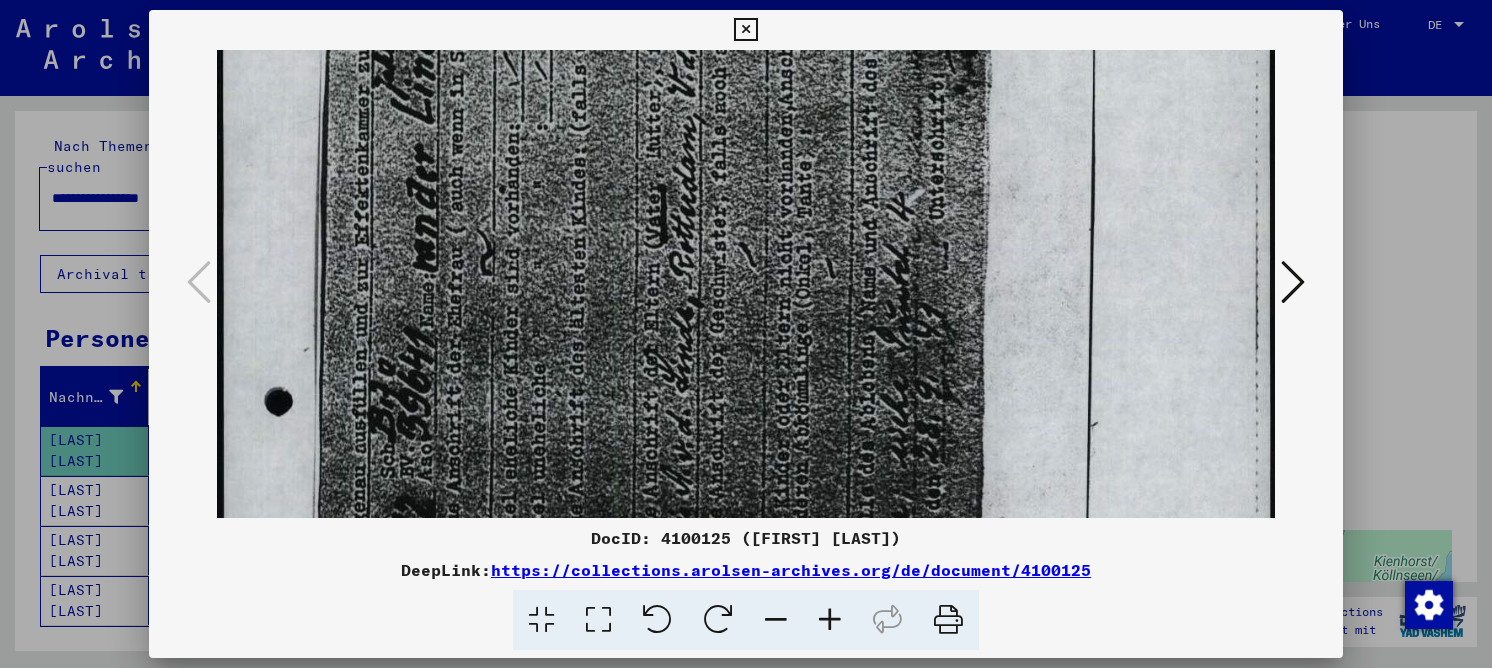 drag, startPoint x: 717, startPoint y: 339, endPoint x: 731, endPoint y: 57, distance: 282.3473 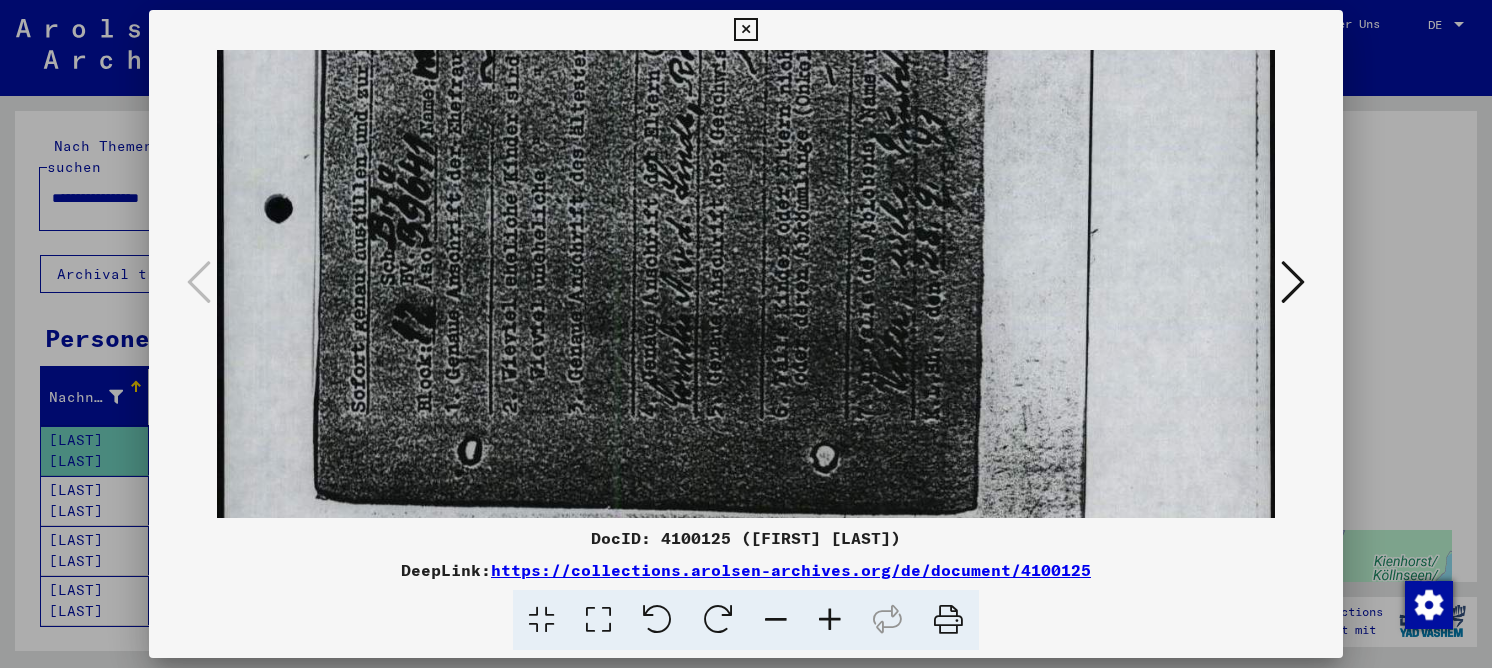 scroll, scrollTop: 791, scrollLeft: 0, axis: vertical 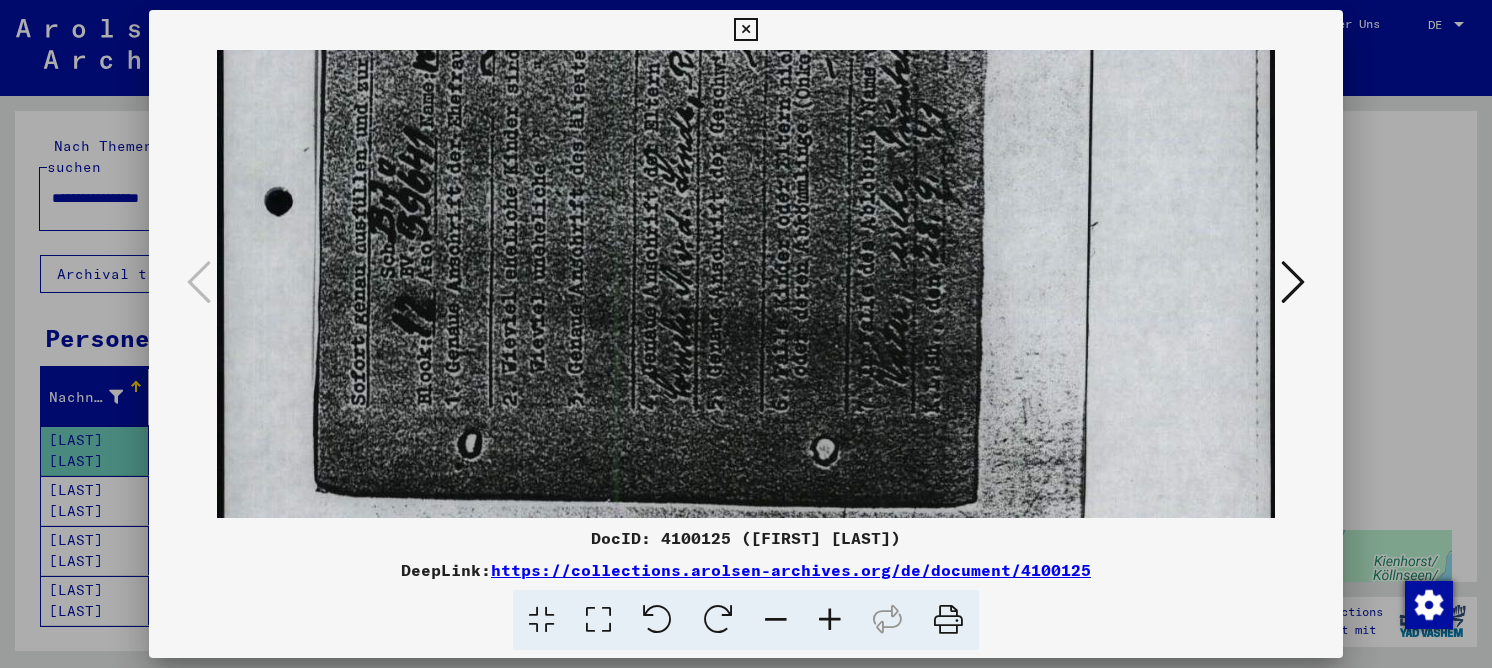 drag, startPoint x: 620, startPoint y: 322, endPoint x: 625, endPoint y: 129, distance: 193.06476 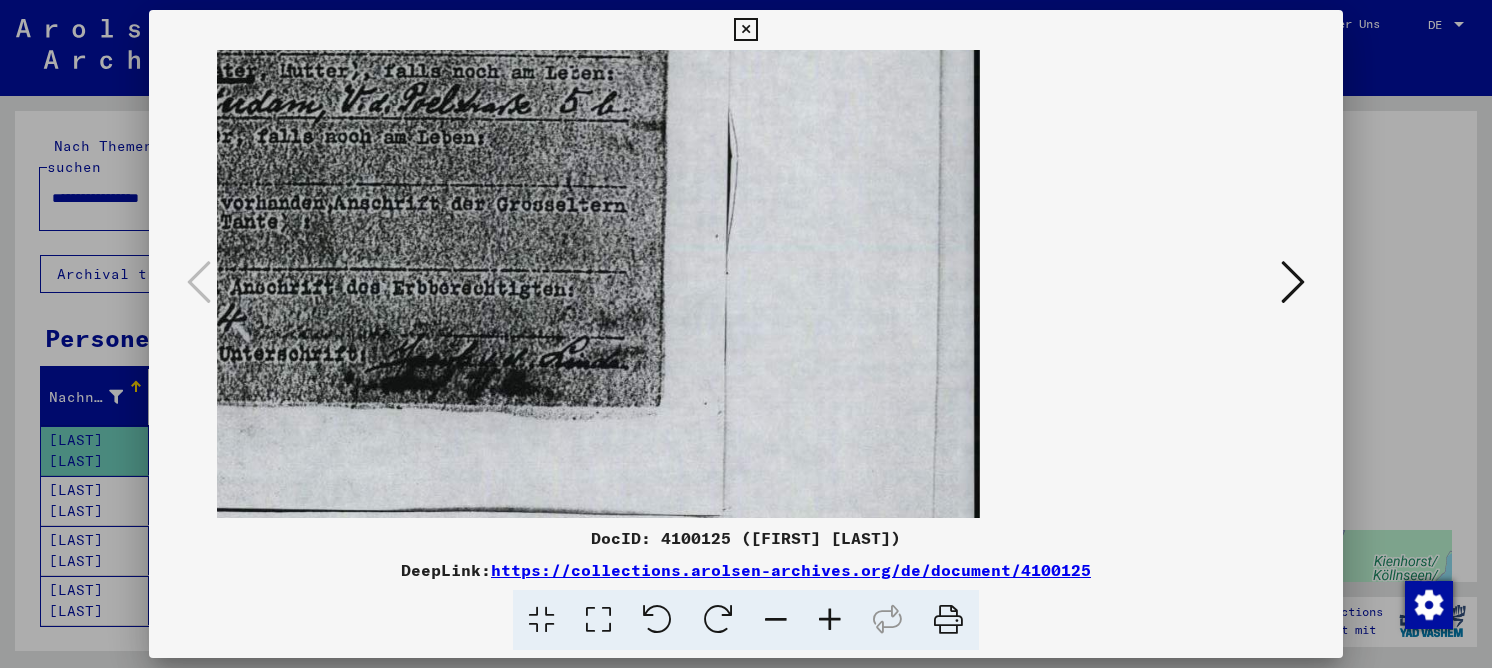 scroll, scrollTop: 29, scrollLeft: 0, axis: vertical 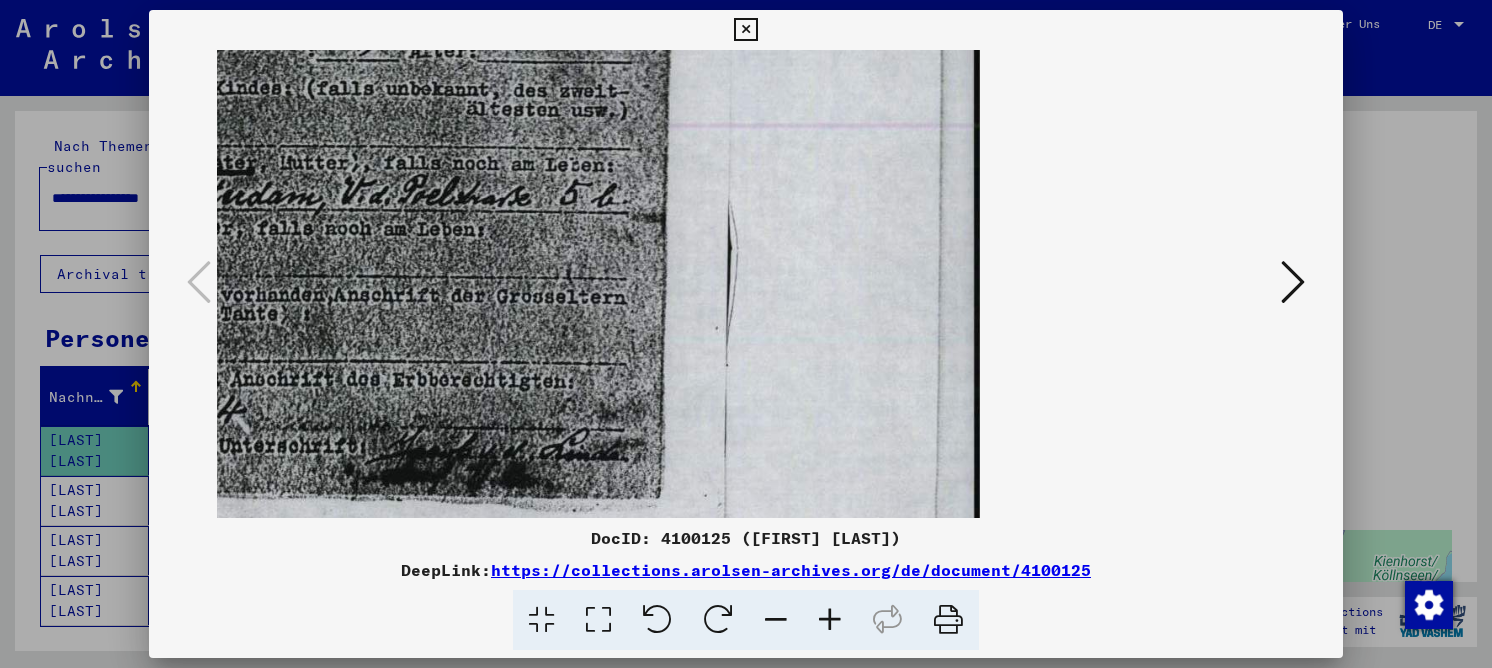 drag, startPoint x: 373, startPoint y: 194, endPoint x: 488, endPoint y: 439, distance: 270.64737 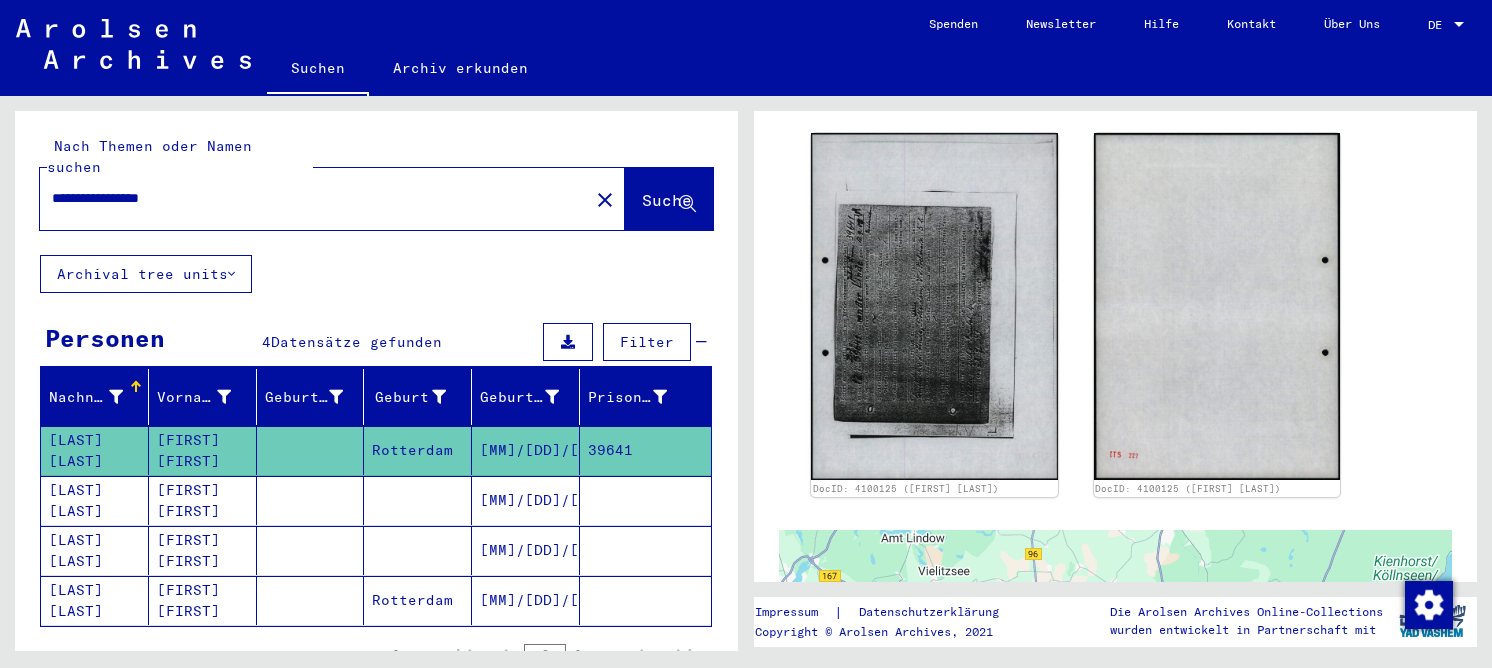 click at bounding box center [311, 550] 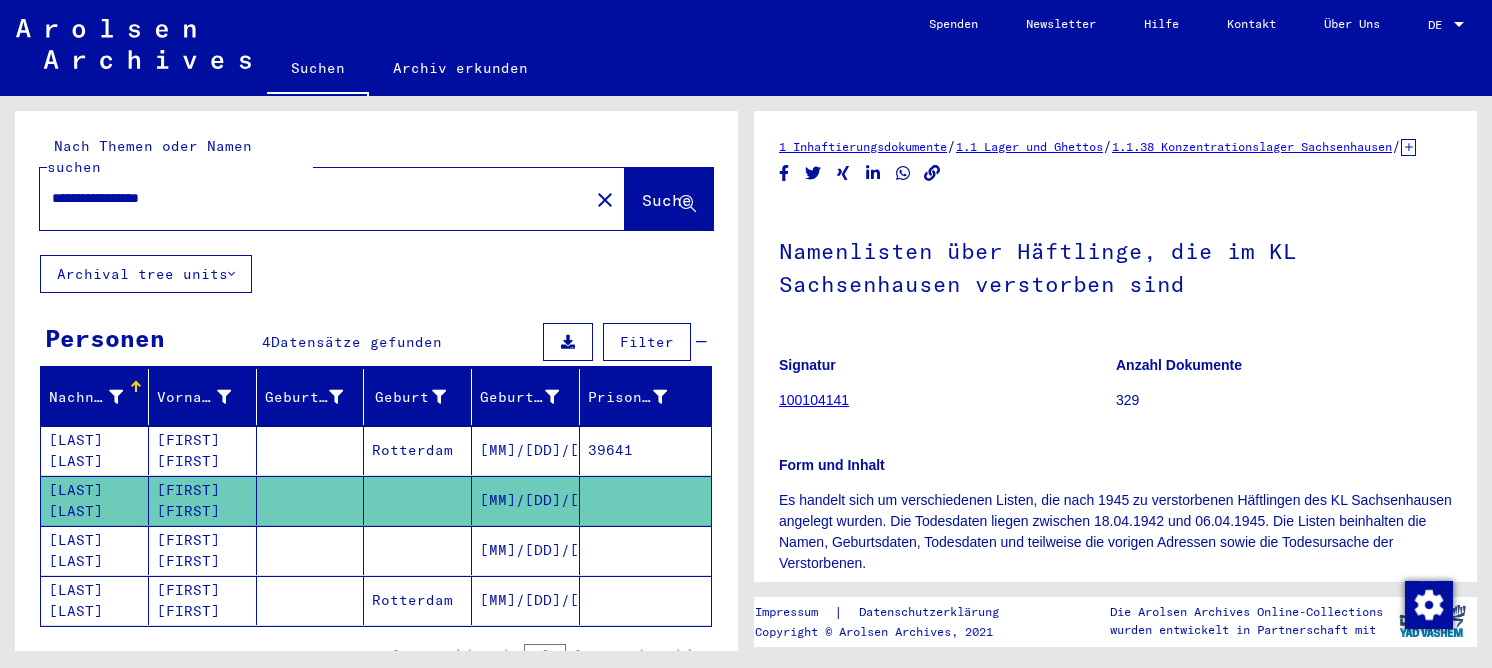 scroll, scrollTop: 0, scrollLeft: 0, axis: both 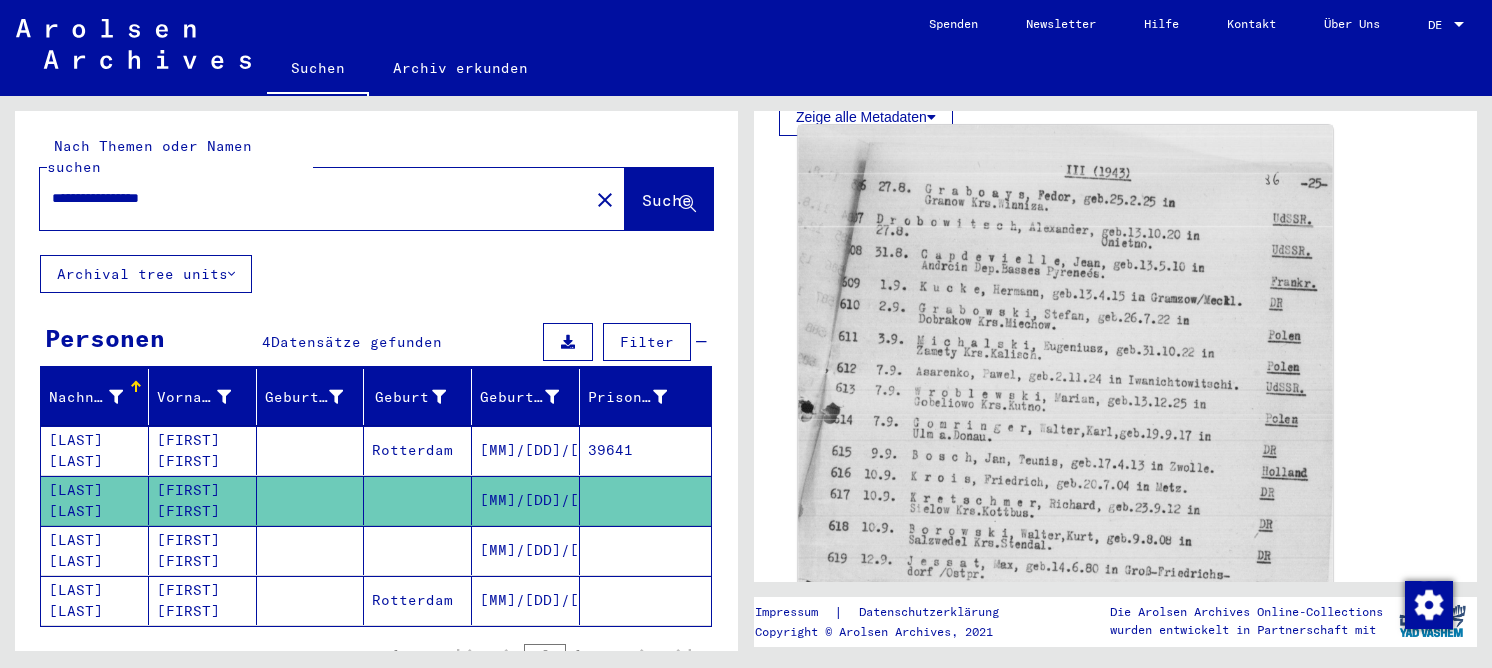 click 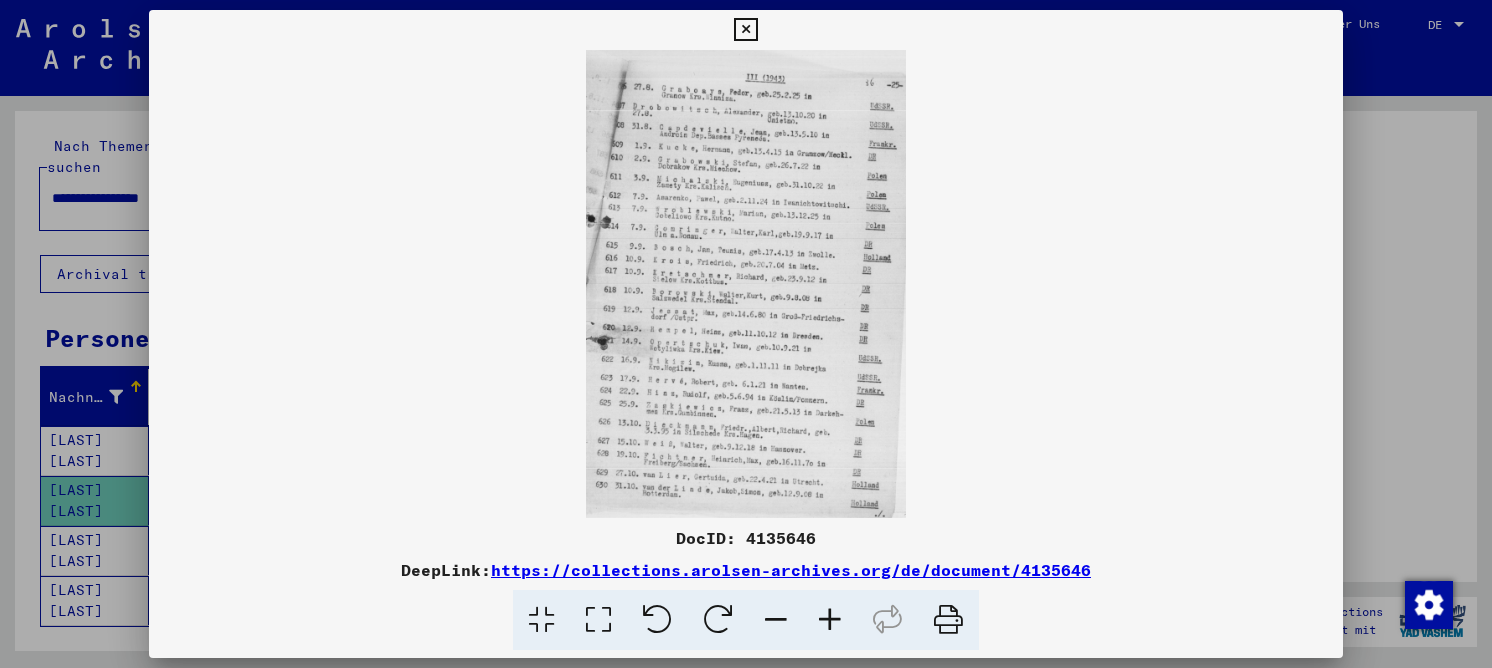 click at bounding box center (598, 620) 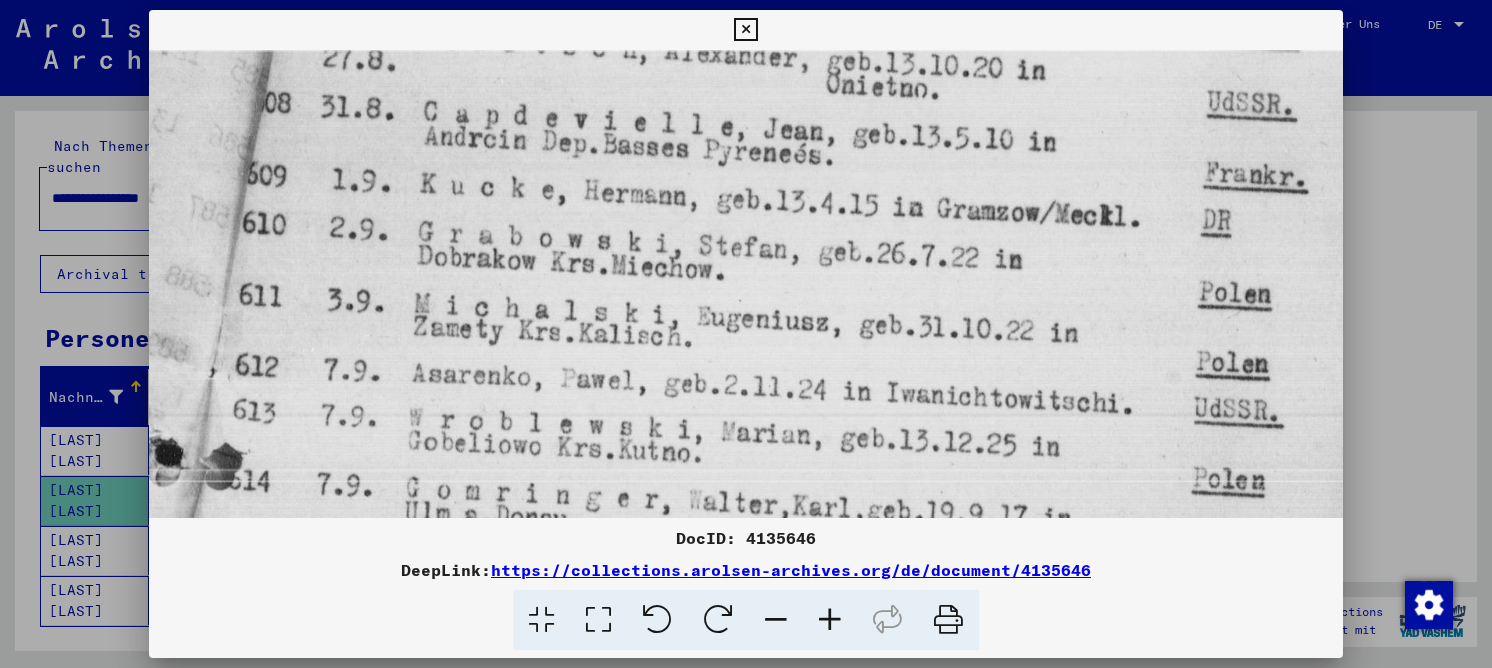 drag, startPoint x: 666, startPoint y: 420, endPoint x: 640, endPoint y: 226, distance: 195.73451 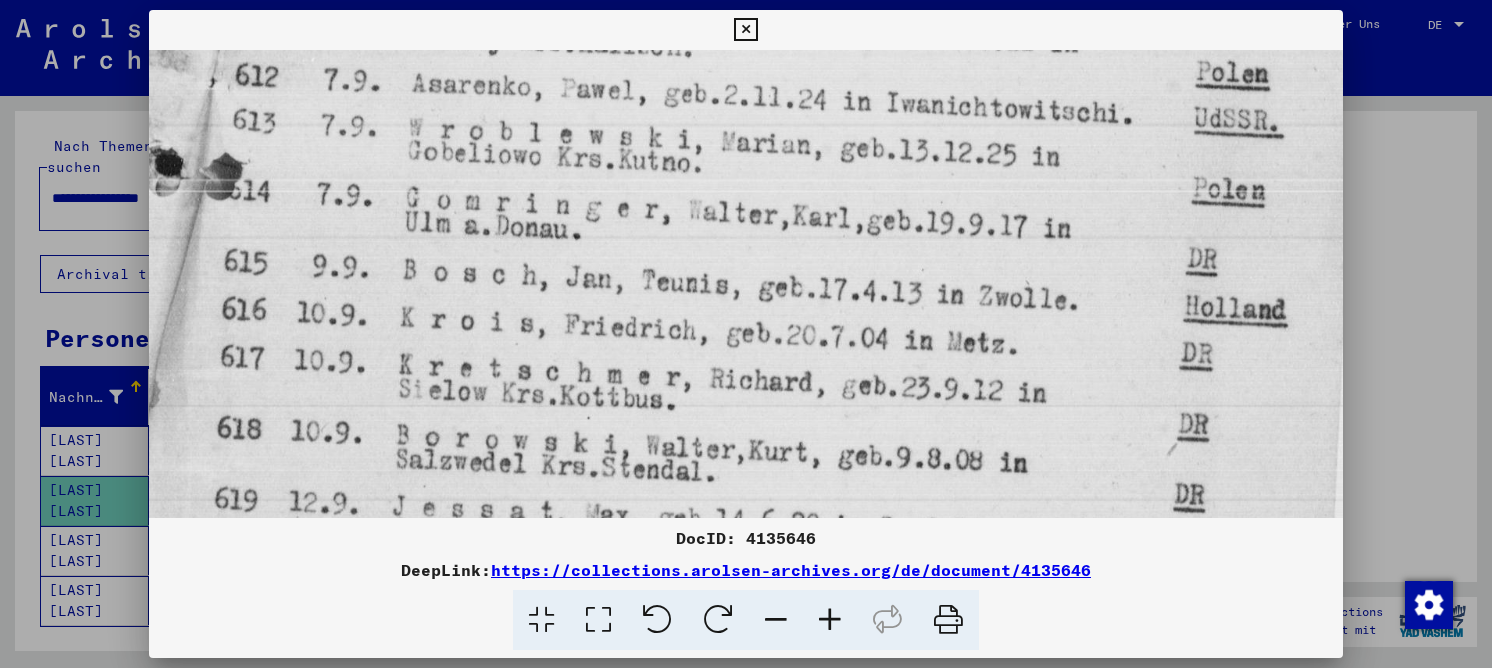 drag, startPoint x: 588, startPoint y: 331, endPoint x: 609, endPoint y: 73, distance: 258.85324 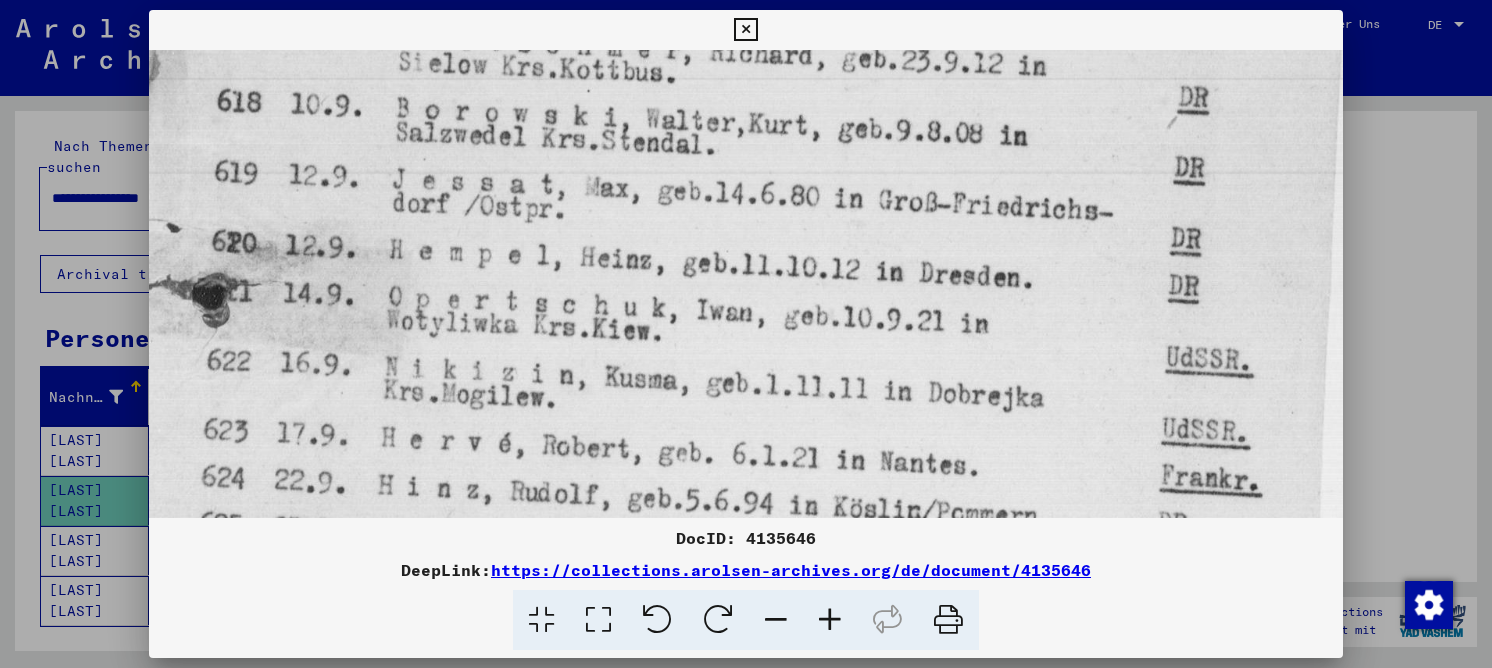 drag, startPoint x: 589, startPoint y: 302, endPoint x: 637, endPoint y: -26, distance: 331.4936 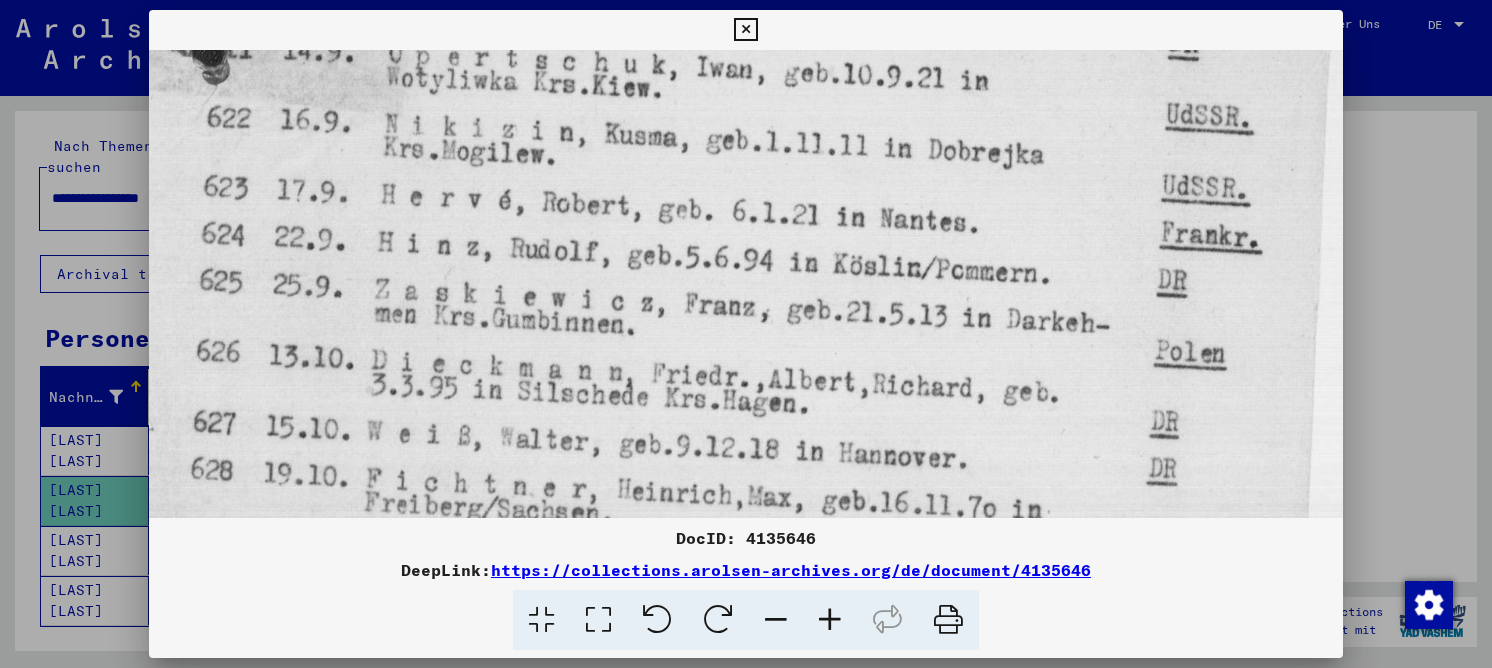 drag, startPoint x: 608, startPoint y: 331, endPoint x: 637, endPoint y: 138, distance: 195.1666 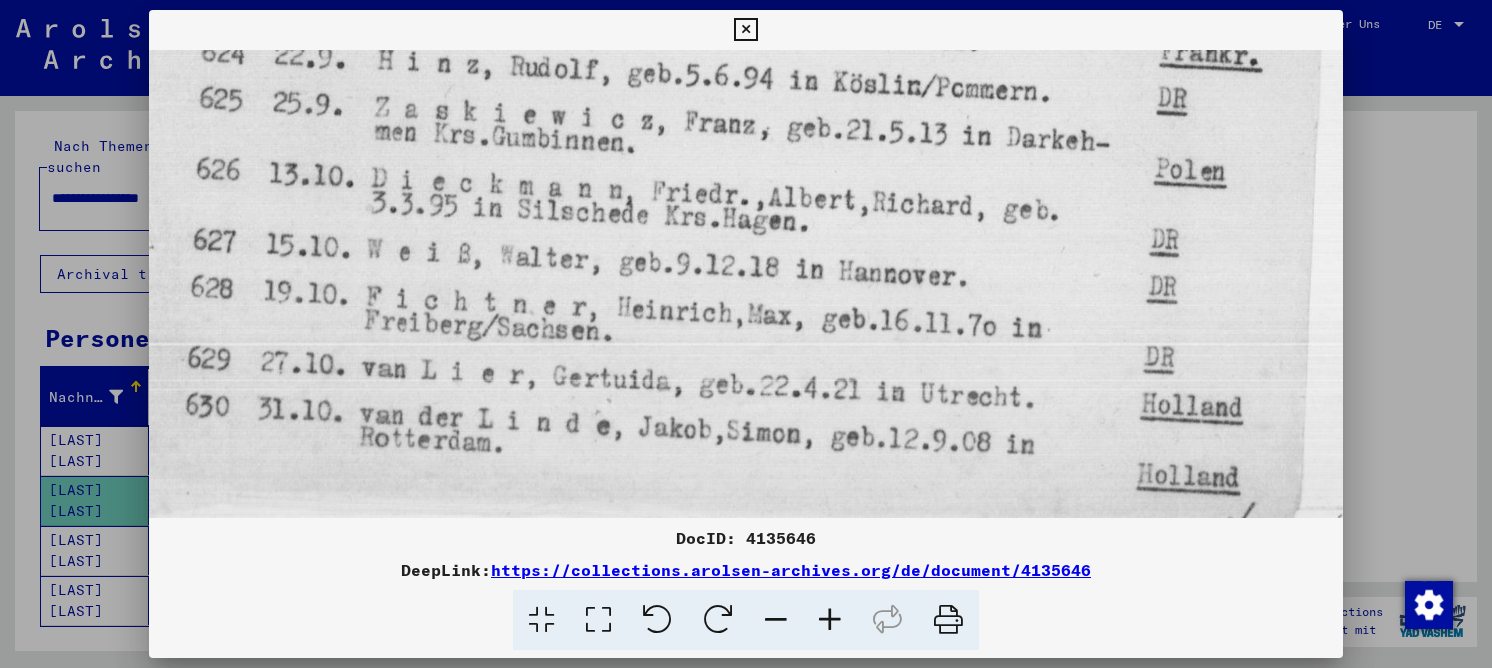 drag, startPoint x: 542, startPoint y: 290, endPoint x: 543, endPoint y: 116, distance: 174.00287 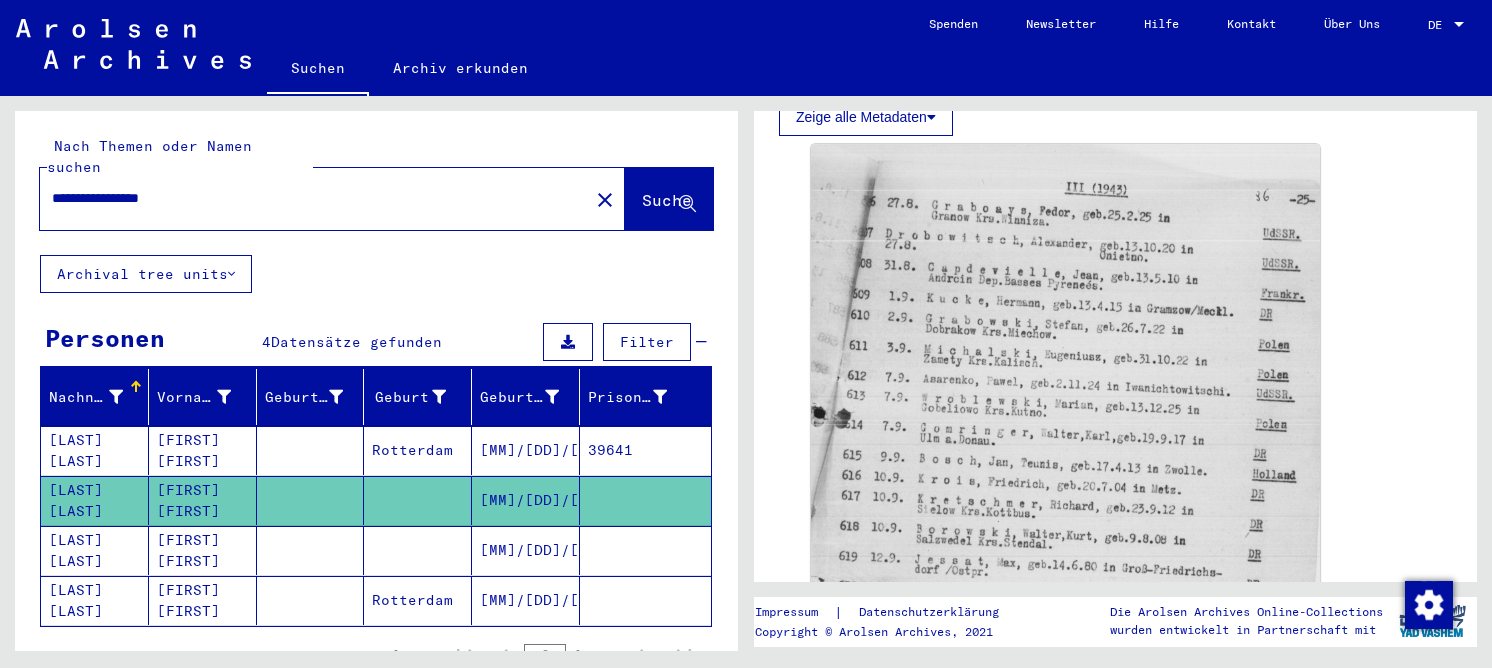click at bounding box center [418, 600] 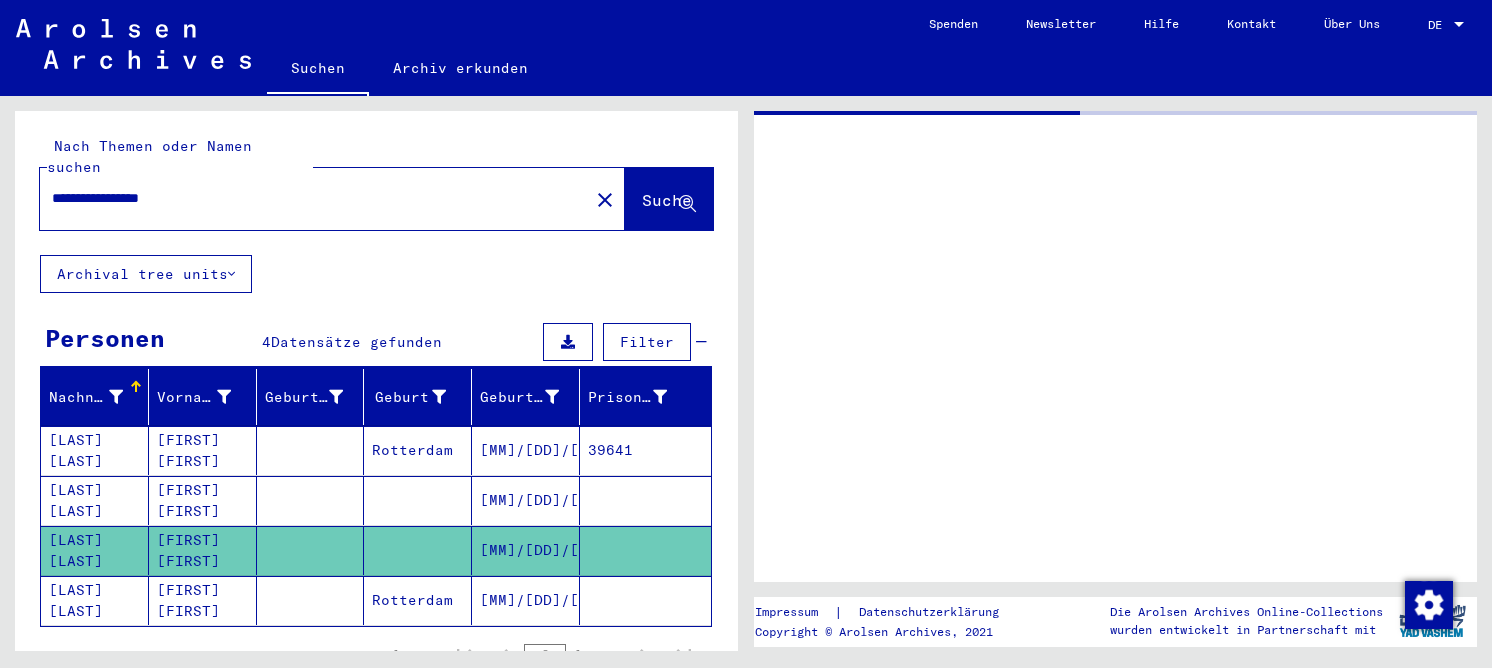 scroll, scrollTop: 0, scrollLeft: 0, axis: both 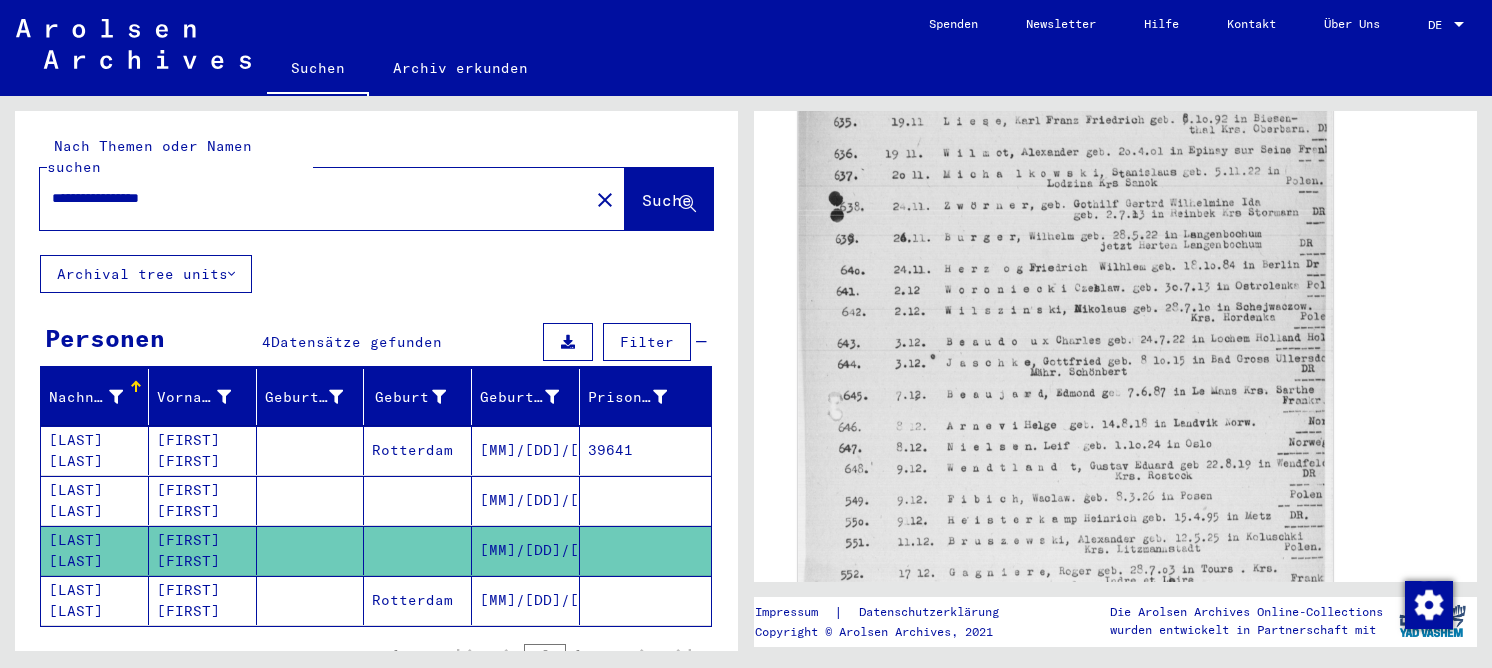 click 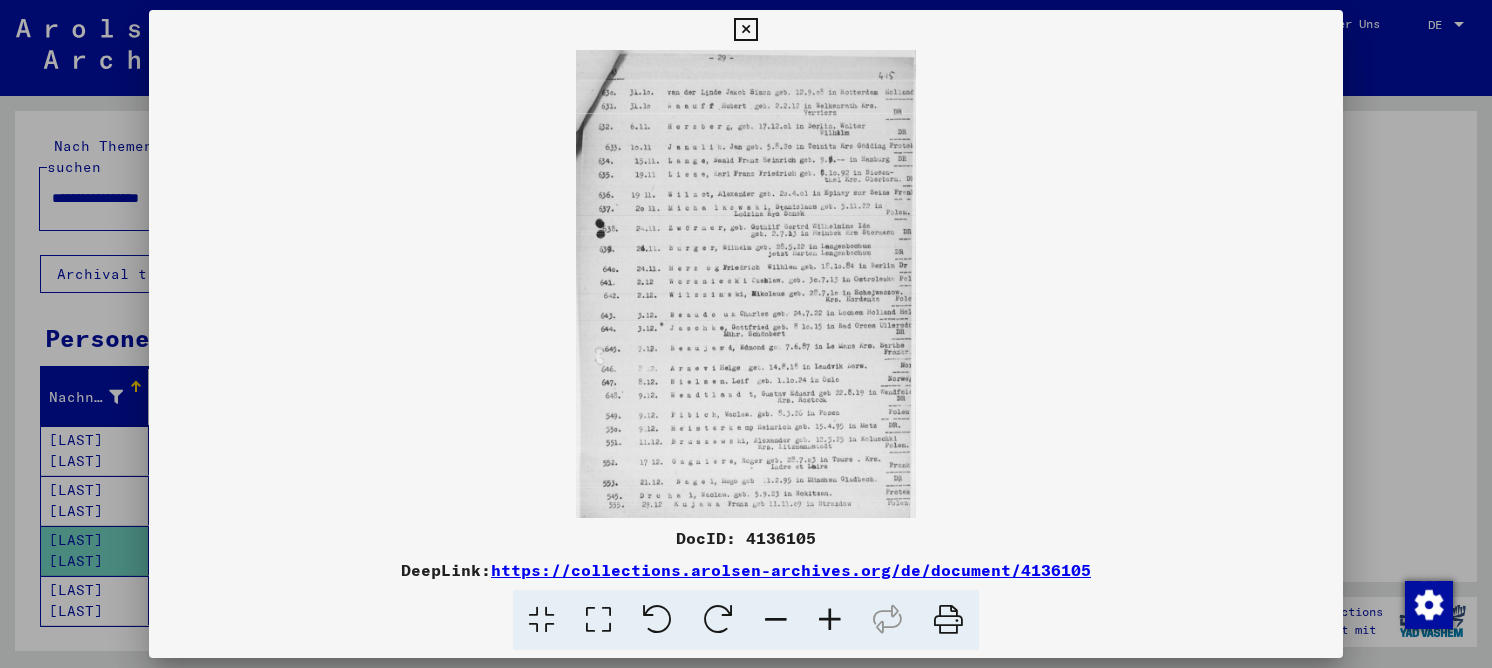 click at bounding box center (598, 620) 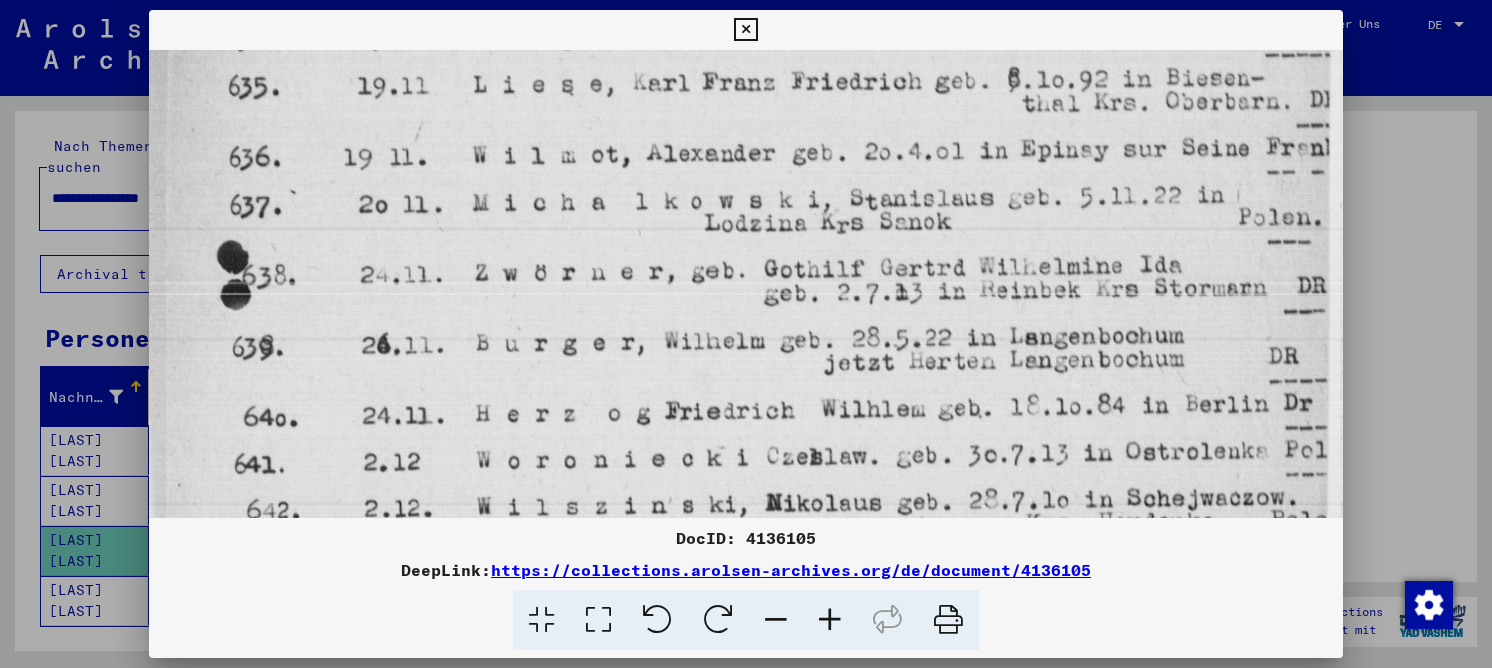 drag, startPoint x: 641, startPoint y: 359, endPoint x: 584, endPoint y: -19, distance: 382.27347 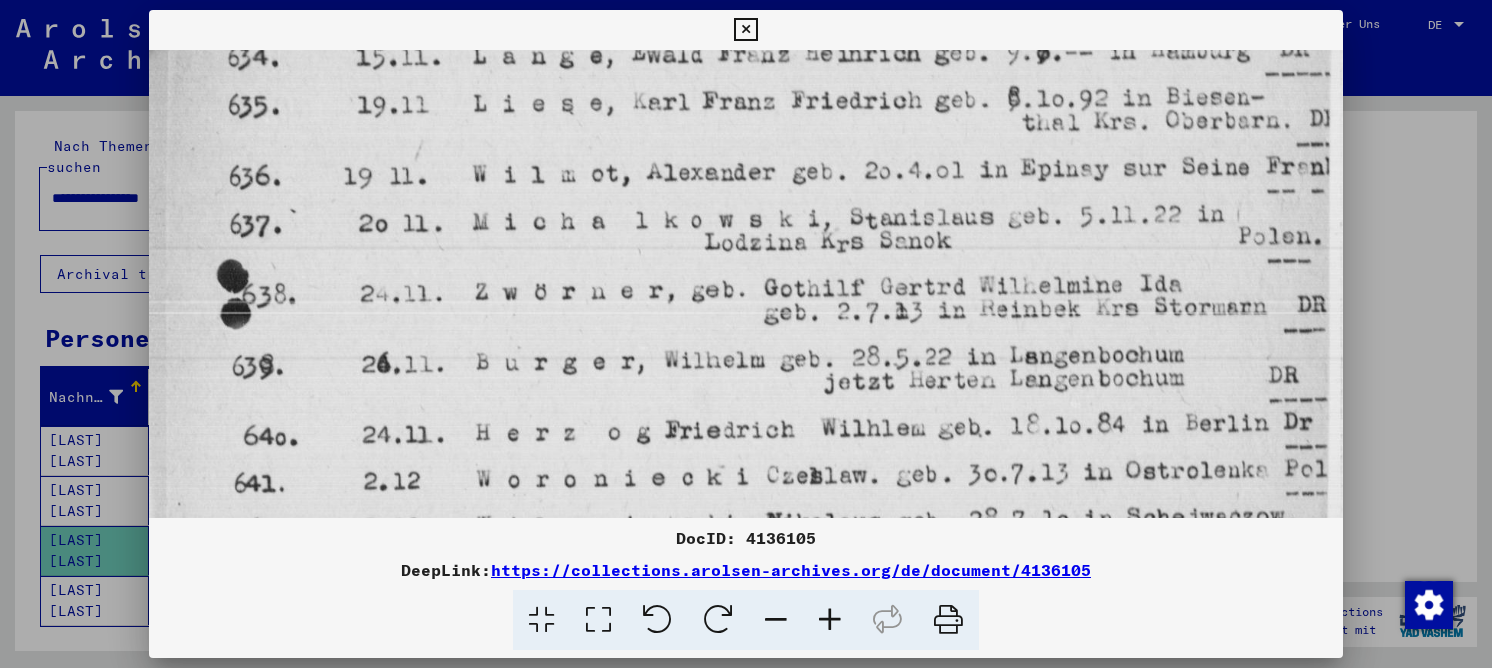 drag, startPoint x: 554, startPoint y: 219, endPoint x: 517, endPoint y: 406, distance: 190.62529 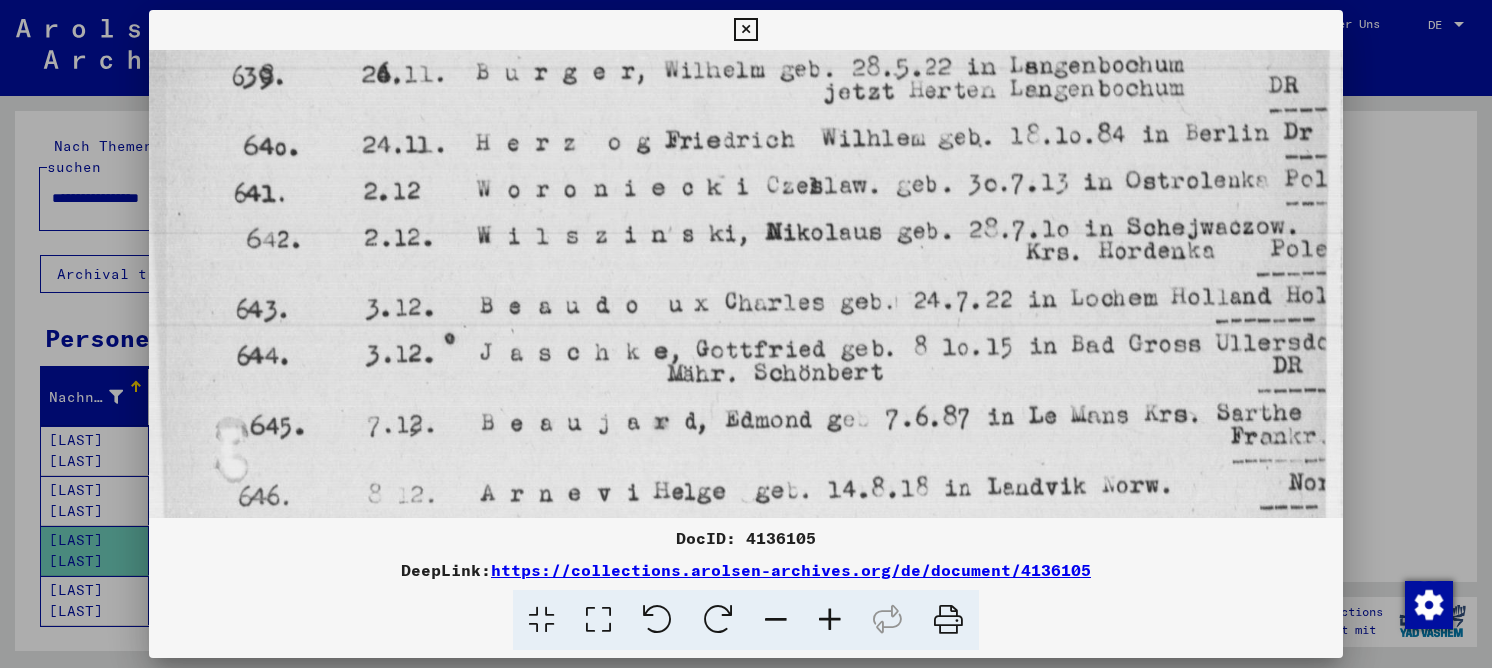 drag, startPoint x: 500, startPoint y: 223, endPoint x: 586, endPoint y: 38, distance: 204.01225 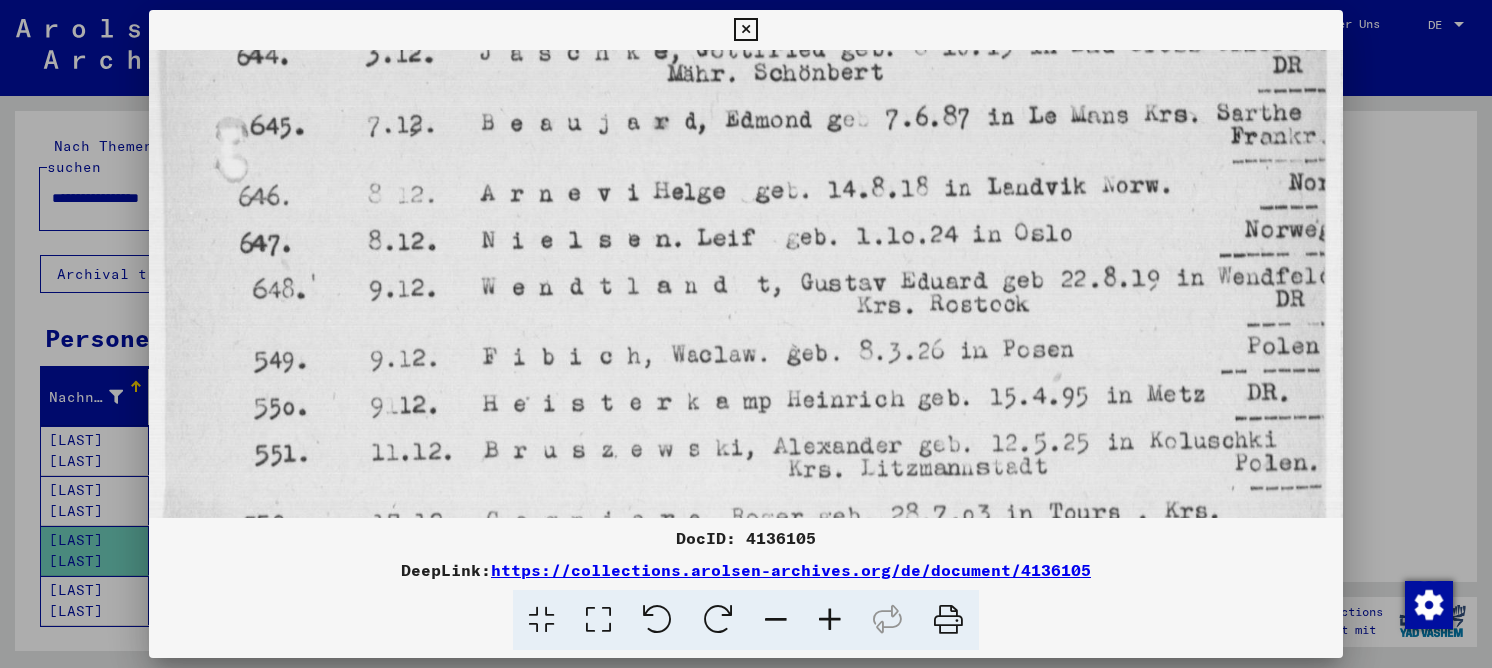 drag, startPoint x: 621, startPoint y: 361, endPoint x: 703, endPoint y: -22, distance: 391.67972 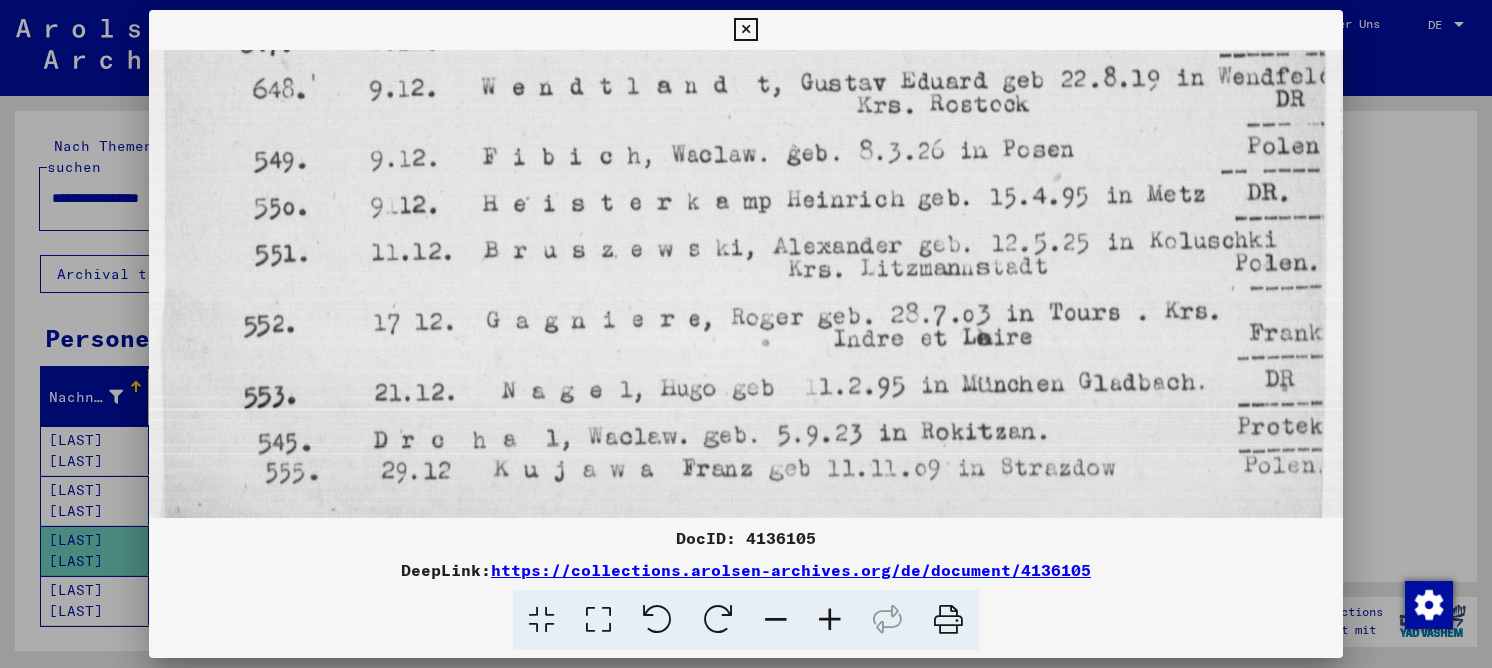 drag, startPoint x: 675, startPoint y: 301, endPoint x: 707, endPoint y: -26, distance: 328.562 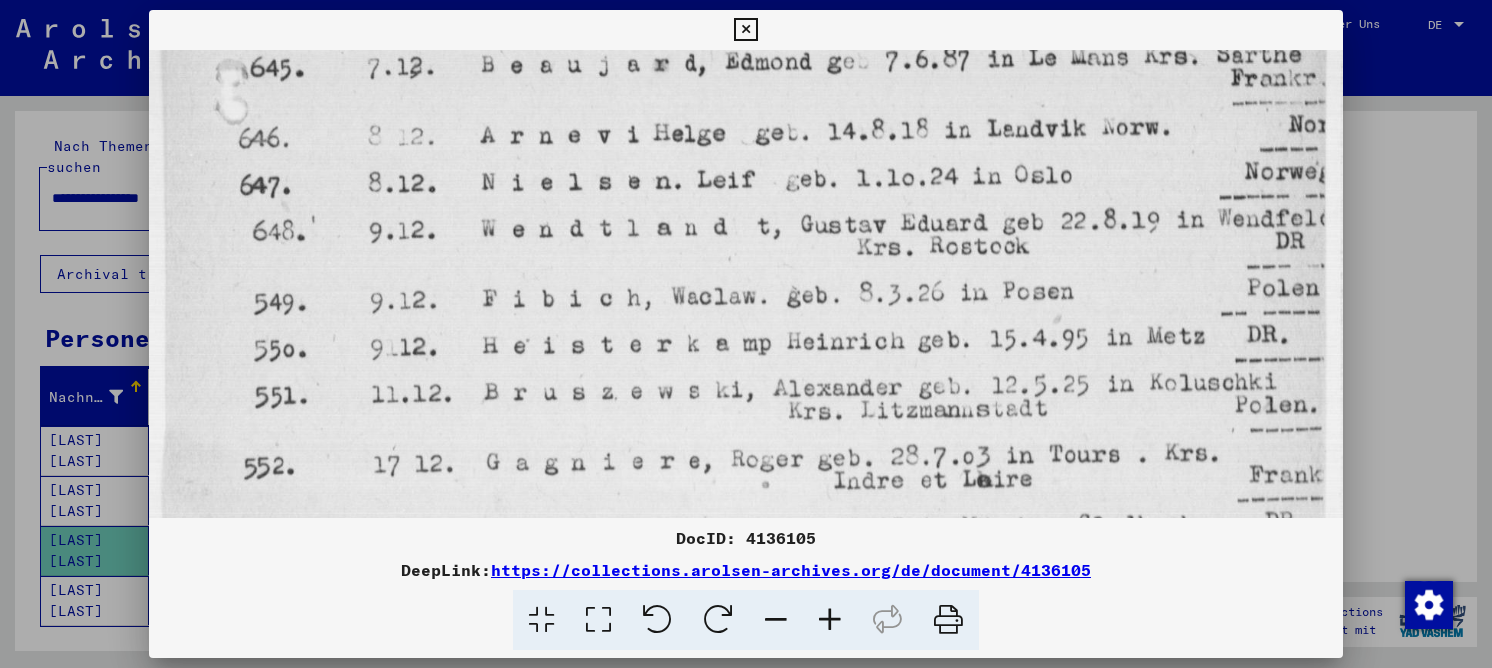 drag, startPoint x: 829, startPoint y: 270, endPoint x: 818, endPoint y: 402, distance: 132.45753 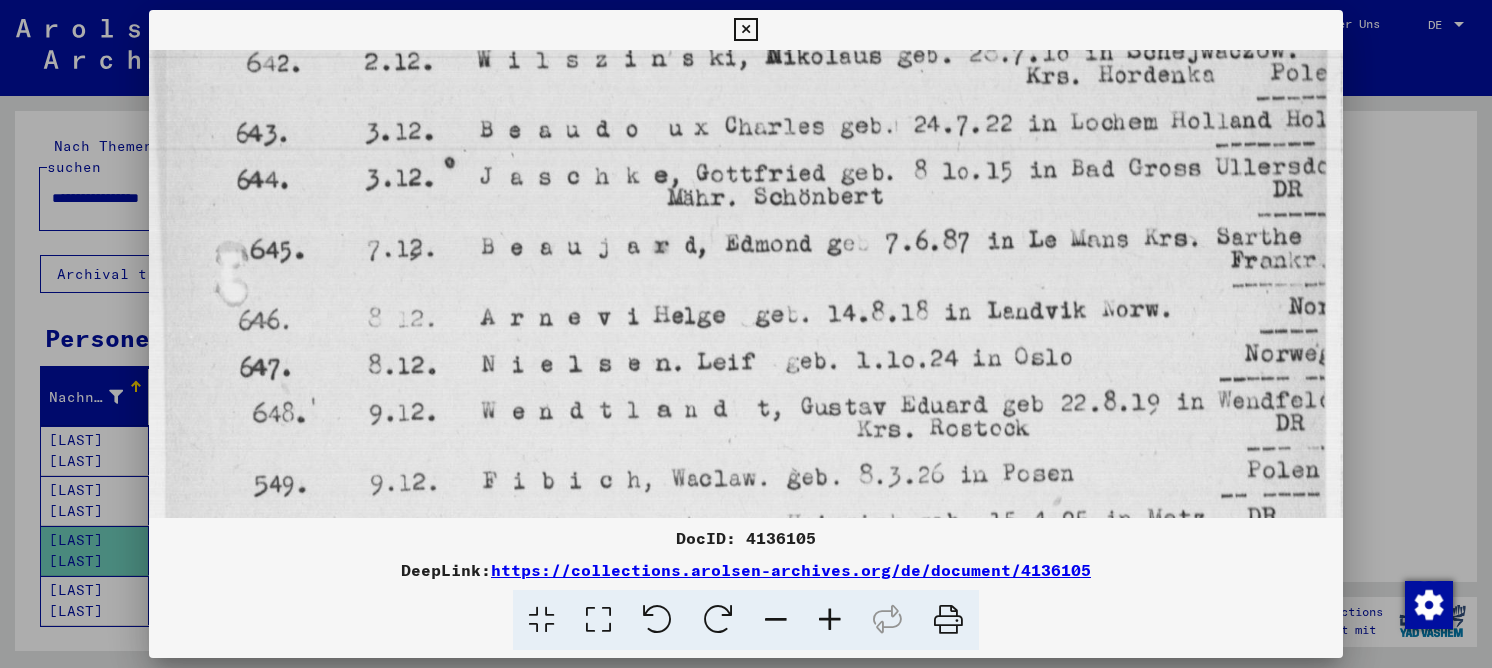 drag, startPoint x: 792, startPoint y: 194, endPoint x: 770, endPoint y: 382, distance: 189.28285 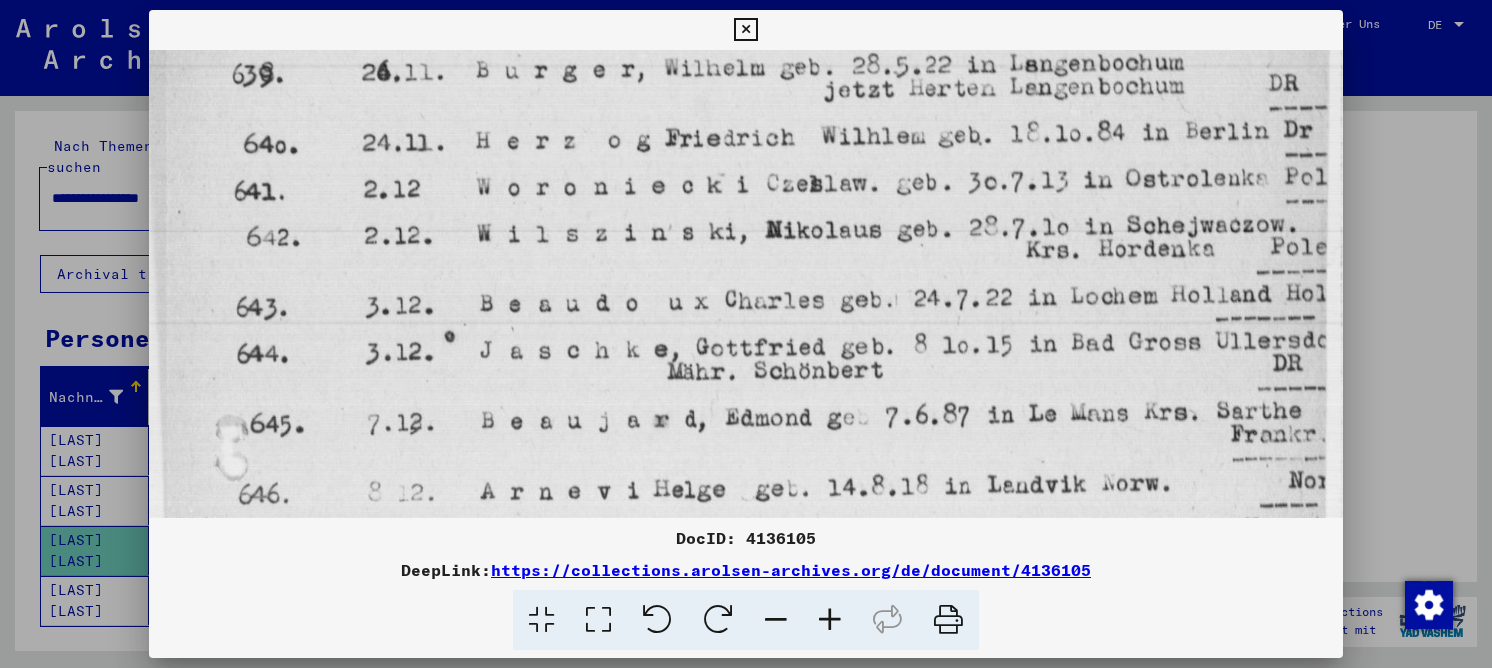 drag, startPoint x: 729, startPoint y: 201, endPoint x: 708, endPoint y: 389, distance: 189.16924 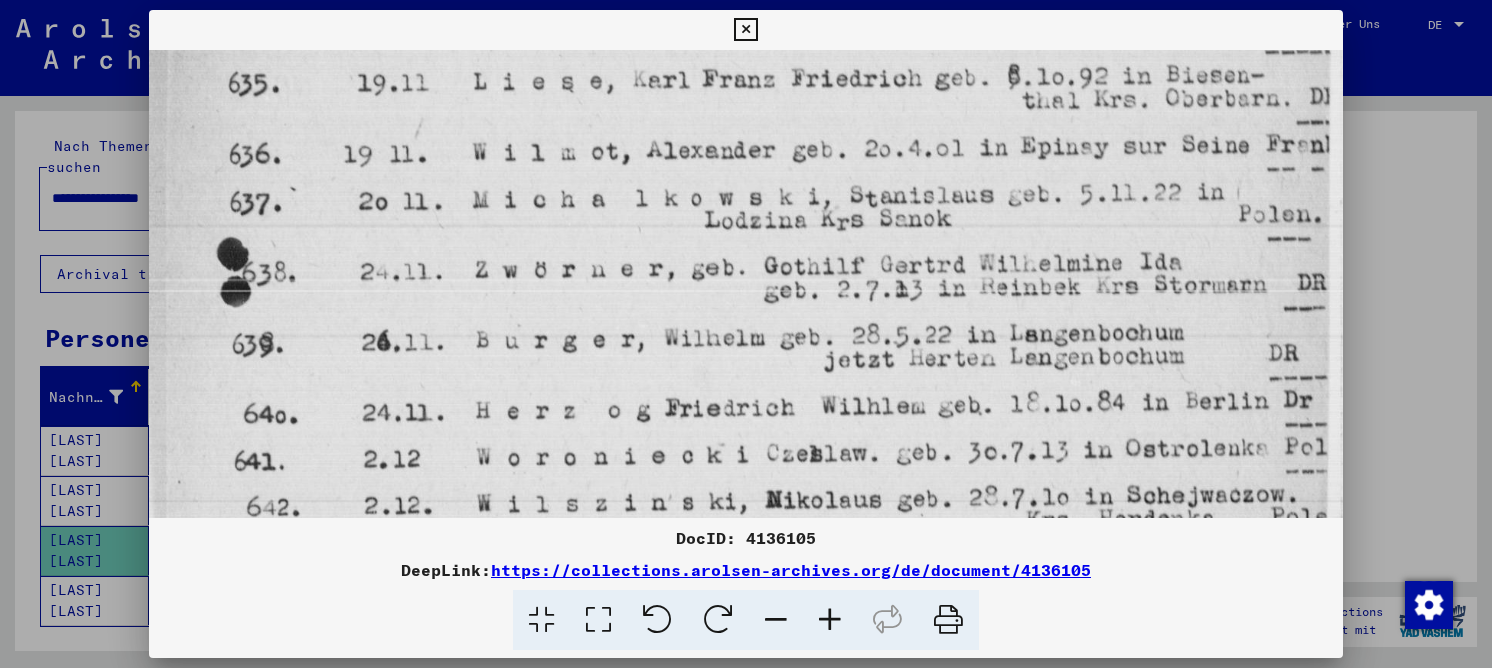 drag, startPoint x: 638, startPoint y: 176, endPoint x: 631, endPoint y: 359, distance: 183.13383 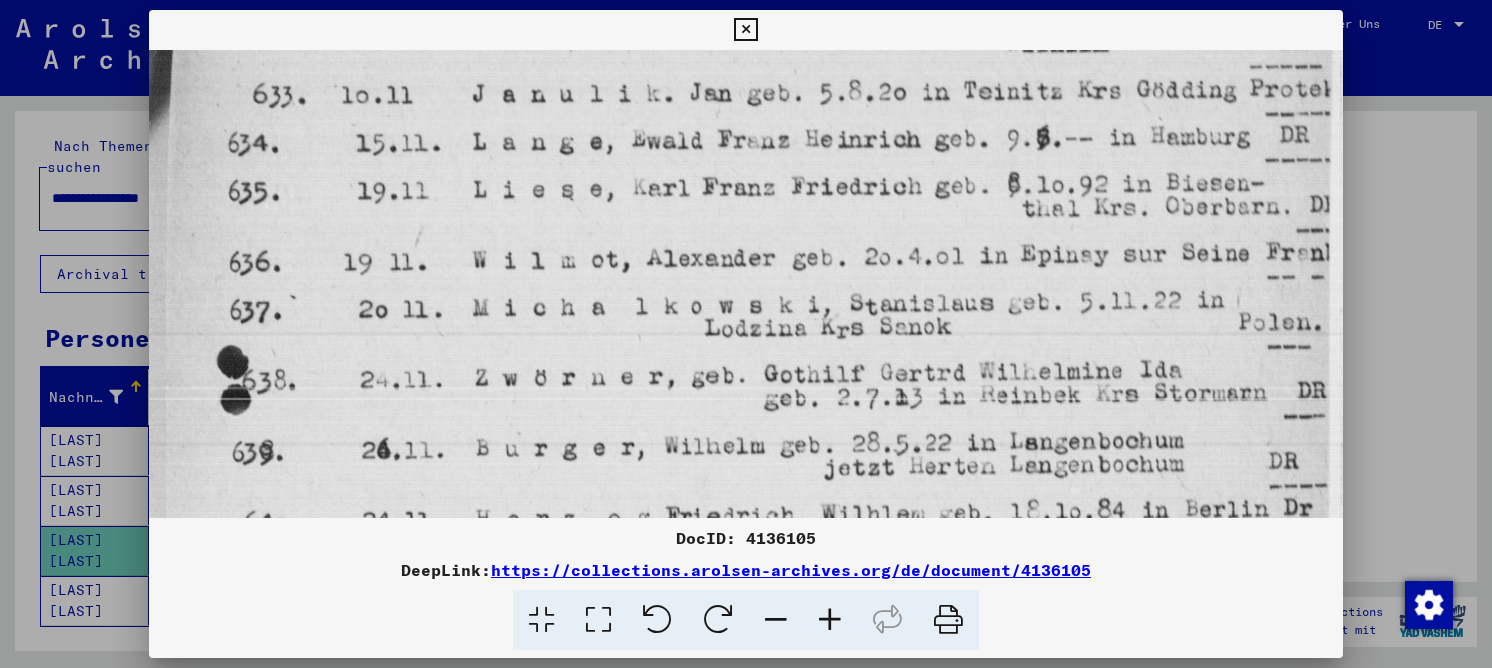 scroll, scrollTop: 258, scrollLeft: 0, axis: vertical 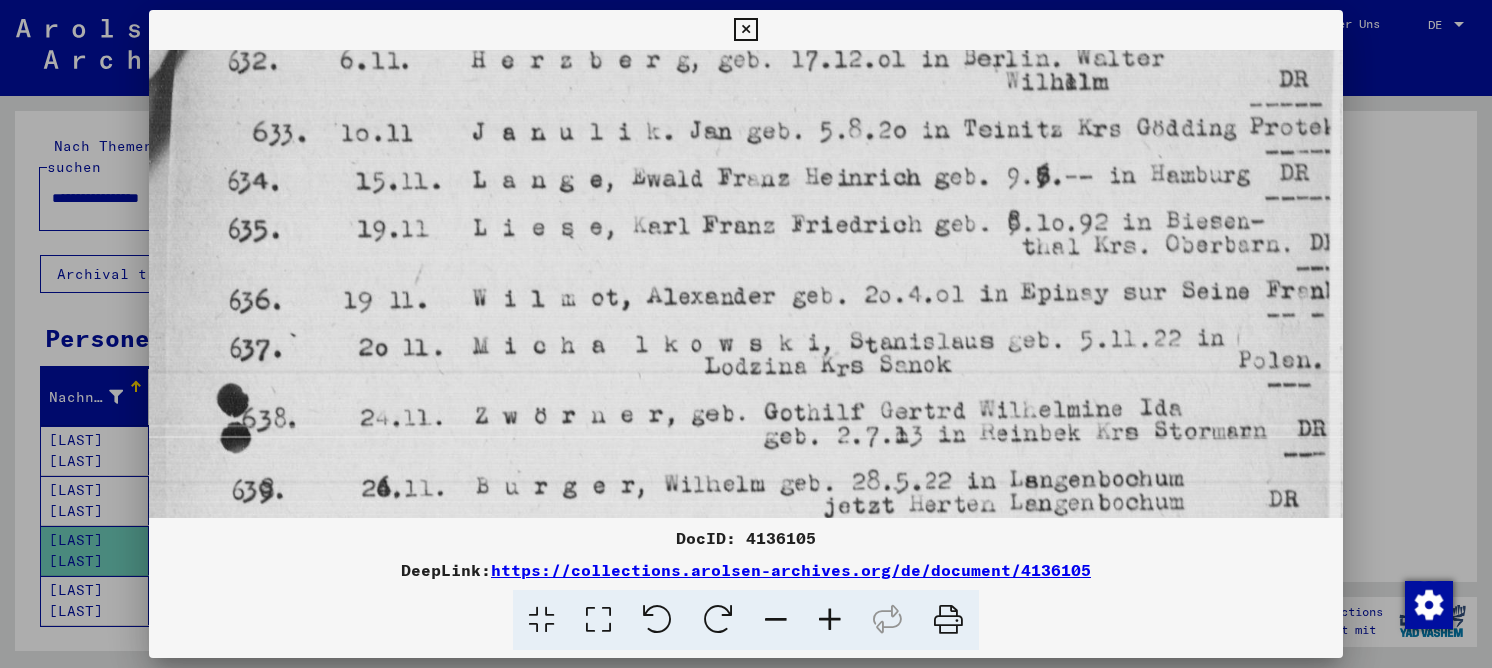 drag, startPoint x: 624, startPoint y: 366, endPoint x: 626, endPoint y: 376, distance: 10.198039 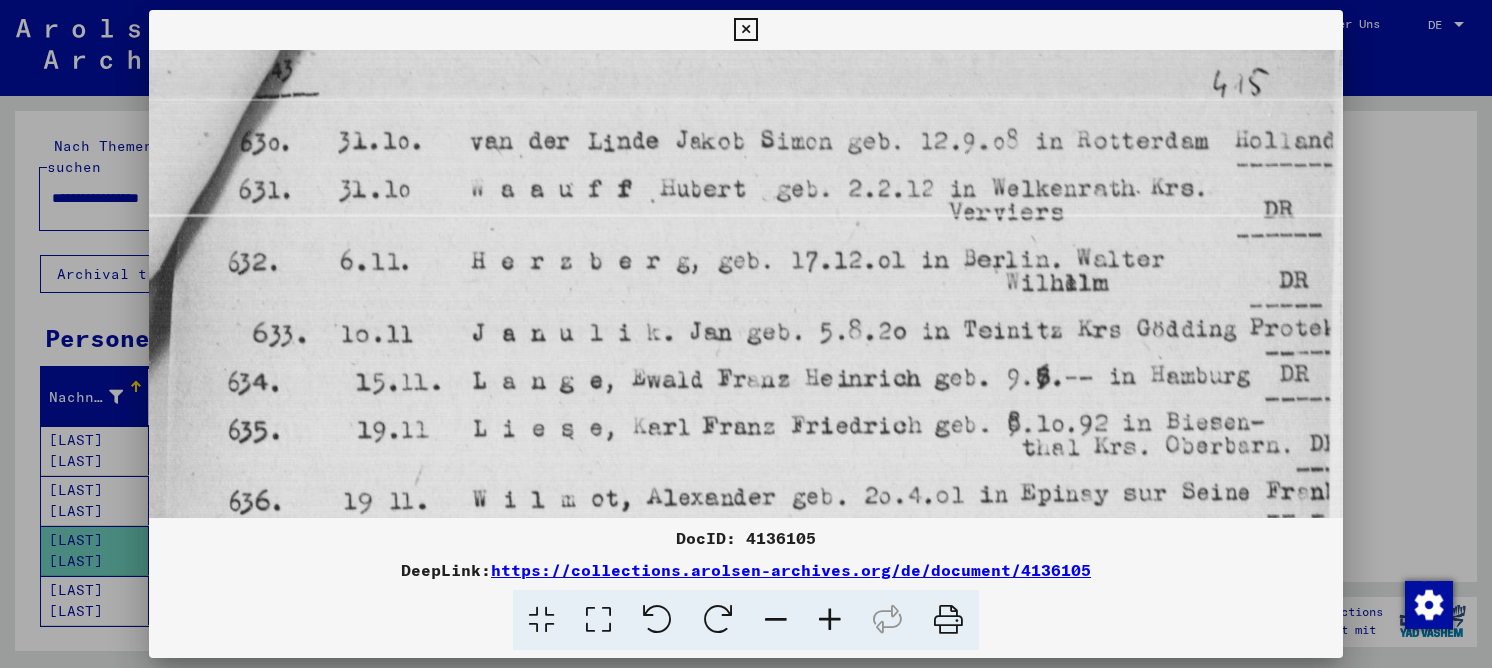 scroll, scrollTop: 53, scrollLeft: 0, axis: vertical 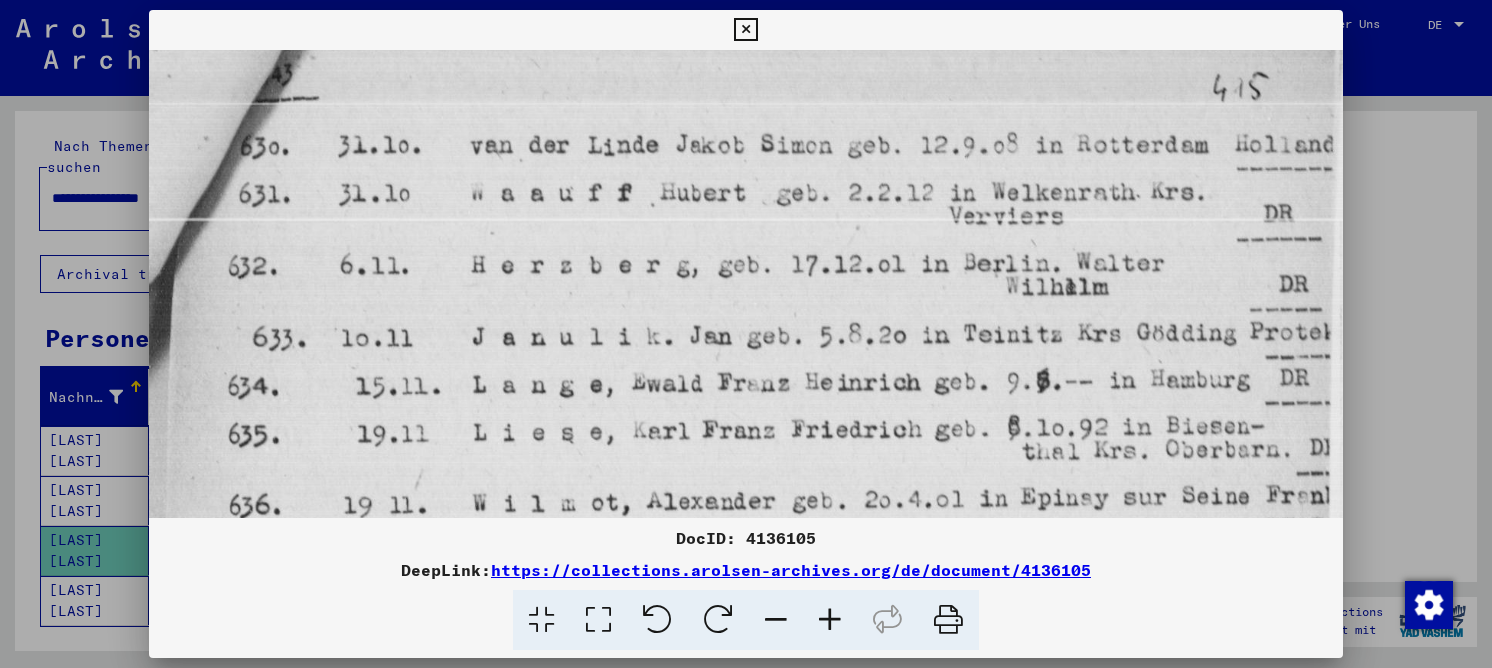 drag, startPoint x: 607, startPoint y: 225, endPoint x: 575, endPoint y: 395, distance: 172.98555 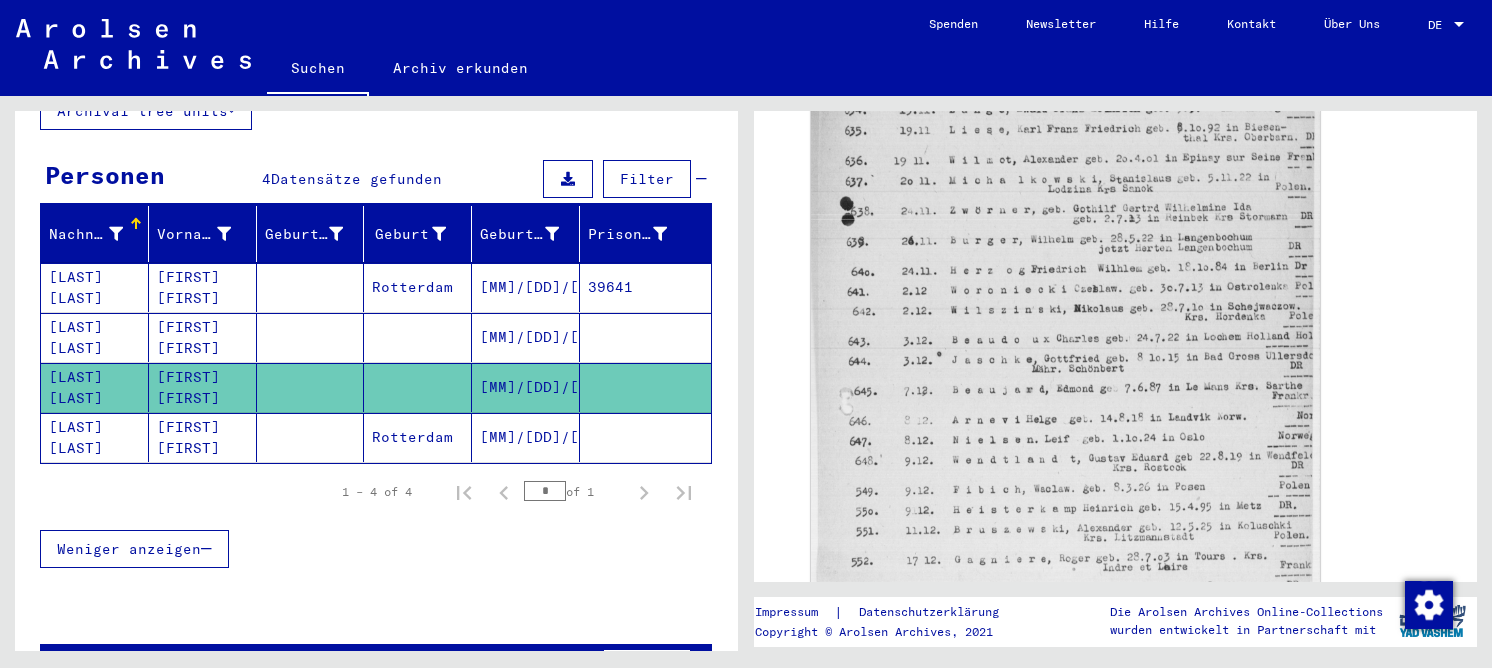scroll, scrollTop: 200, scrollLeft: 0, axis: vertical 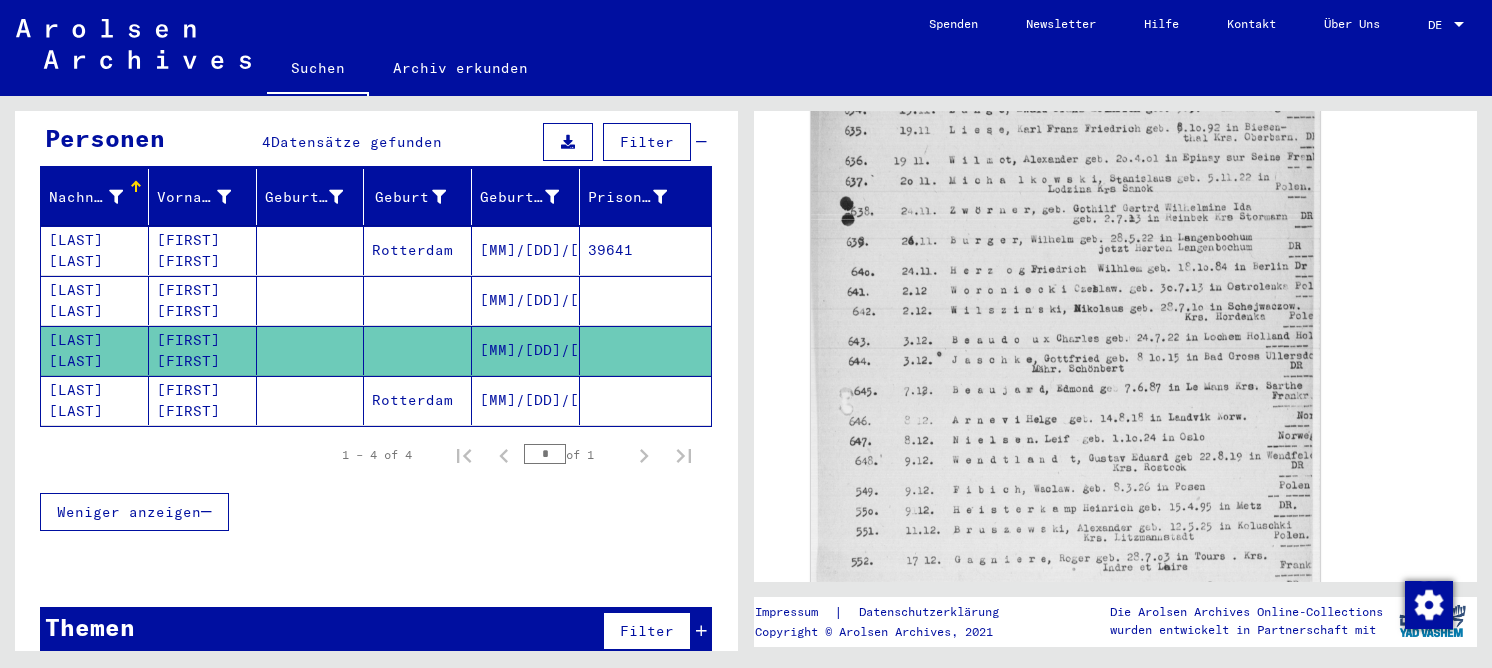 click on "Rotterdam" 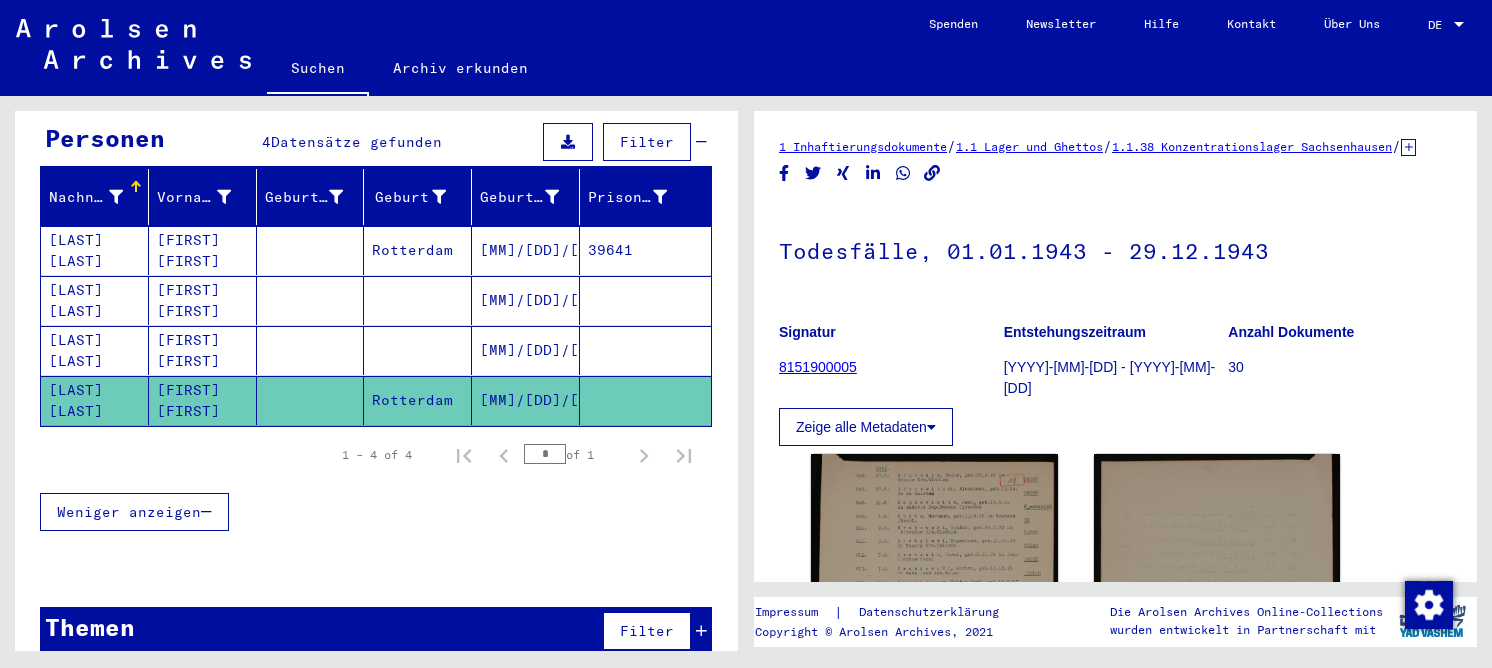 scroll, scrollTop: 0, scrollLeft: 0, axis: both 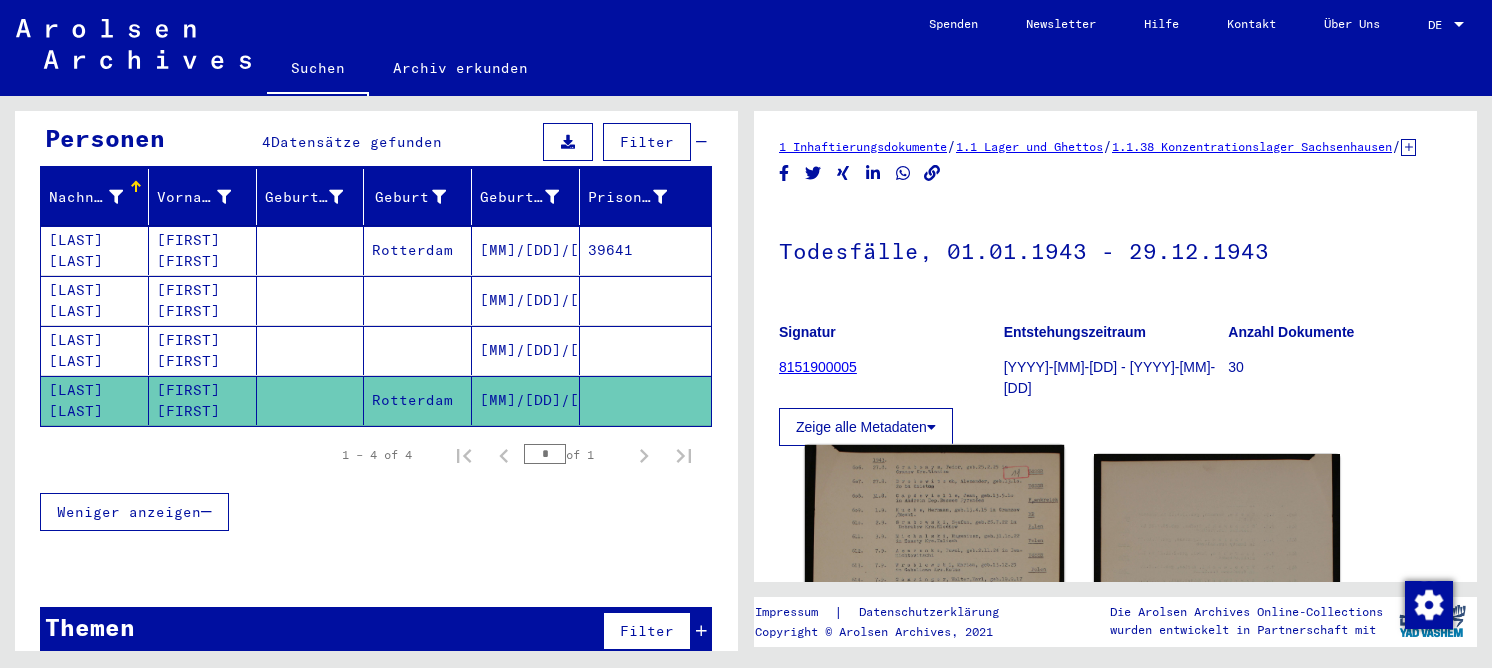click 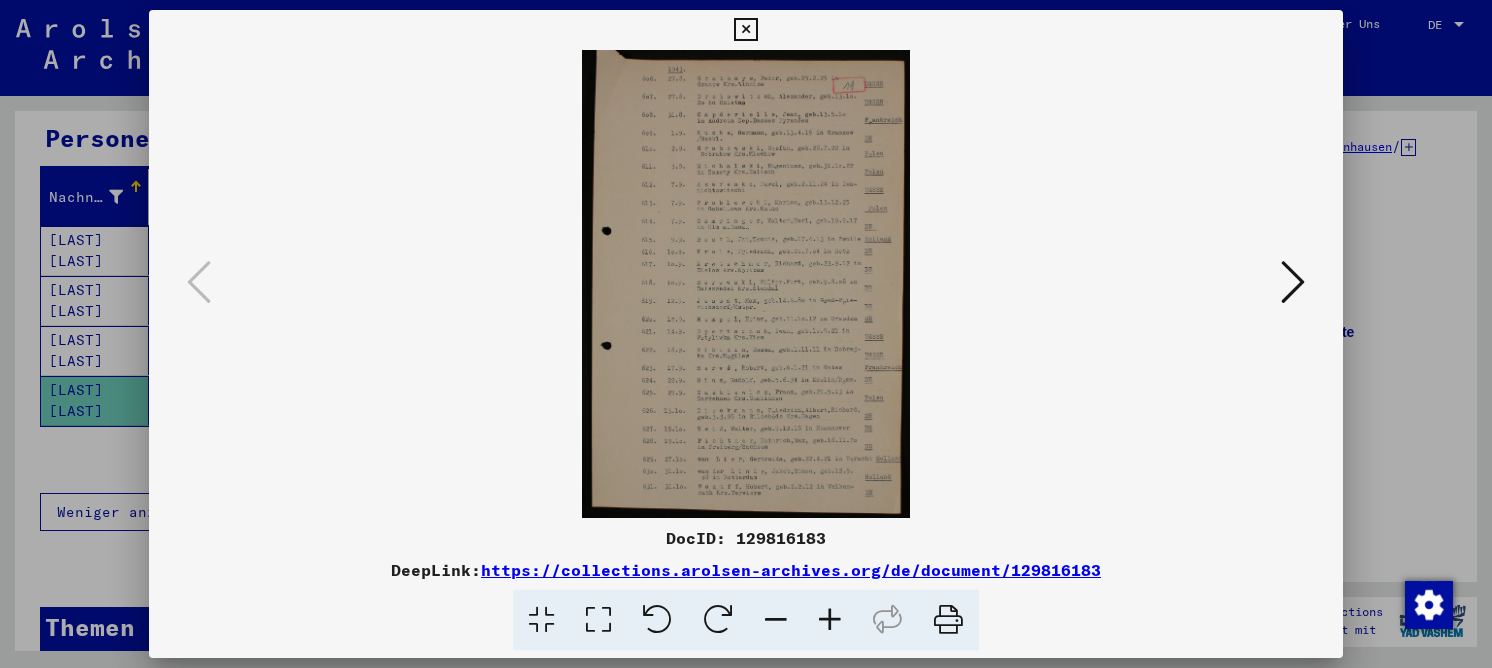 click at bounding box center (598, 620) 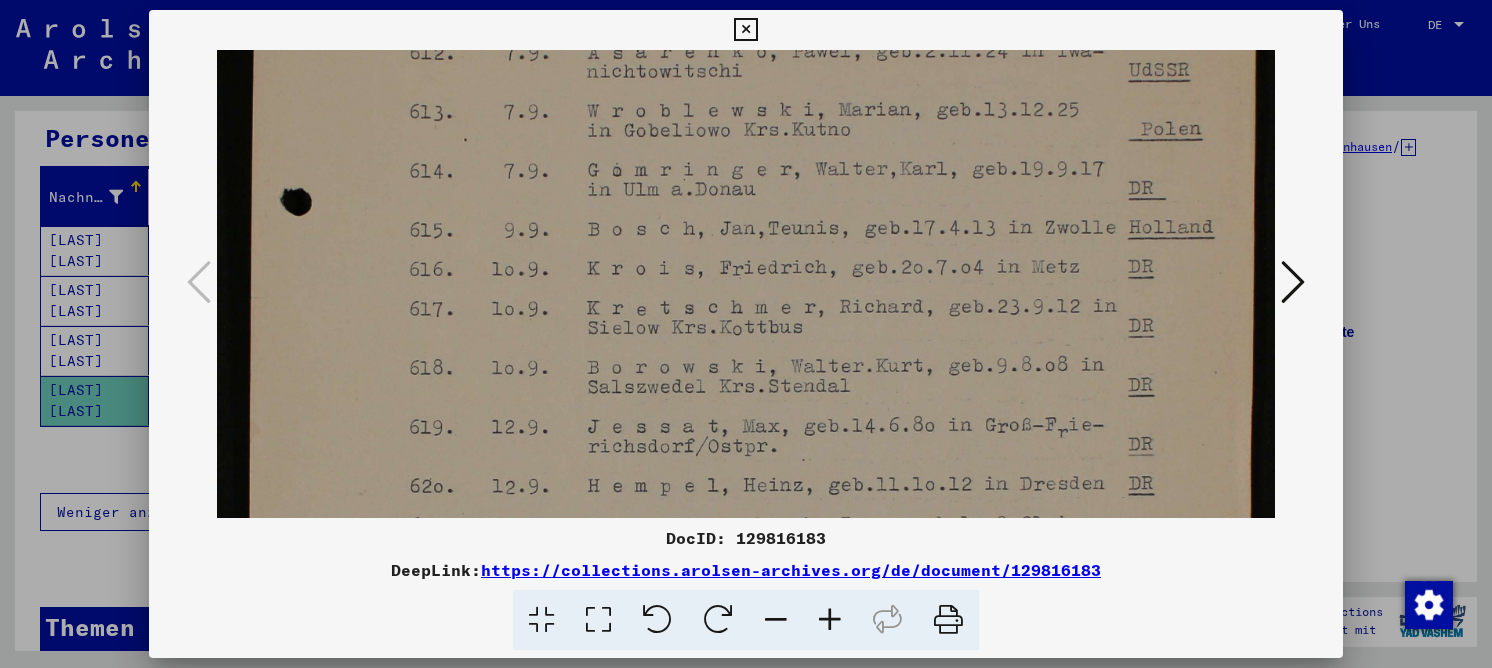 drag, startPoint x: 720, startPoint y: 312, endPoint x: 716, endPoint y: -7, distance: 319.0251 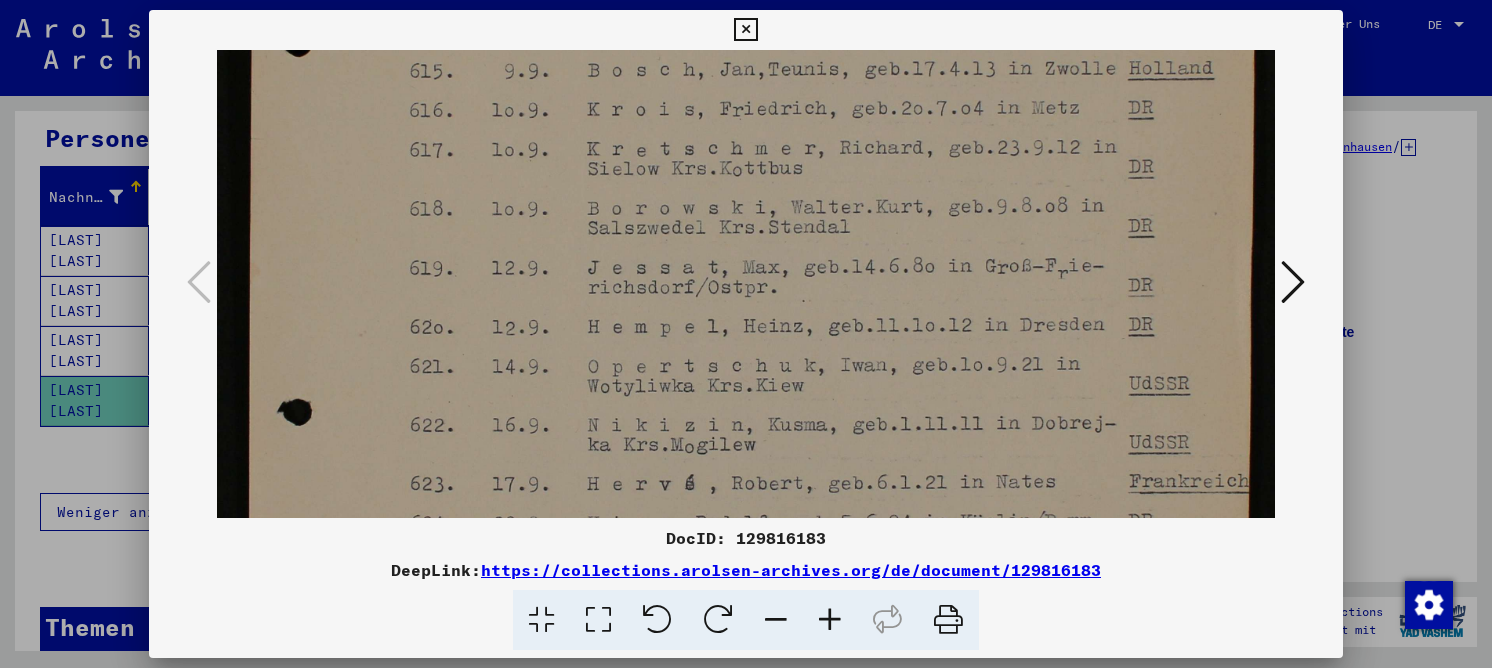 drag, startPoint x: 757, startPoint y: 375, endPoint x: 775, endPoint y: 100, distance: 275.58847 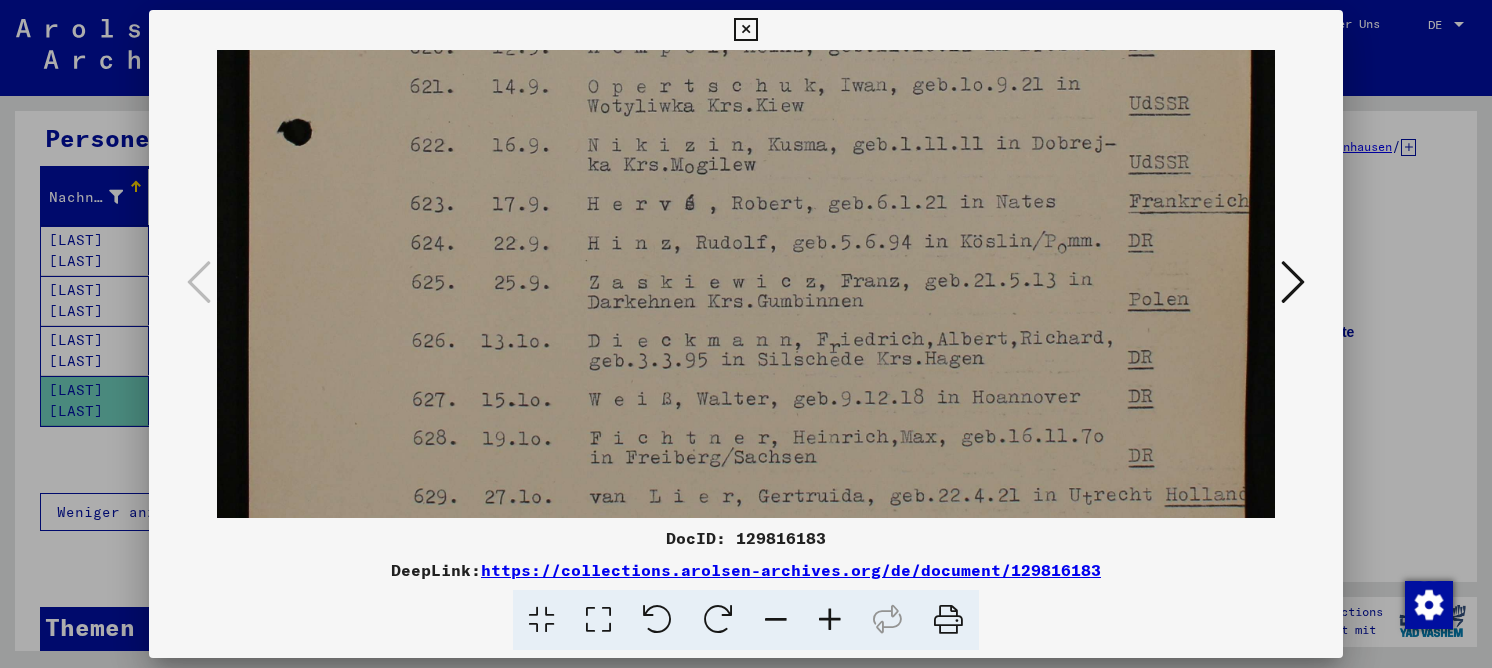 drag, startPoint x: 745, startPoint y: 323, endPoint x: 795, endPoint y: 84, distance: 244.17412 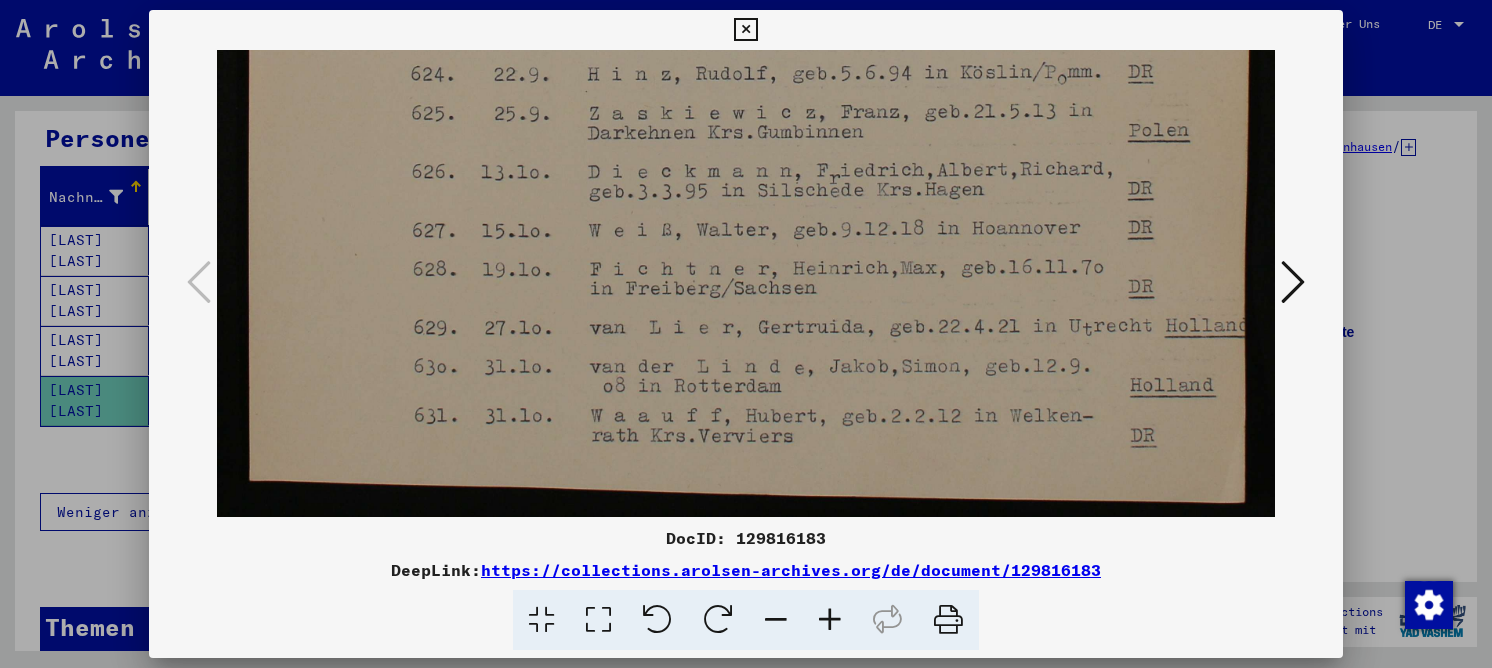 drag, startPoint x: 804, startPoint y: 319, endPoint x: 798, endPoint y: 236, distance: 83.21658 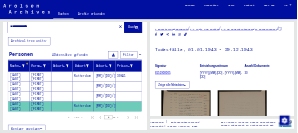 scroll, scrollTop: 0, scrollLeft: 0, axis: both 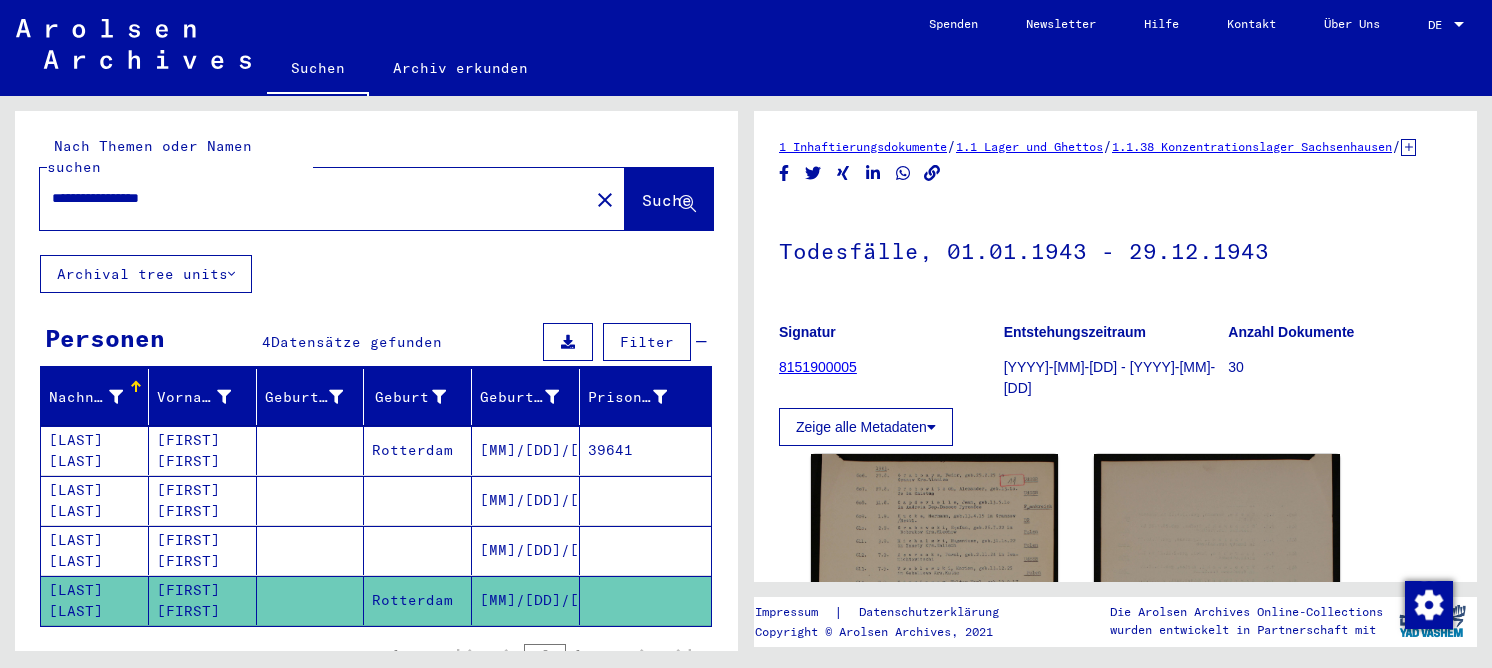 drag, startPoint x: 239, startPoint y: 173, endPoint x: 49, endPoint y: 172, distance: 190.00262 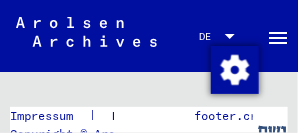 paste 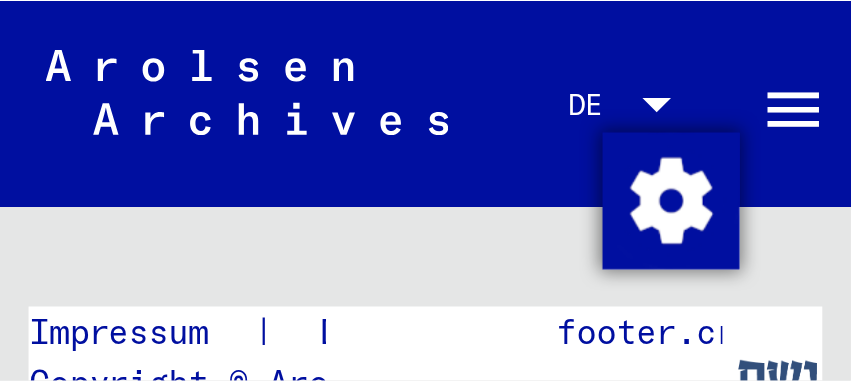scroll, scrollTop: 57, scrollLeft: 0, axis: vertical 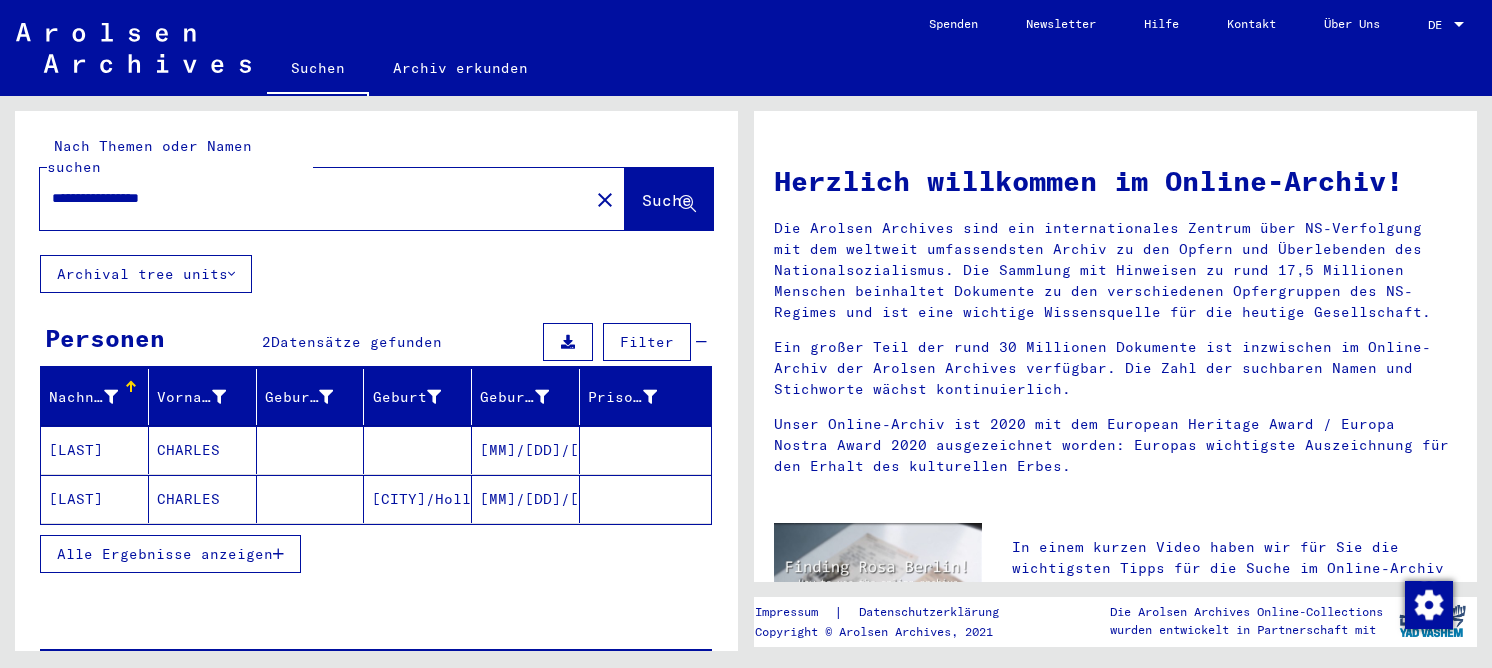click at bounding box center (418, 499) 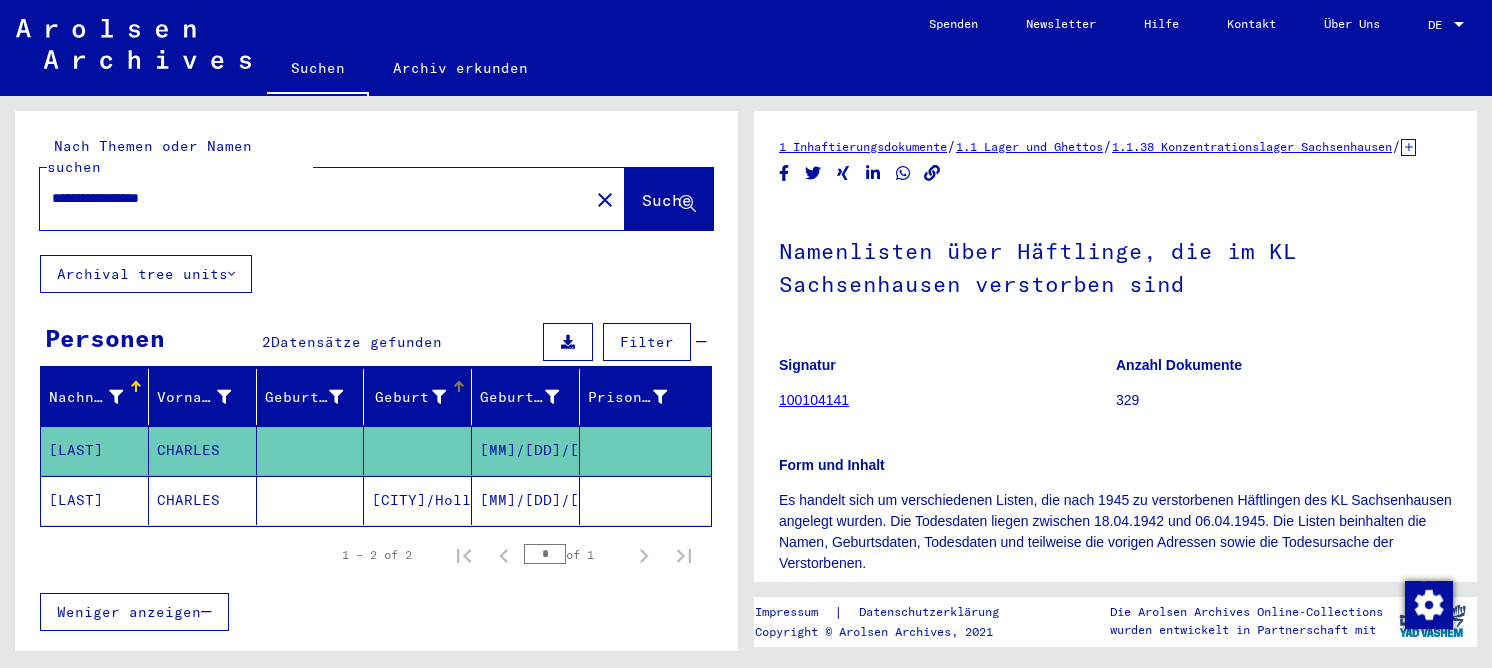 scroll, scrollTop: 0, scrollLeft: 0, axis: both 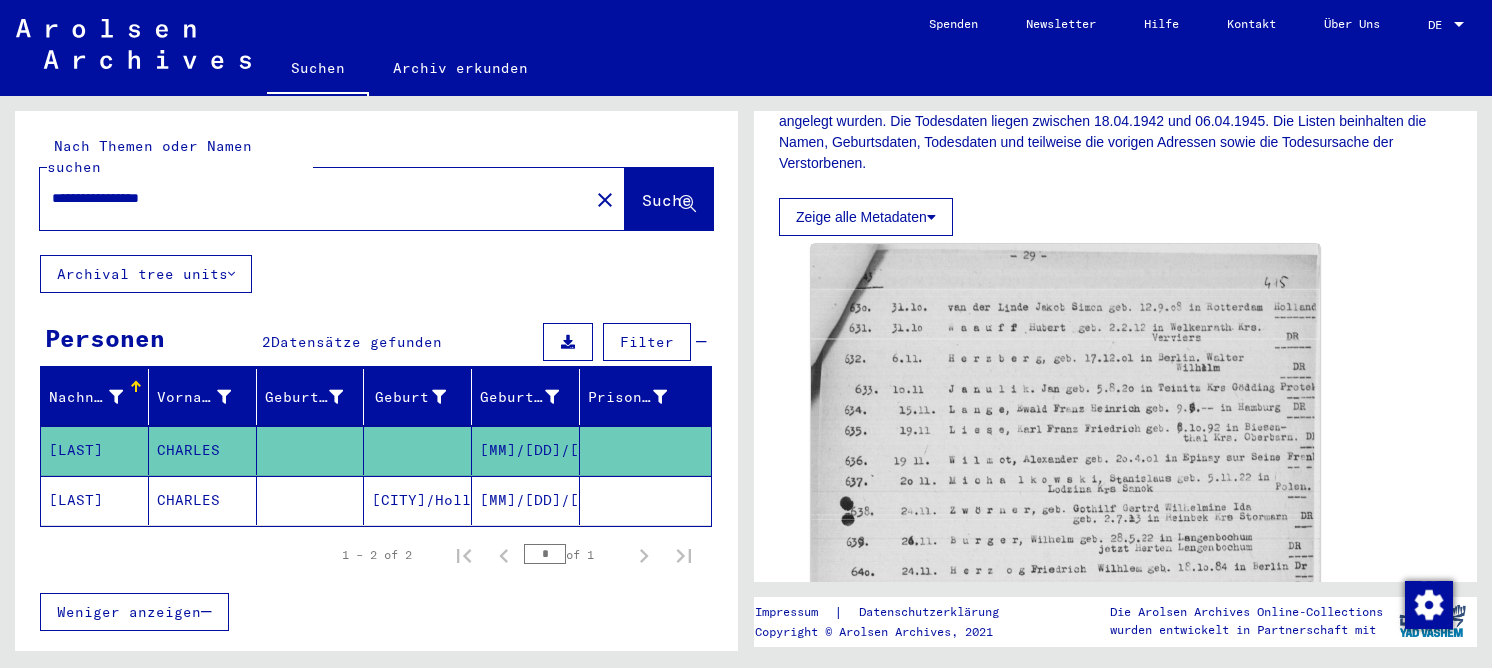 click 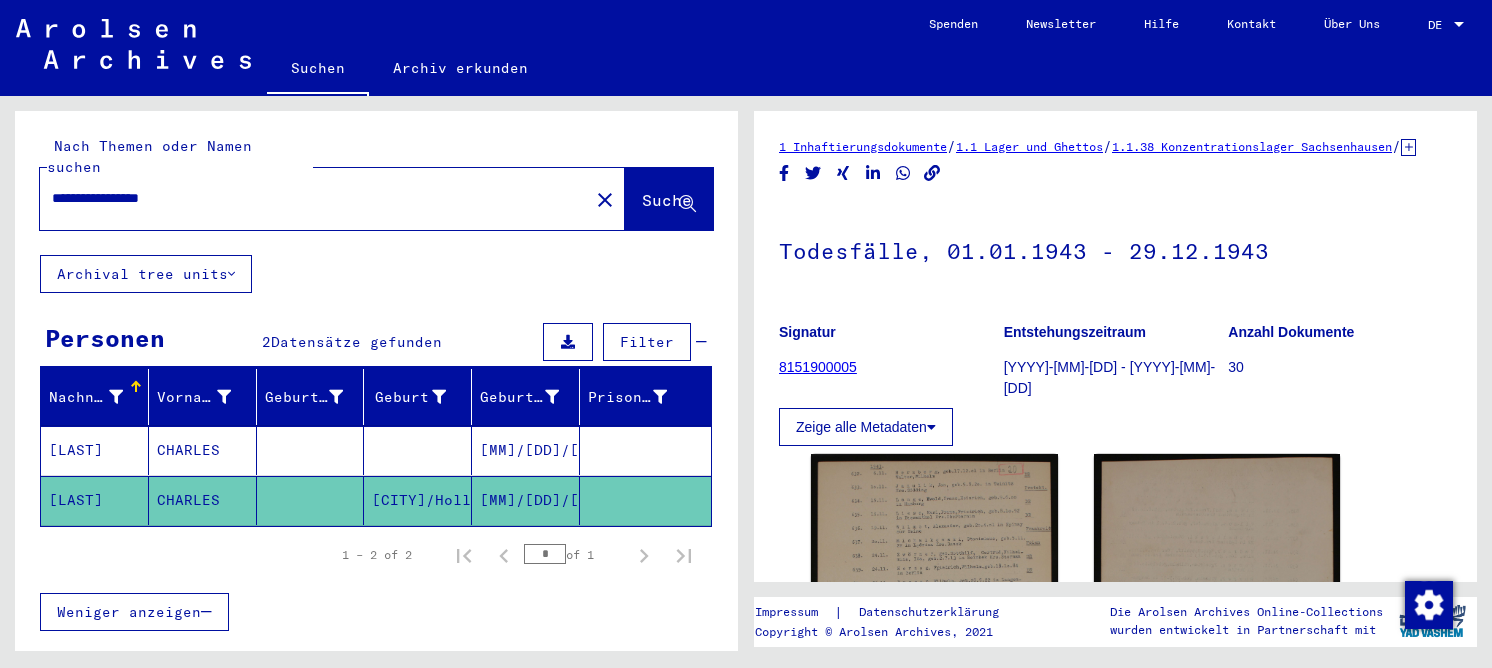 scroll, scrollTop: 0, scrollLeft: 0, axis: both 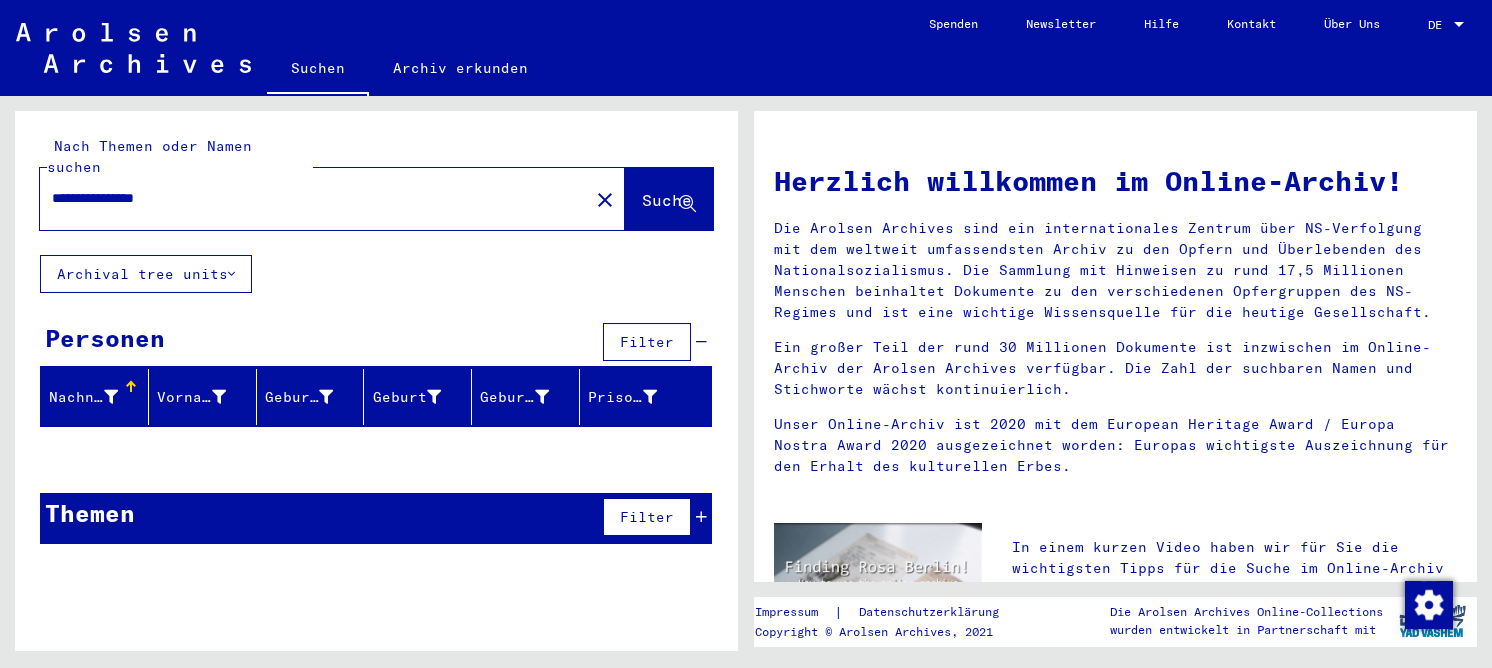 click on "**********" at bounding box center (294, 198) 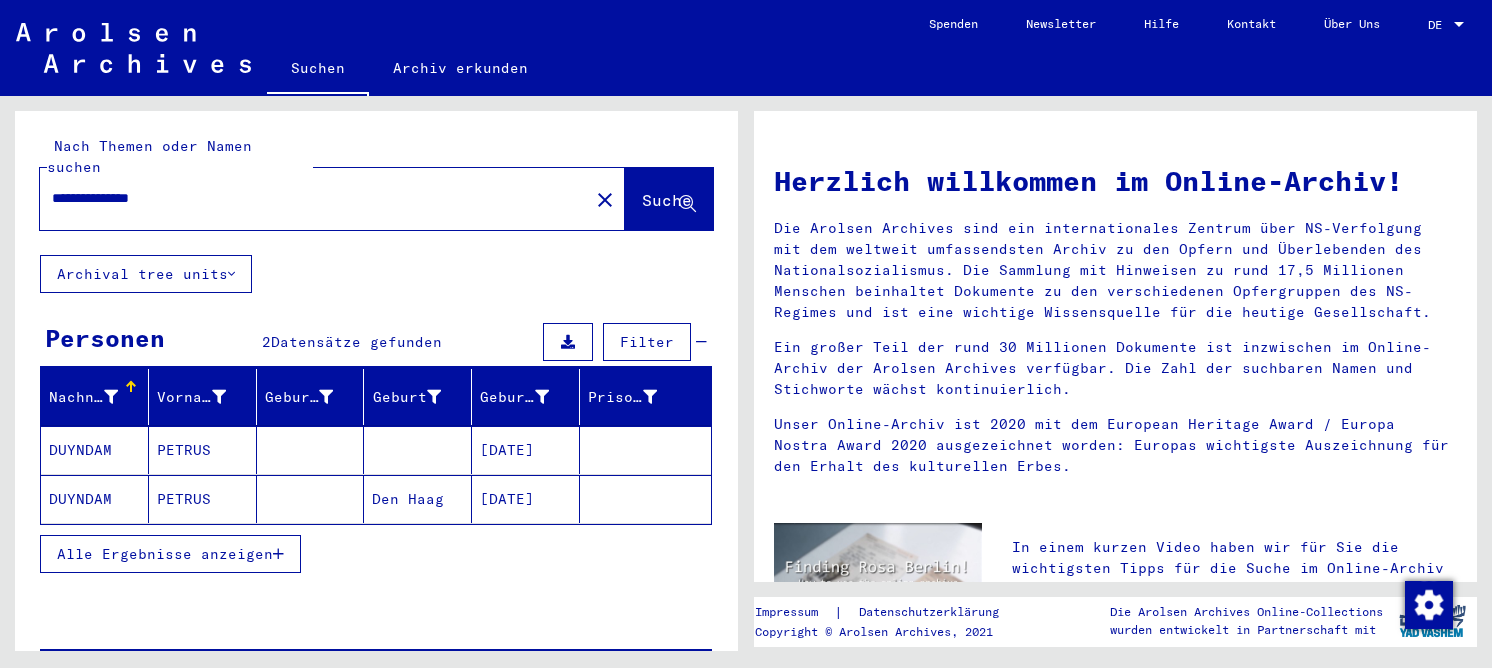 click at bounding box center [311, 499] 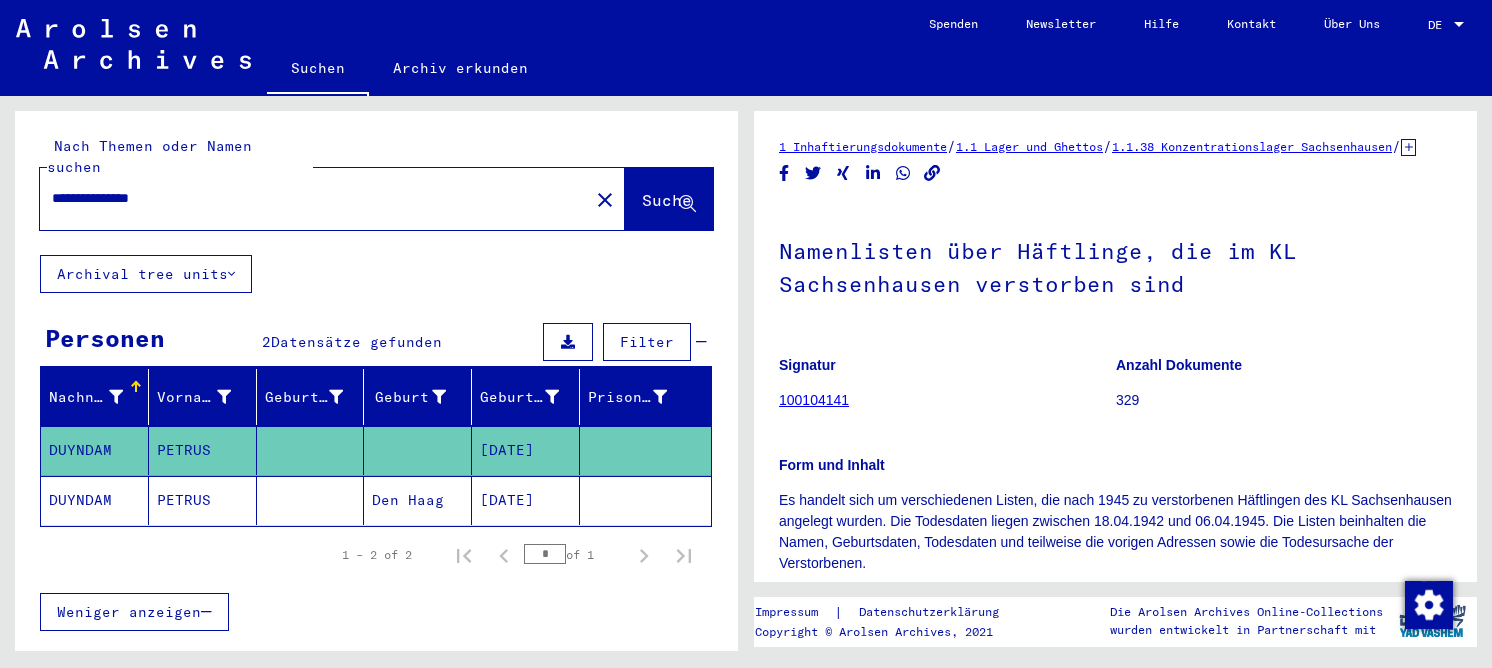 click on "Den Haag" 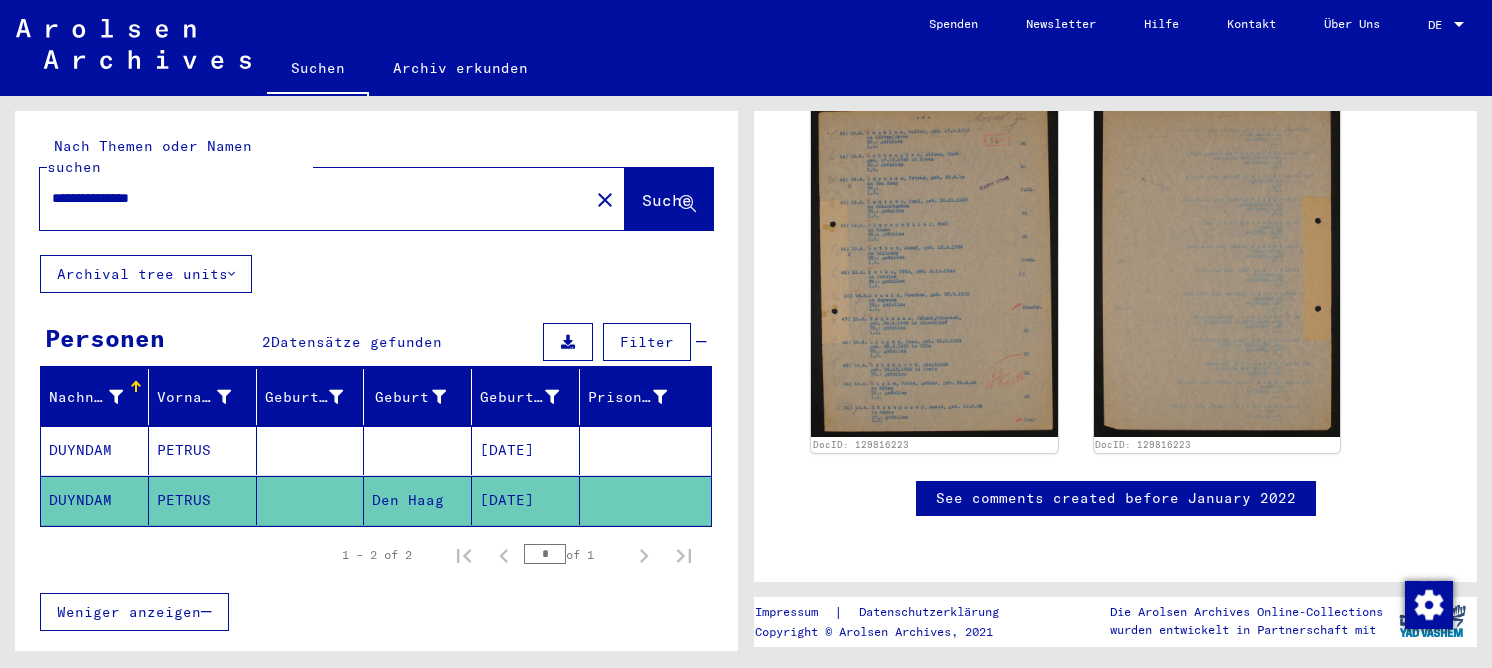 scroll, scrollTop: 400, scrollLeft: 0, axis: vertical 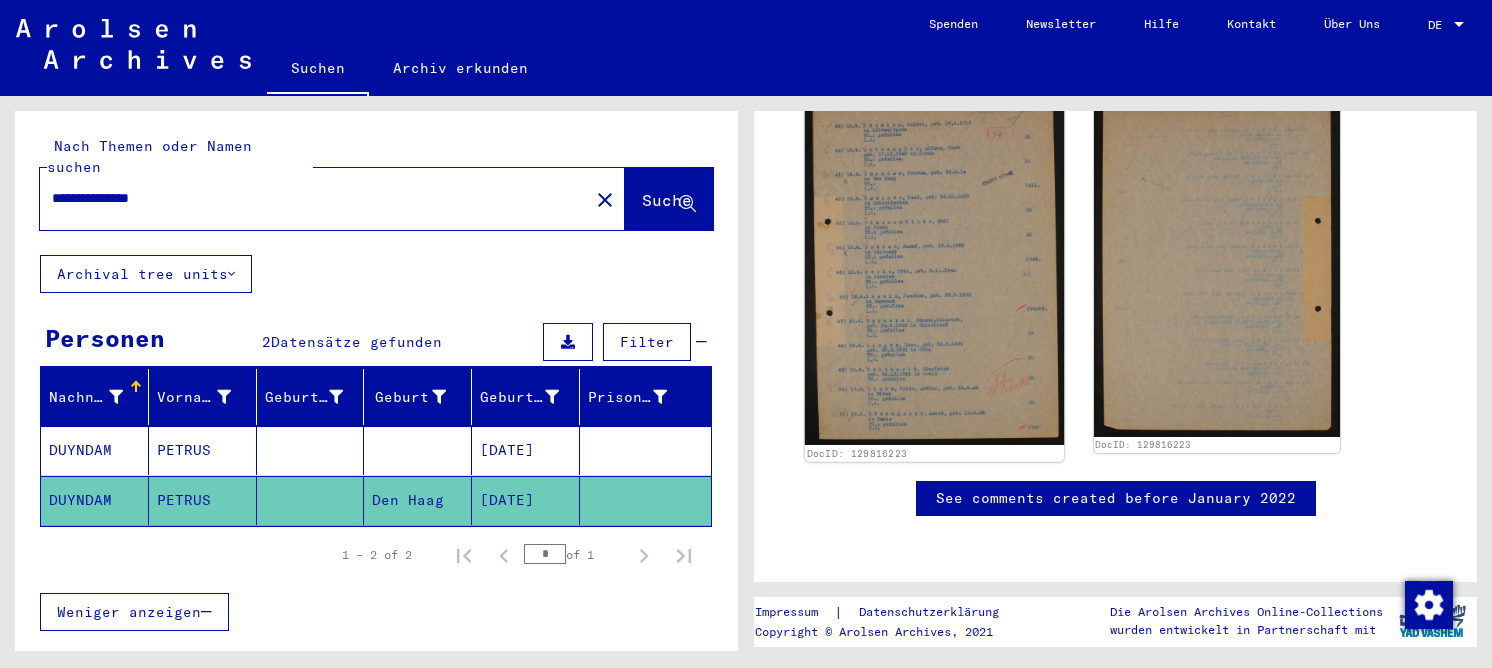 click 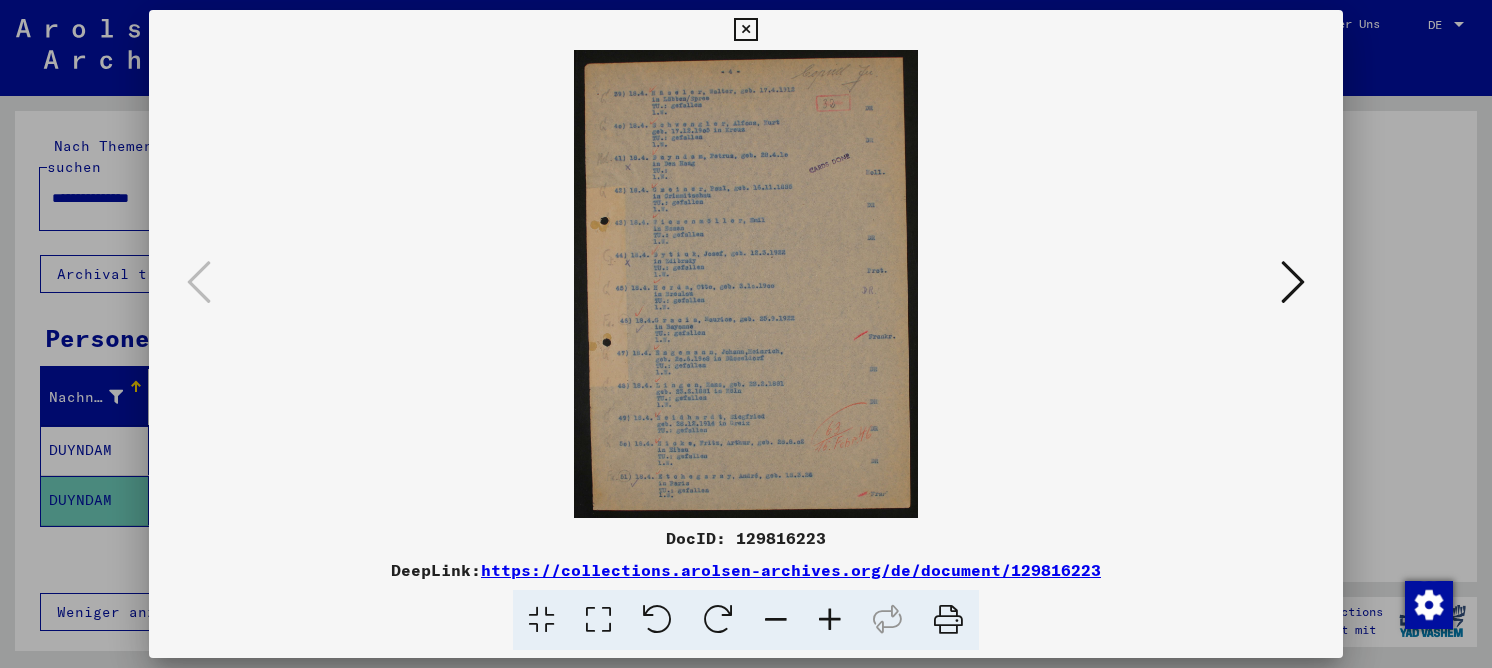 click at bounding box center (598, 620) 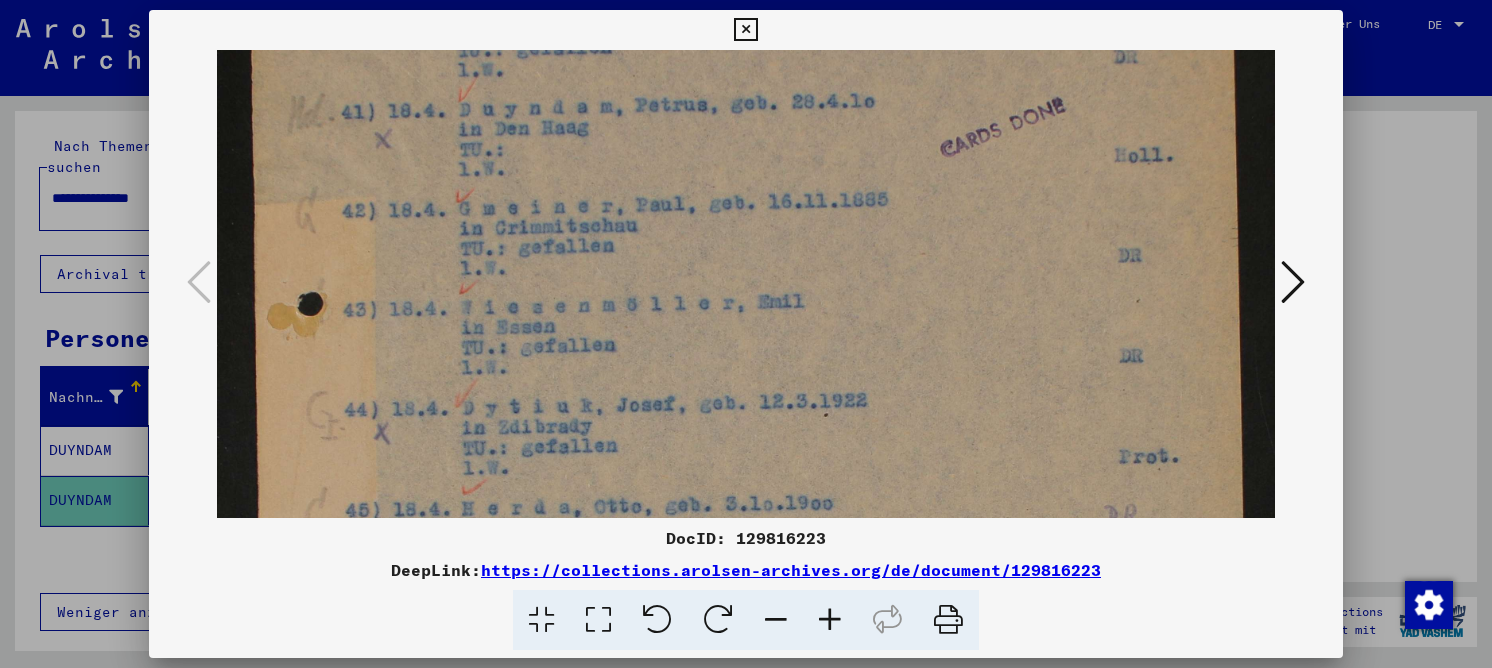 drag, startPoint x: 618, startPoint y: 415, endPoint x: 626, endPoint y: 142, distance: 273.1172 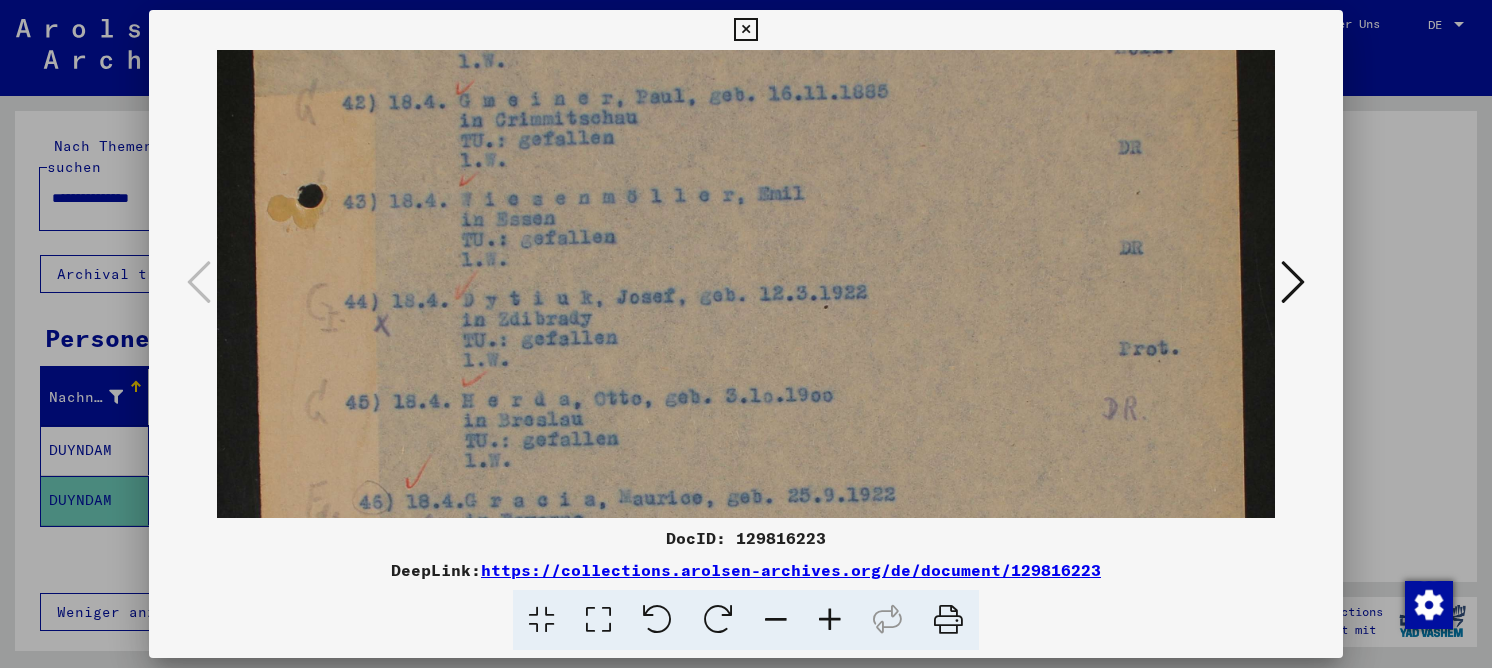 scroll, scrollTop: 510, scrollLeft: 0, axis: vertical 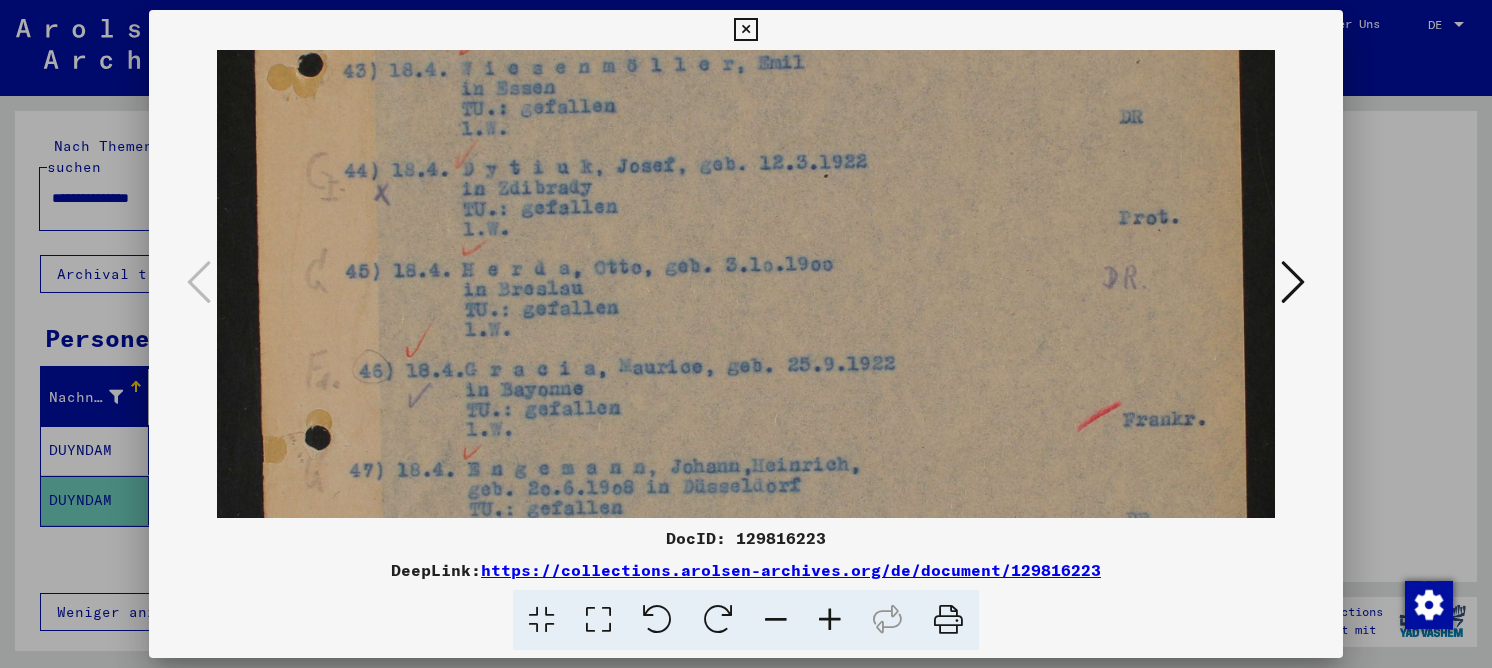 drag, startPoint x: 599, startPoint y: 407, endPoint x: 582, endPoint y: 175, distance: 232.62201 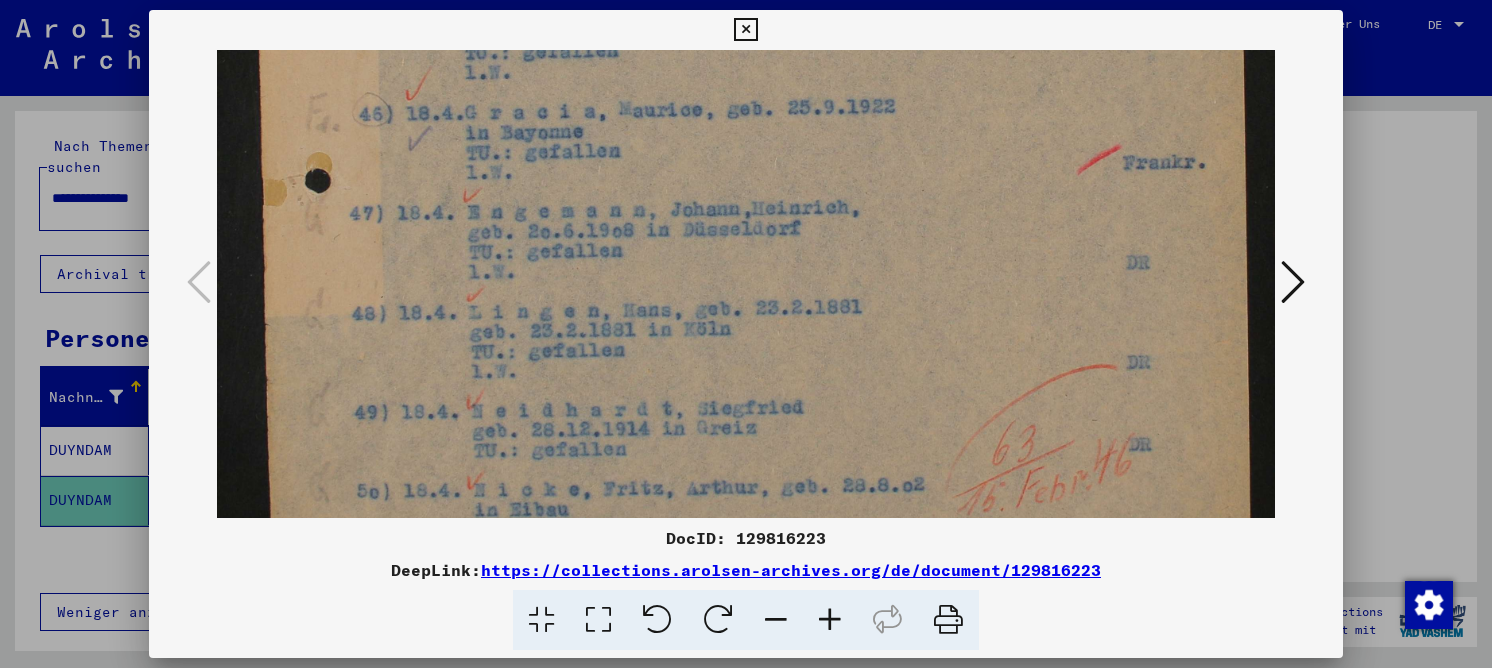 drag, startPoint x: 521, startPoint y: 353, endPoint x: 515, endPoint y: 103, distance: 250.07199 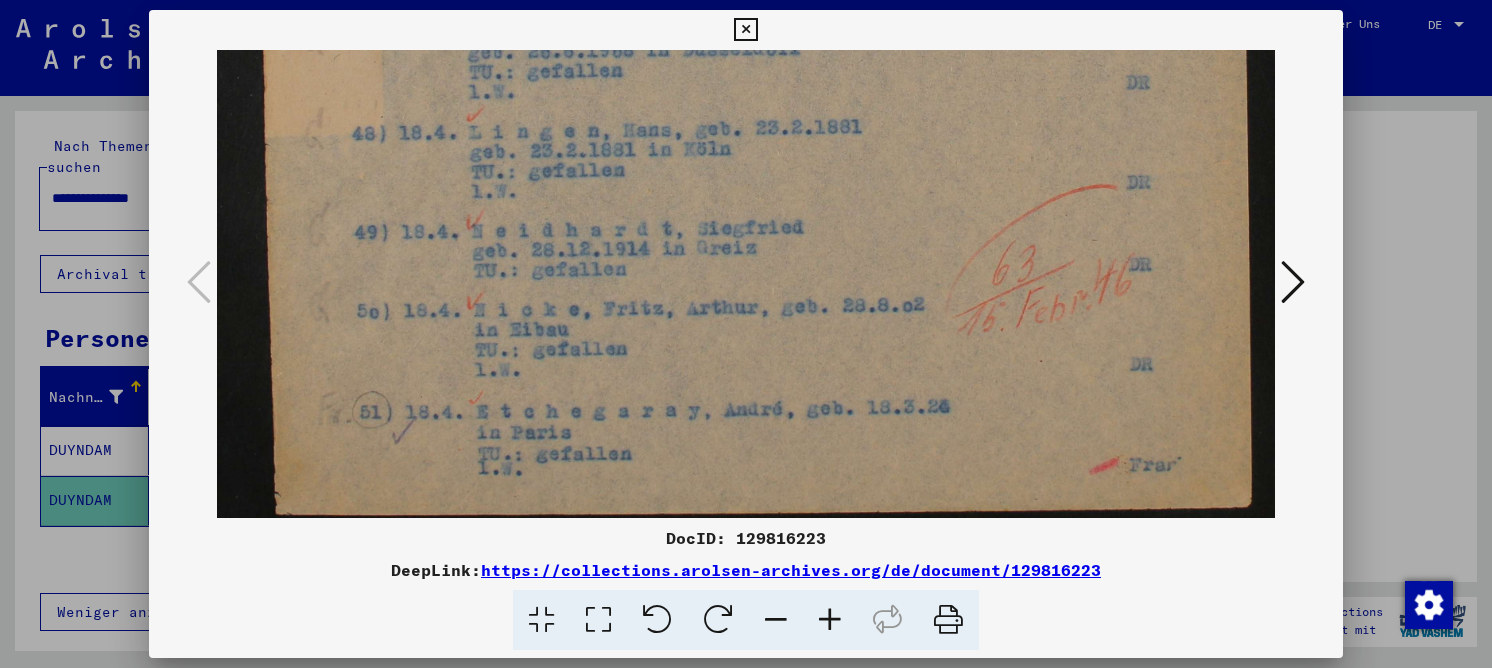 drag, startPoint x: 527, startPoint y: 302, endPoint x: 520, endPoint y: 145, distance: 157.15598 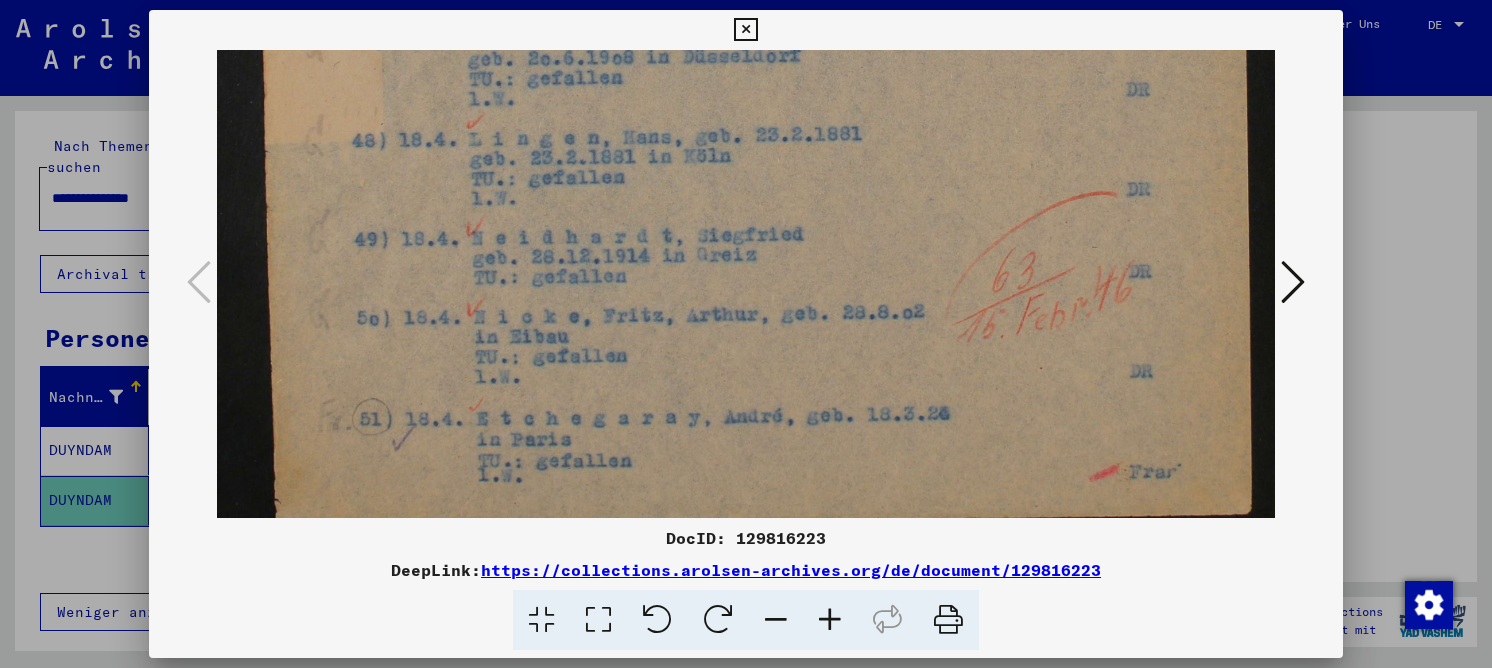 drag, startPoint x: 527, startPoint y: 298, endPoint x: 519, endPoint y: 275, distance: 24.351591 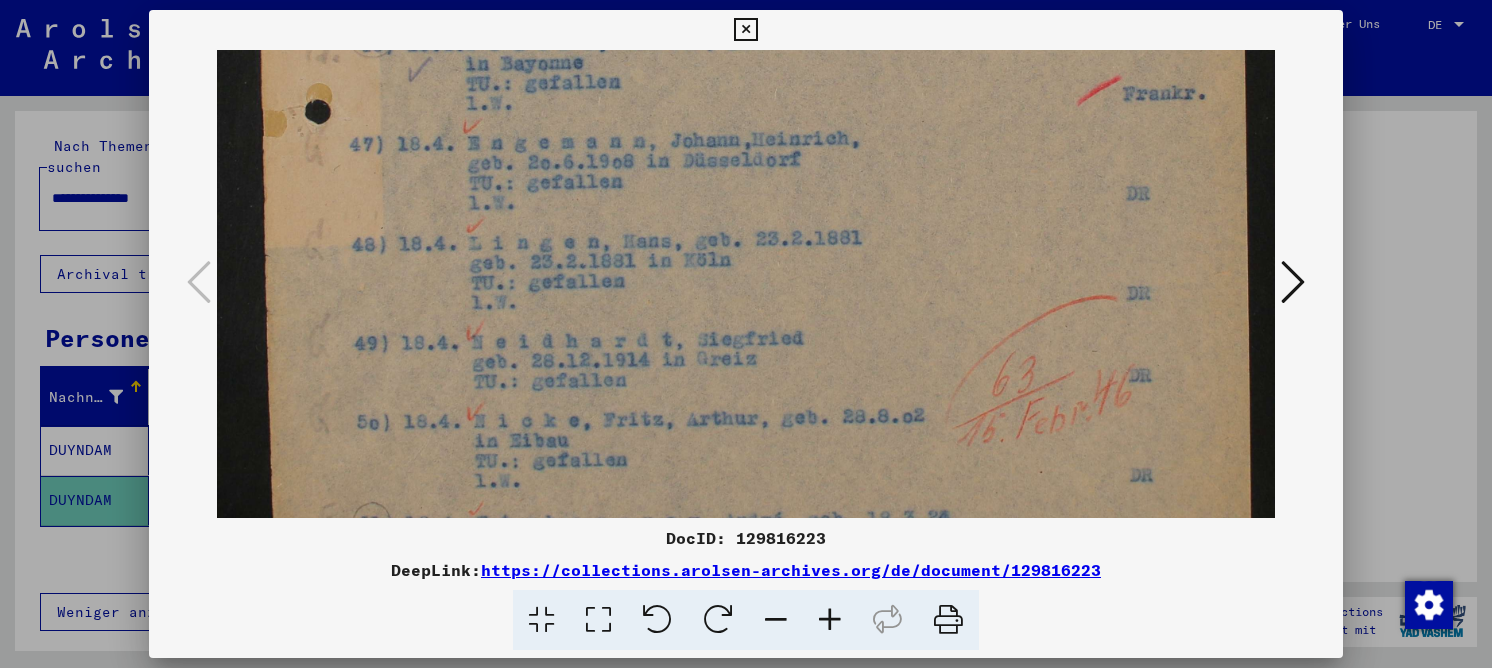 drag, startPoint x: 528, startPoint y: 177, endPoint x: 528, endPoint y: 337, distance: 160 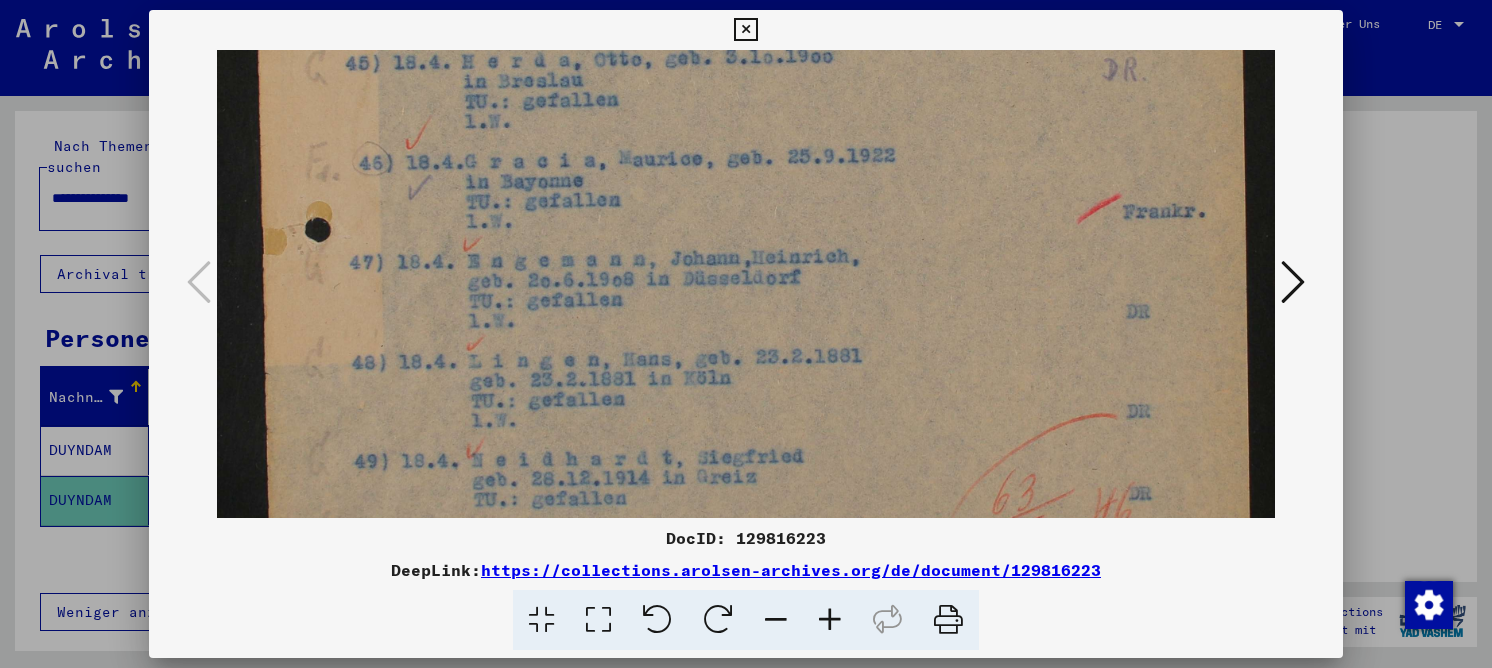 drag, startPoint x: 537, startPoint y: 218, endPoint x: 539, endPoint y: 237, distance: 19.104973 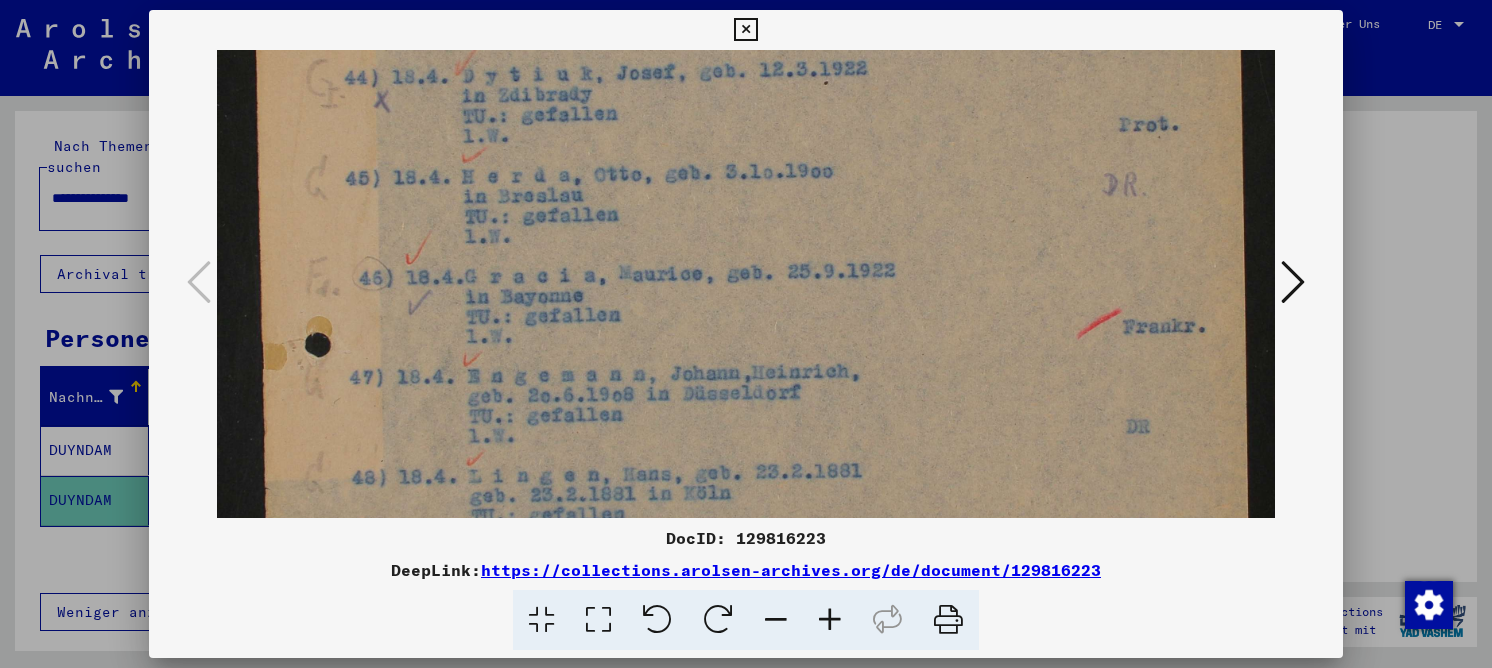 drag, startPoint x: 805, startPoint y: 304, endPoint x: 781, endPoint y: 372, distance: 72.11102 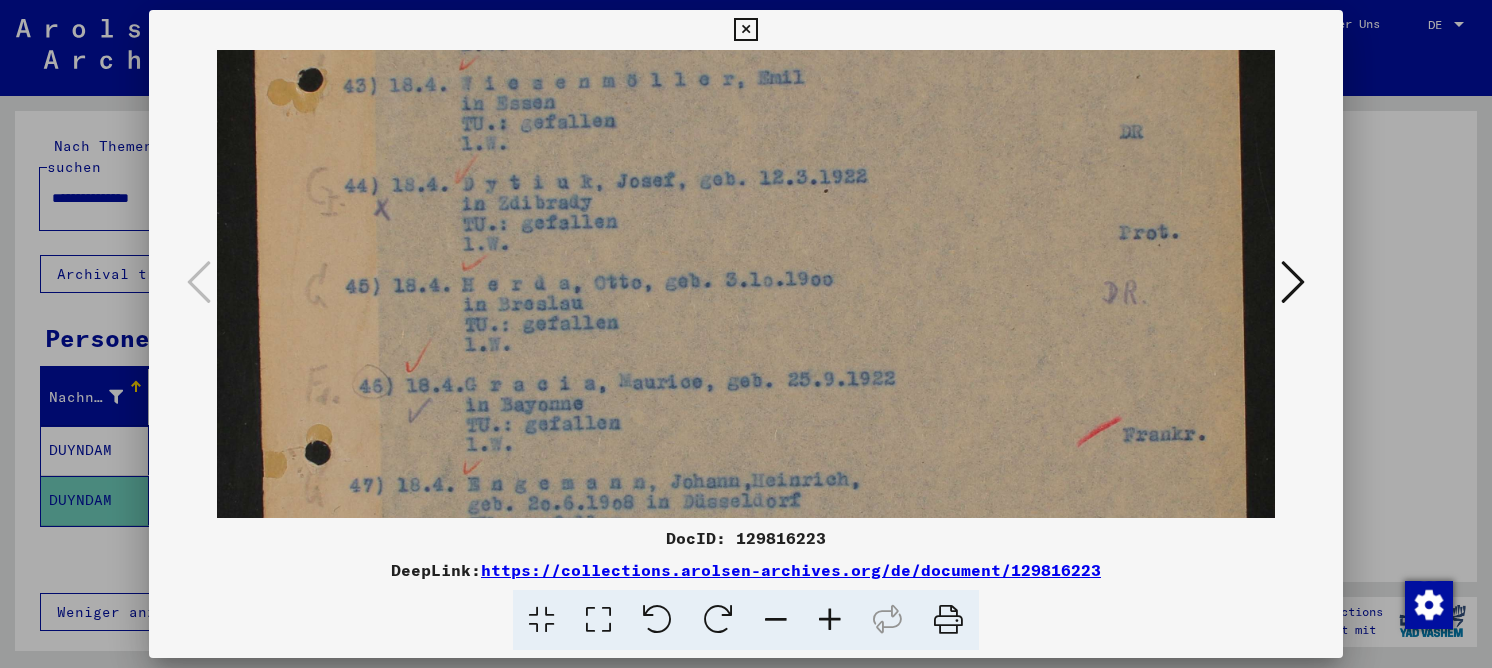 scroll, scrollTop: 411, scrollLeft: 0, axis: vertical 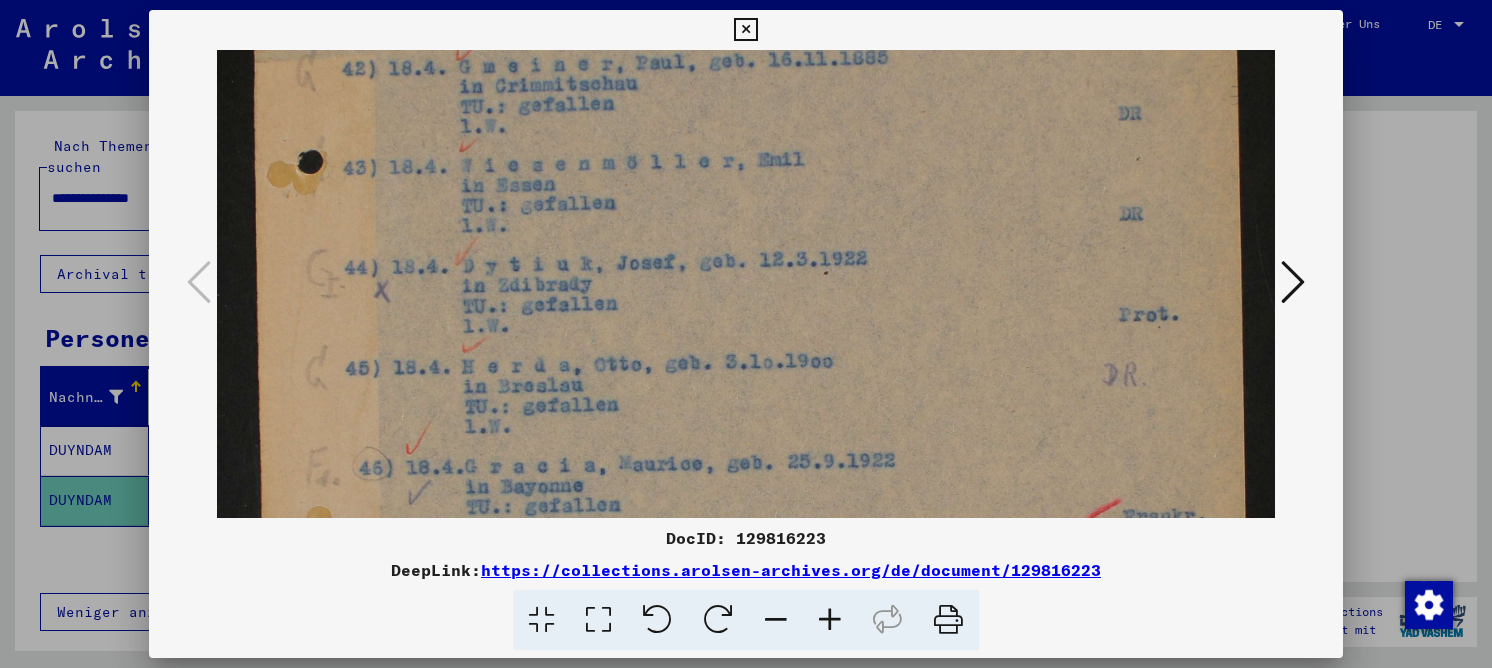 drag, startPoint x: 708, startPoint y: 341, endPoint x: 711, endPoint y: 390, distance: 49.09175 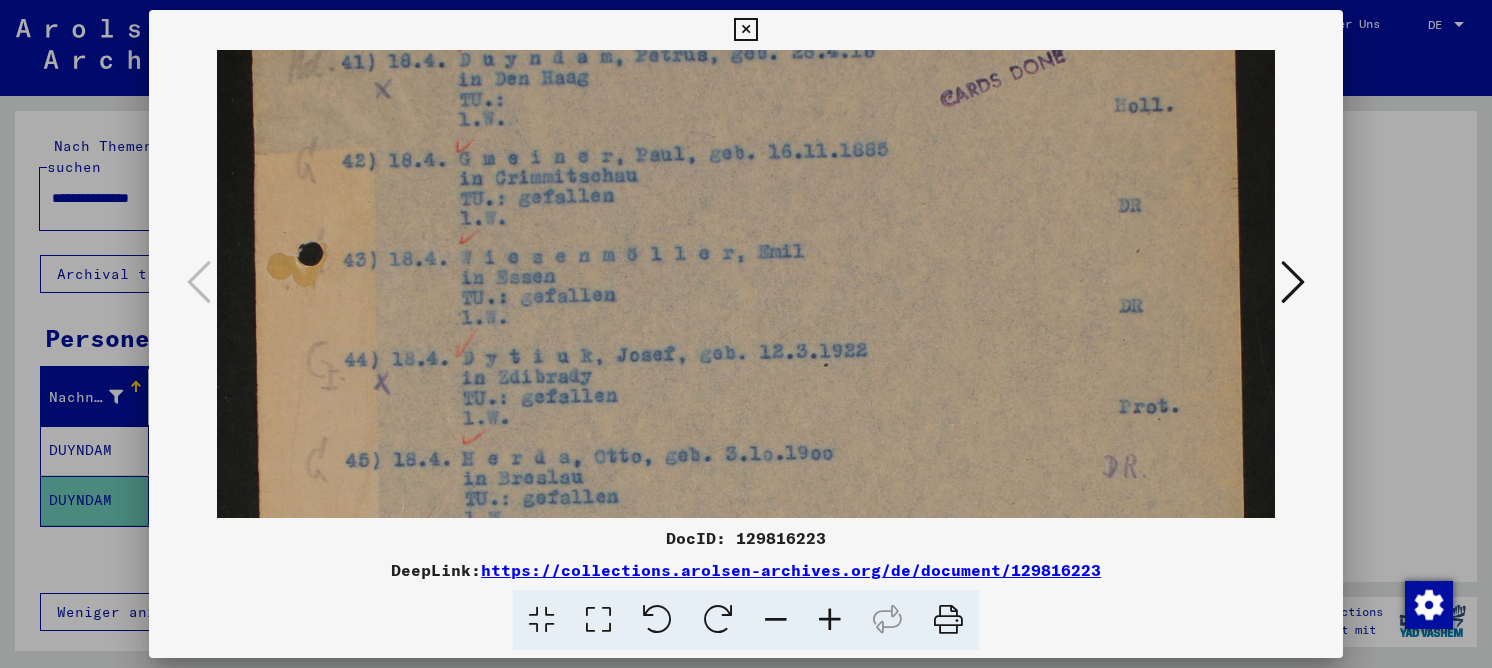 drag, startPoint x: 687, startPoint y: 275, endPoint x: 682, endPoint y: 310, distance: 35.35534 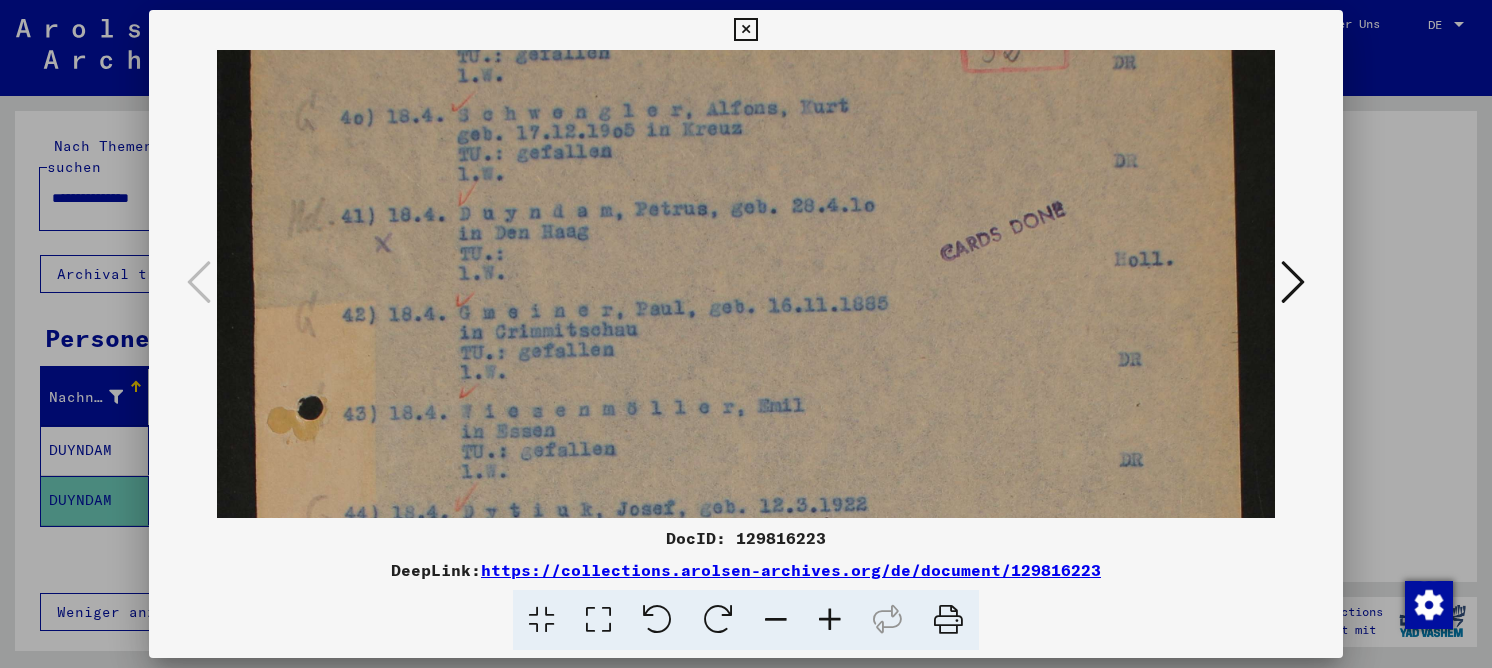 drag, startPoint x: 662, startPoint y: 221, endPoint x: 649, endPoint y: 378, distance: 157.5373 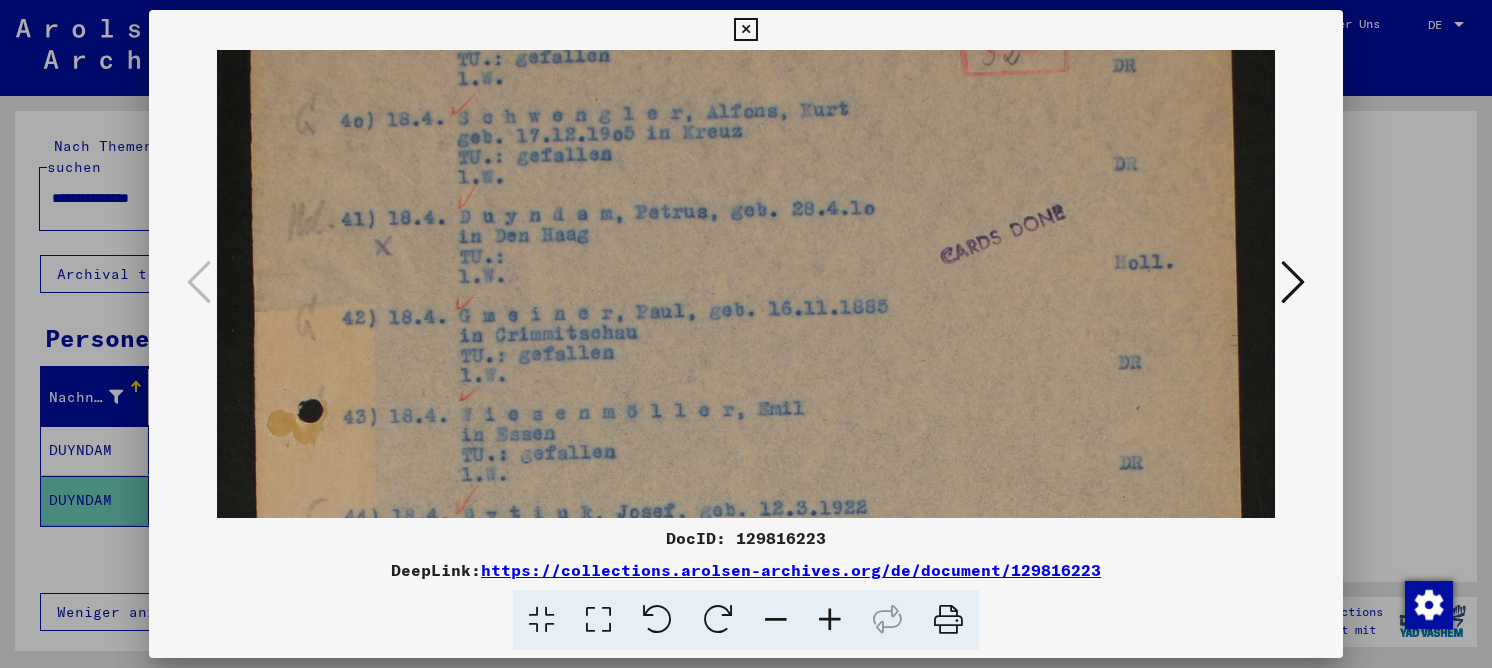click at bounding box center (745, 30) 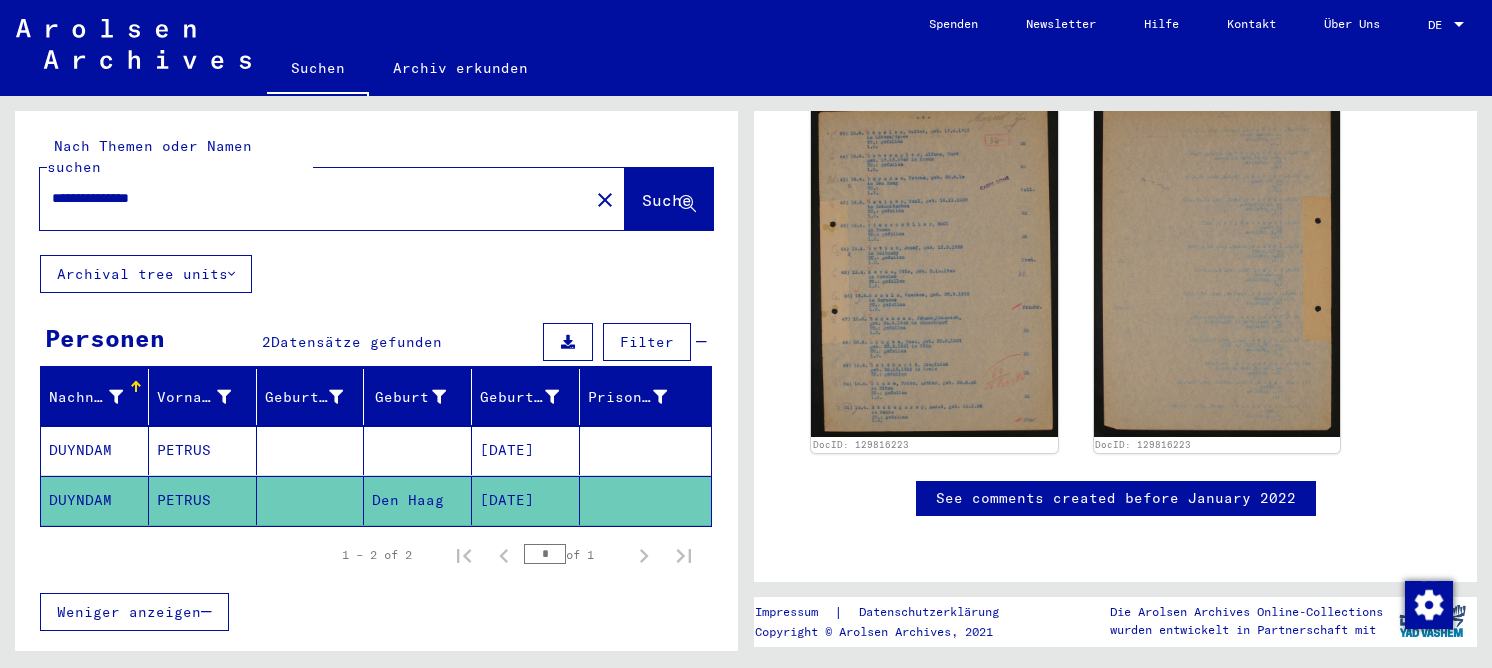 click on "[DATE]" at bounding box center [526, 500] 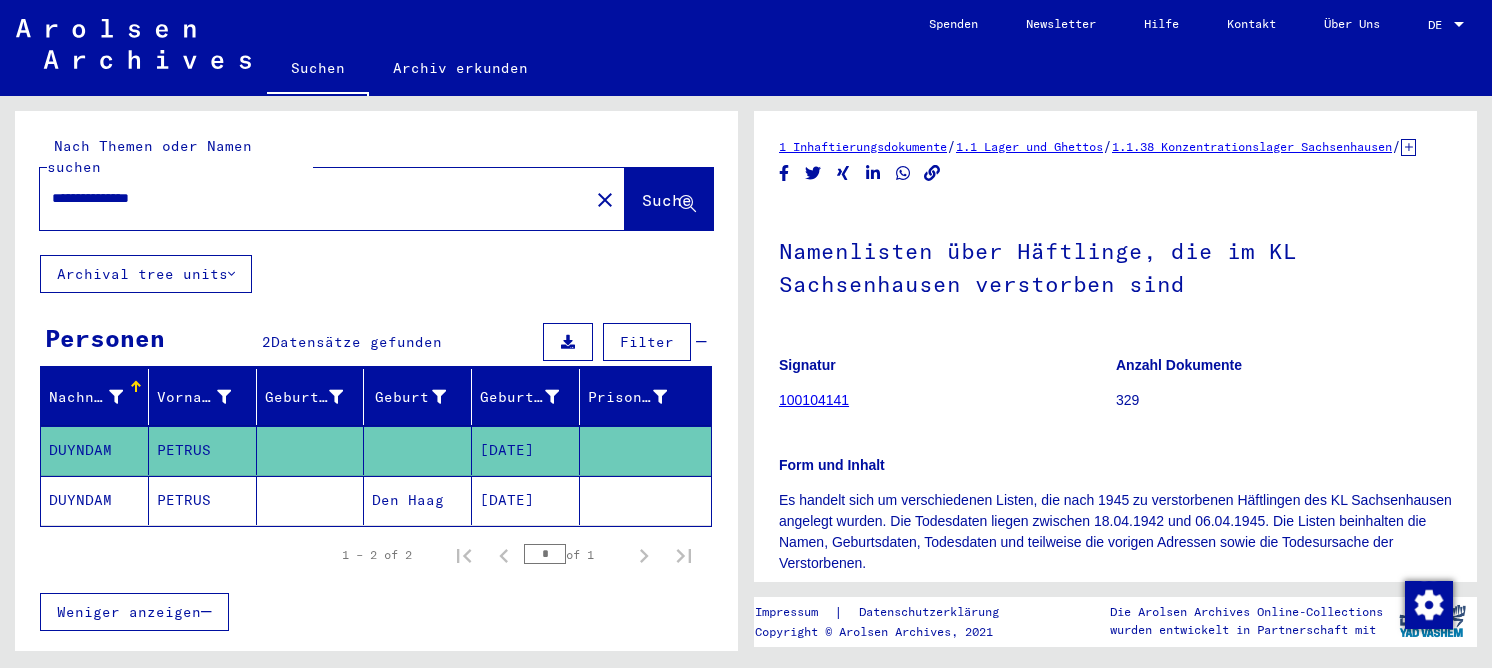 scroll, scrollTop: 600, scrollLeft: 0, axis: vertical 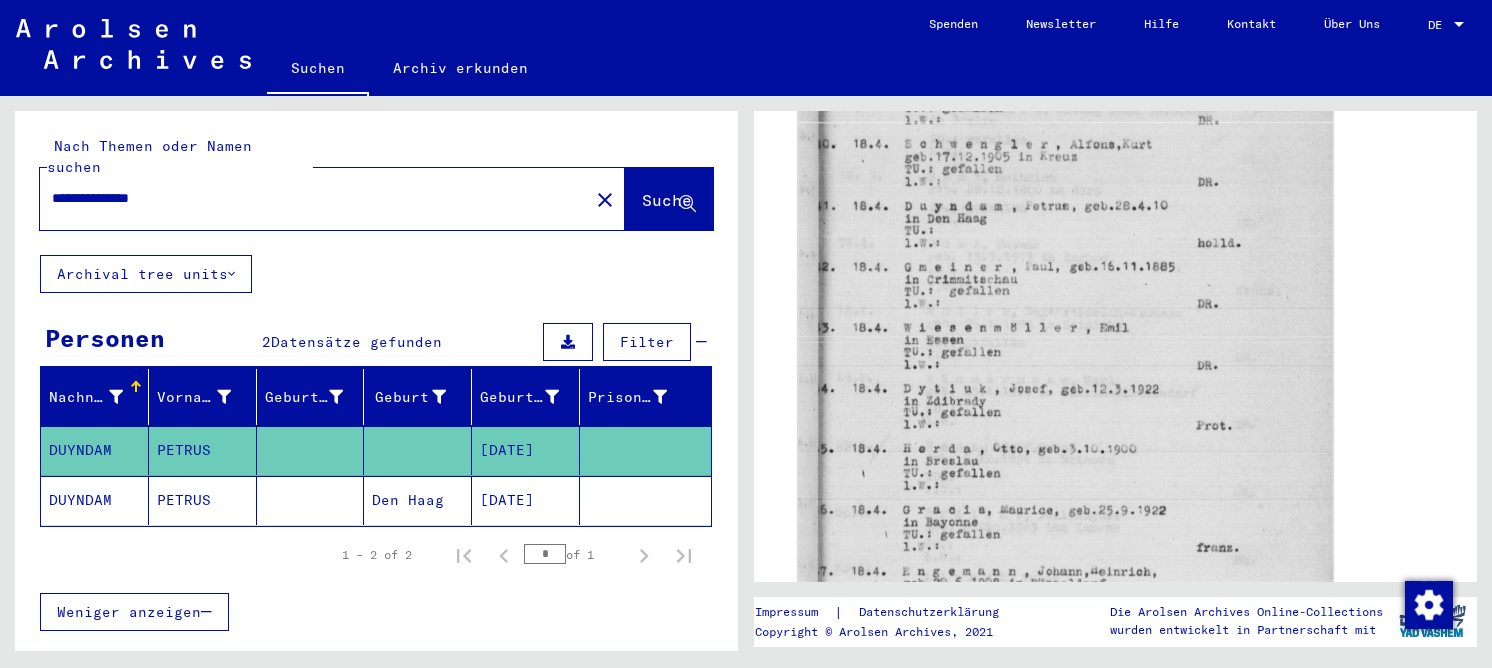 click 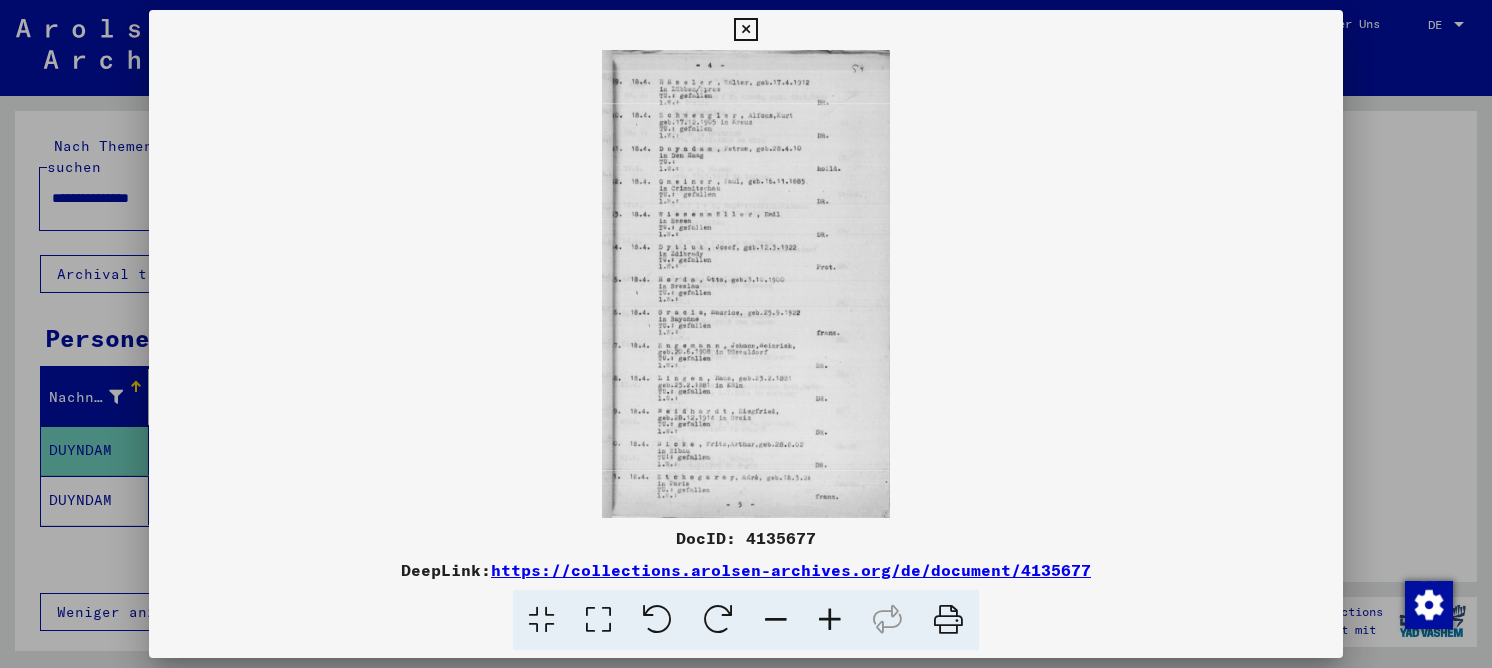 click at bounding box center [598, 620] 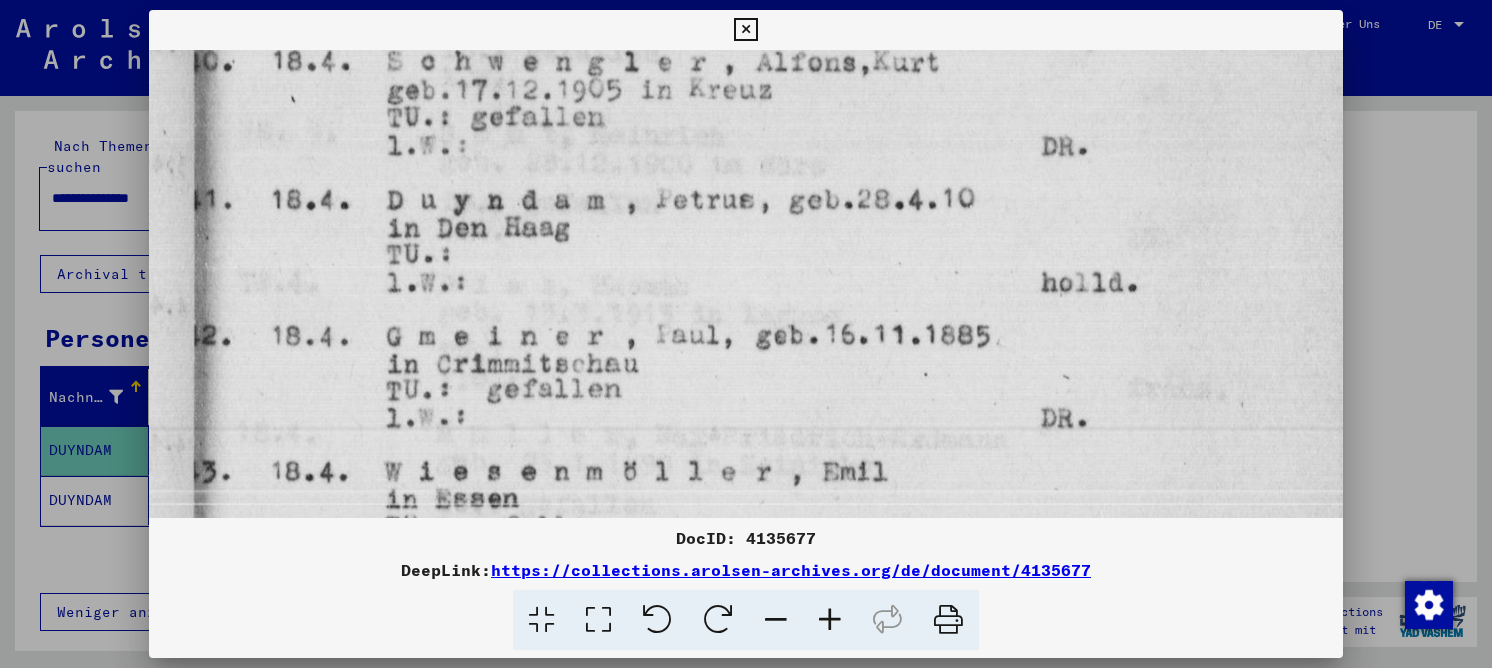 drag, startPoint x: 644, startPoint y: 375, endPoint x: 661, endPoint y: 182, distance: 193.74725 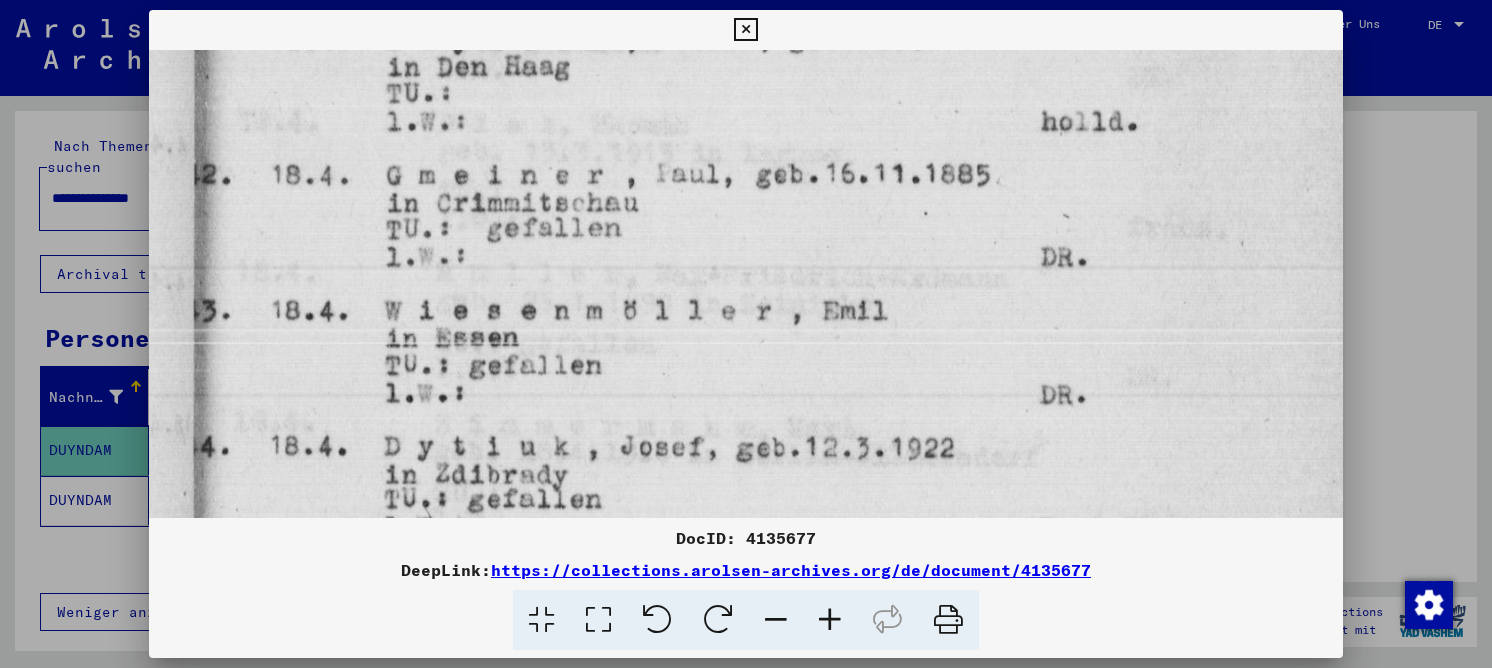 drag, startPoint x: 630, startPoint y: 373, endPoint x: 623, endPoint y: 240, distance: 133.18408 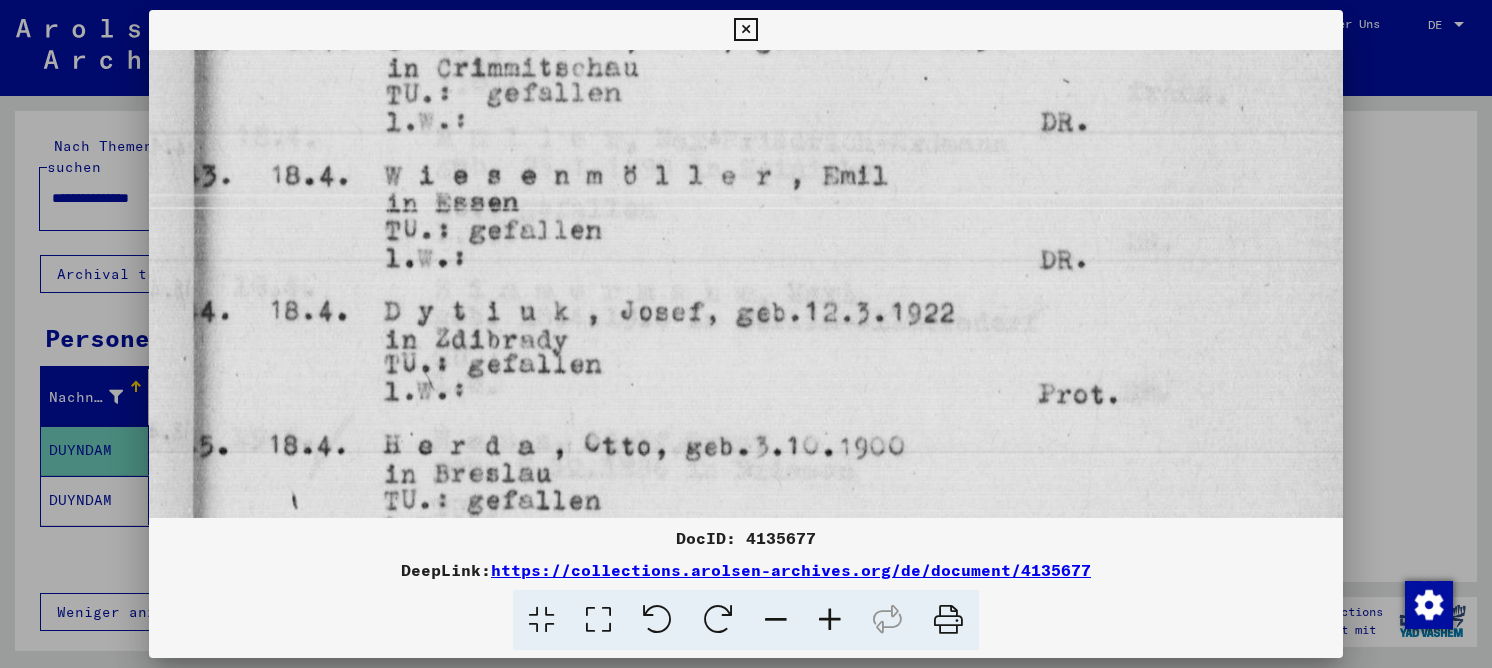 drag, startPoint x: 585, startPoint y: 252, endPoint x: 596, endPoint y: 240, distance: 16.27882 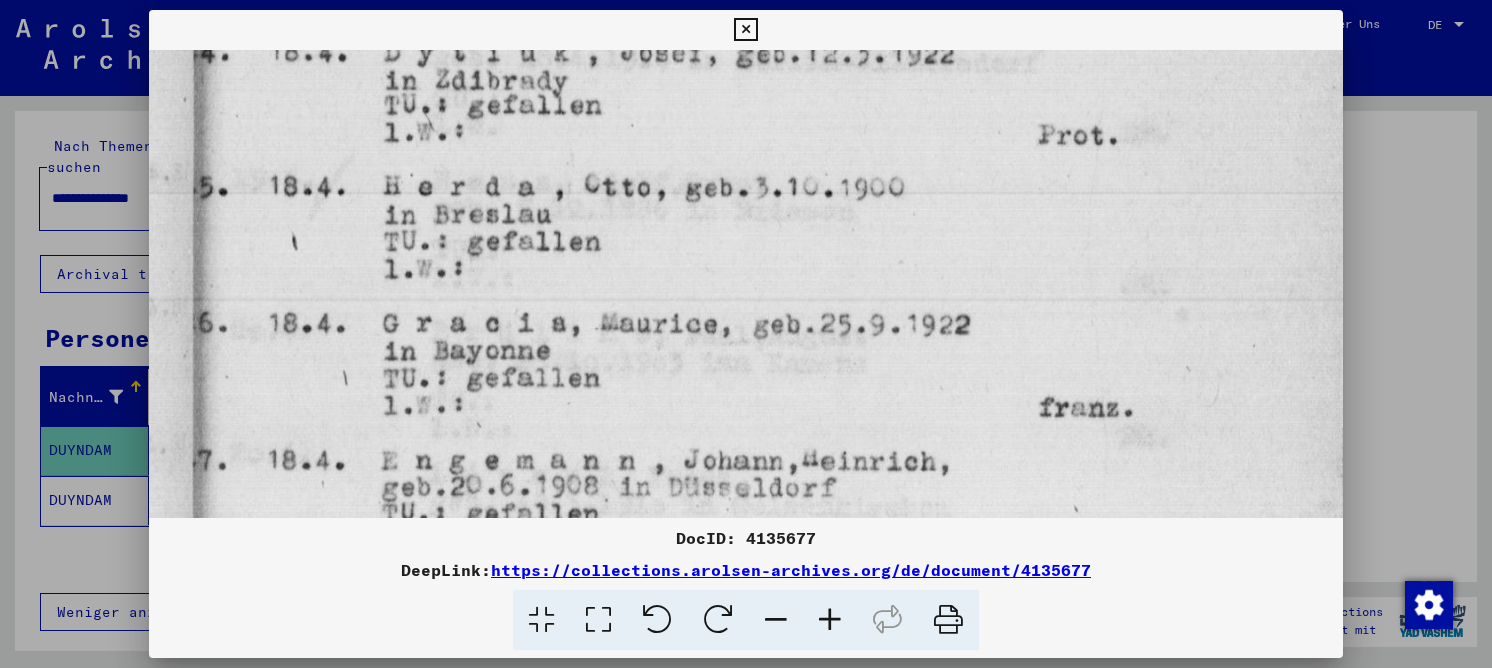 drag, startPoint x: 578, startPoint y: 328, endPoint x: 670, endPoint y: 72, distance: 272.02942 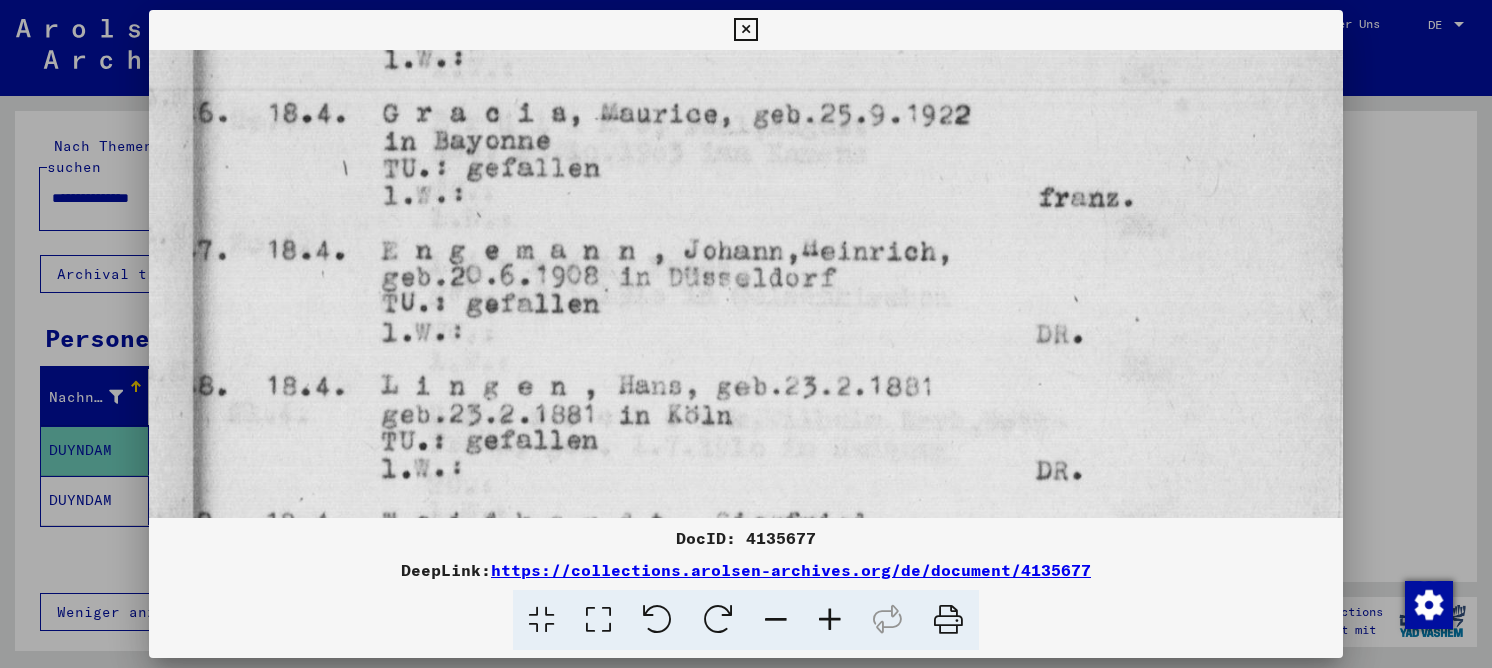 drag, startPoint x: 695, startPoint y: 311, endPoint x: 705, endPoint y: 112, distance: 199.2511 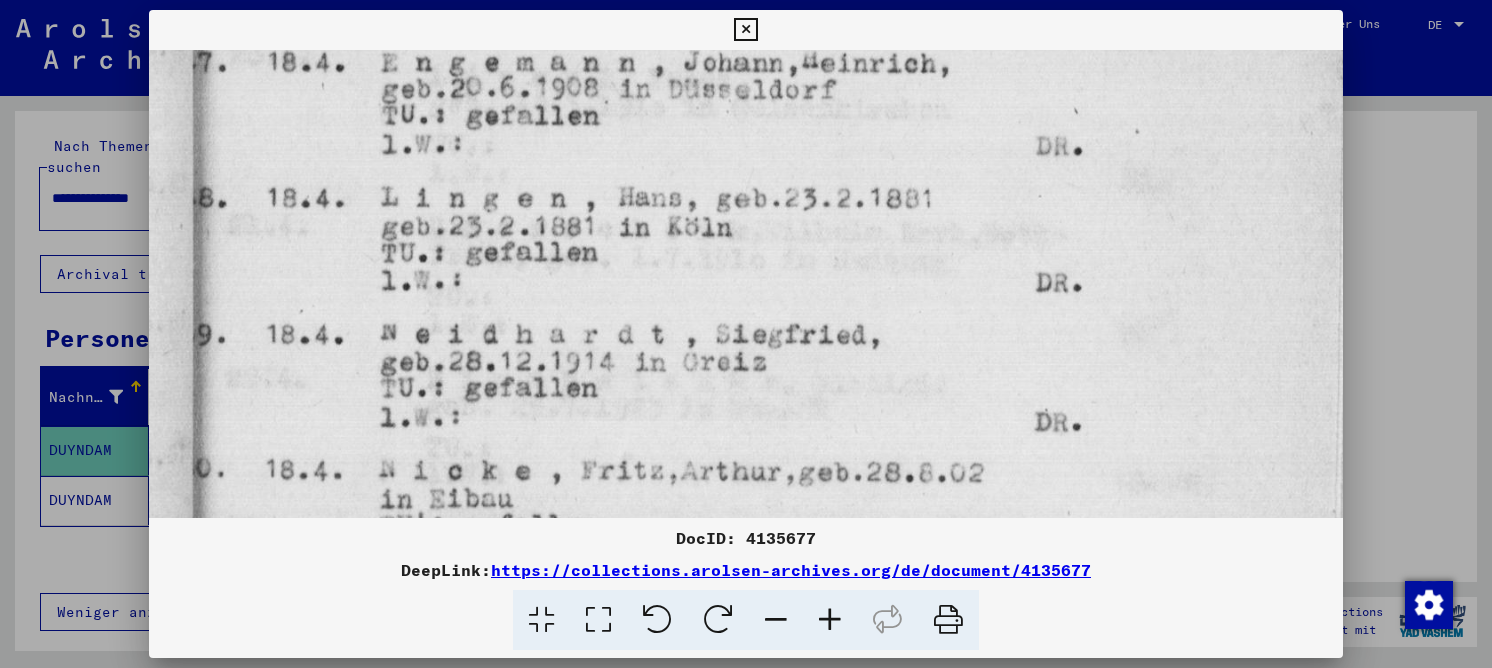 drag, startPoint x: 707, startPoint y: 272, endPoint x: 714, endPoint y: 103, distance: 169.14491 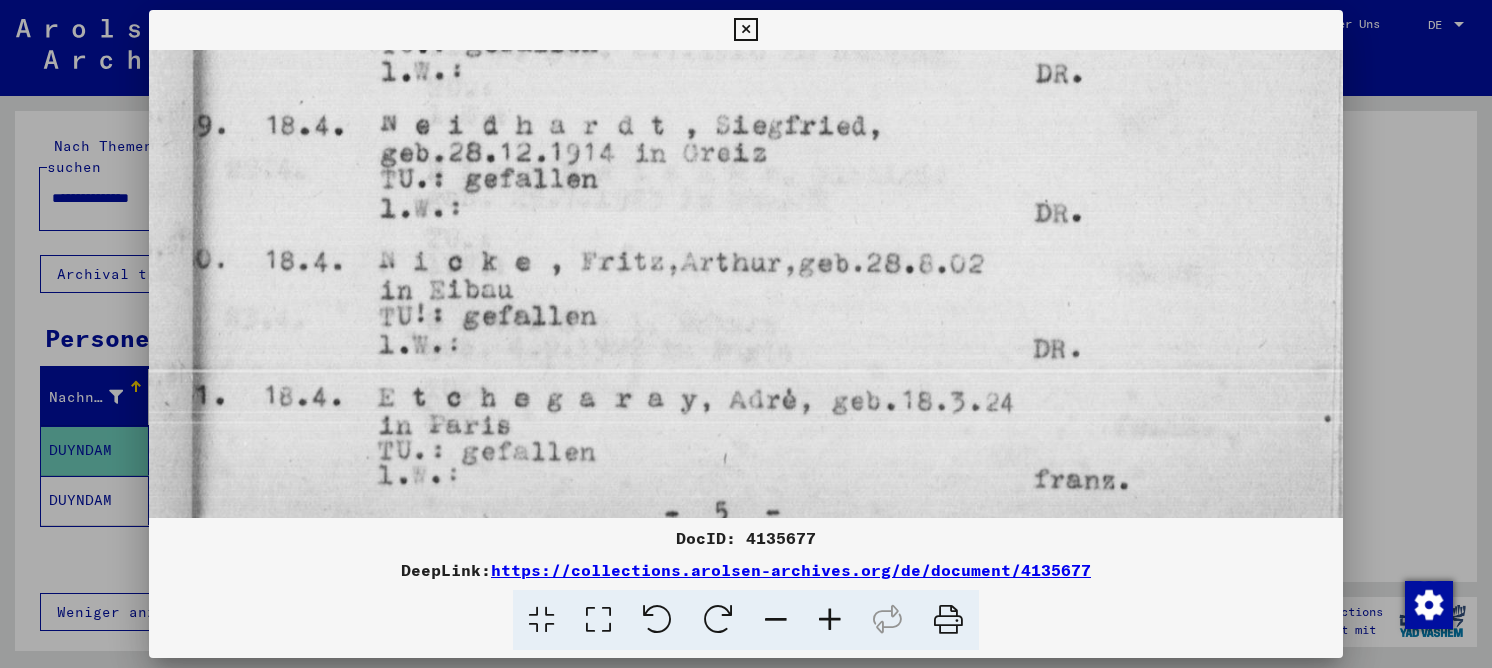 drag, startPoint x: 645, startPoint y: 350, endPoint x: 650, endPoint y: 146, distance: 204.06126 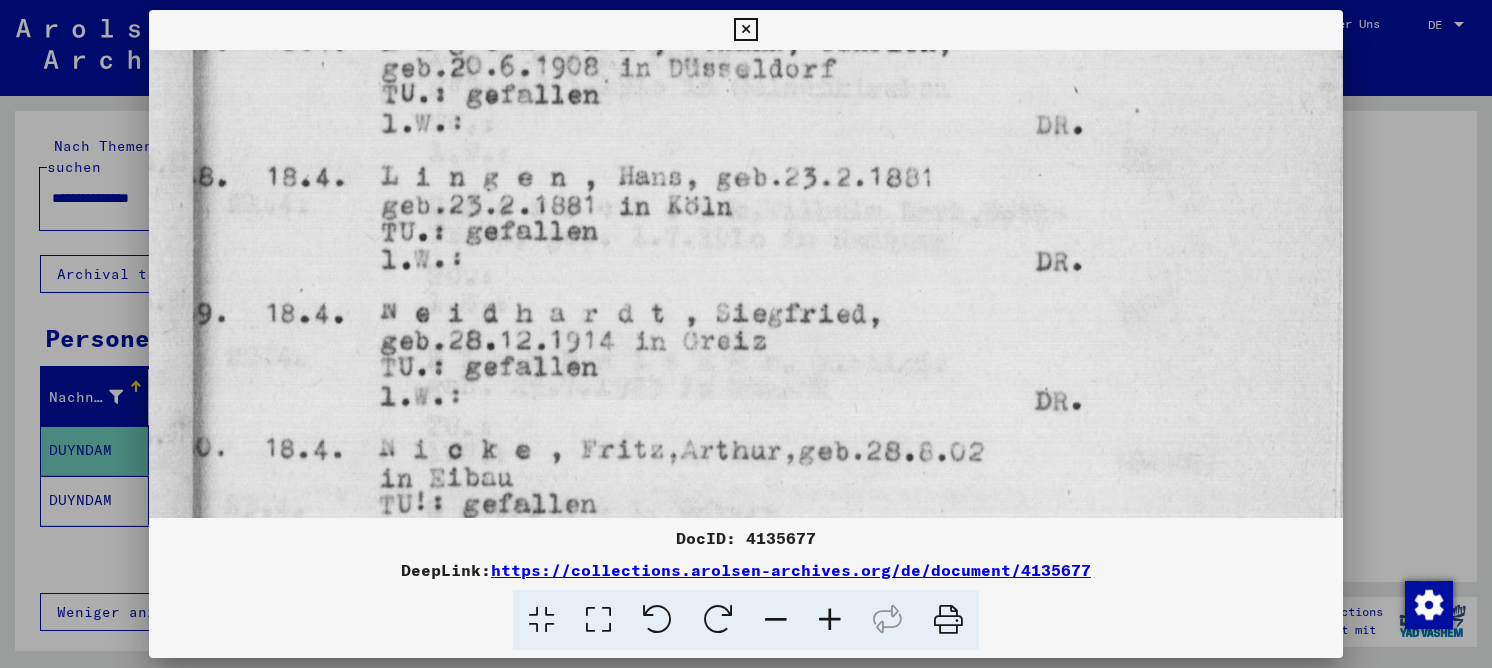 drag, startPoint x: 615, startPoint y: 320, endPoint x: 646, endPoint y: 309, distance: 32.89377 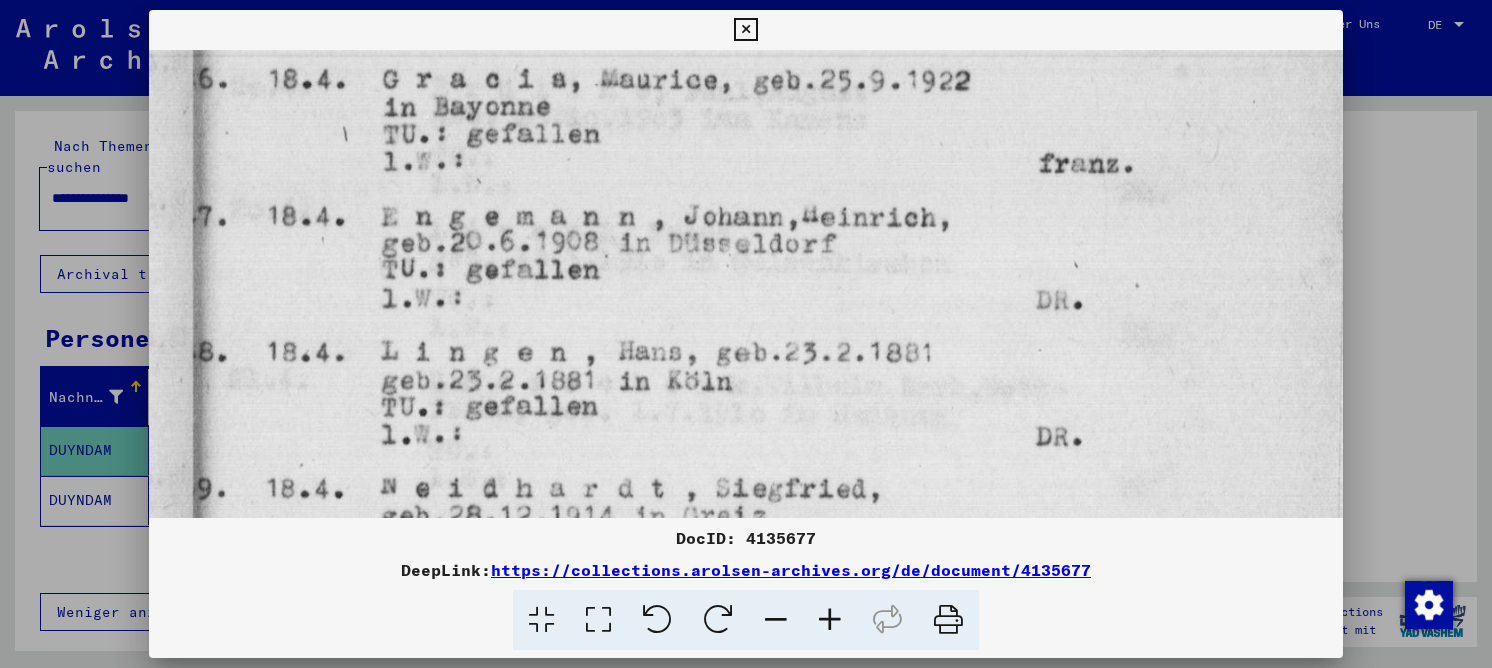 drag, startPoint x: 627, startPoint y: 253, endPoint x: 655, endPoint y: 418, distance: 167.3589 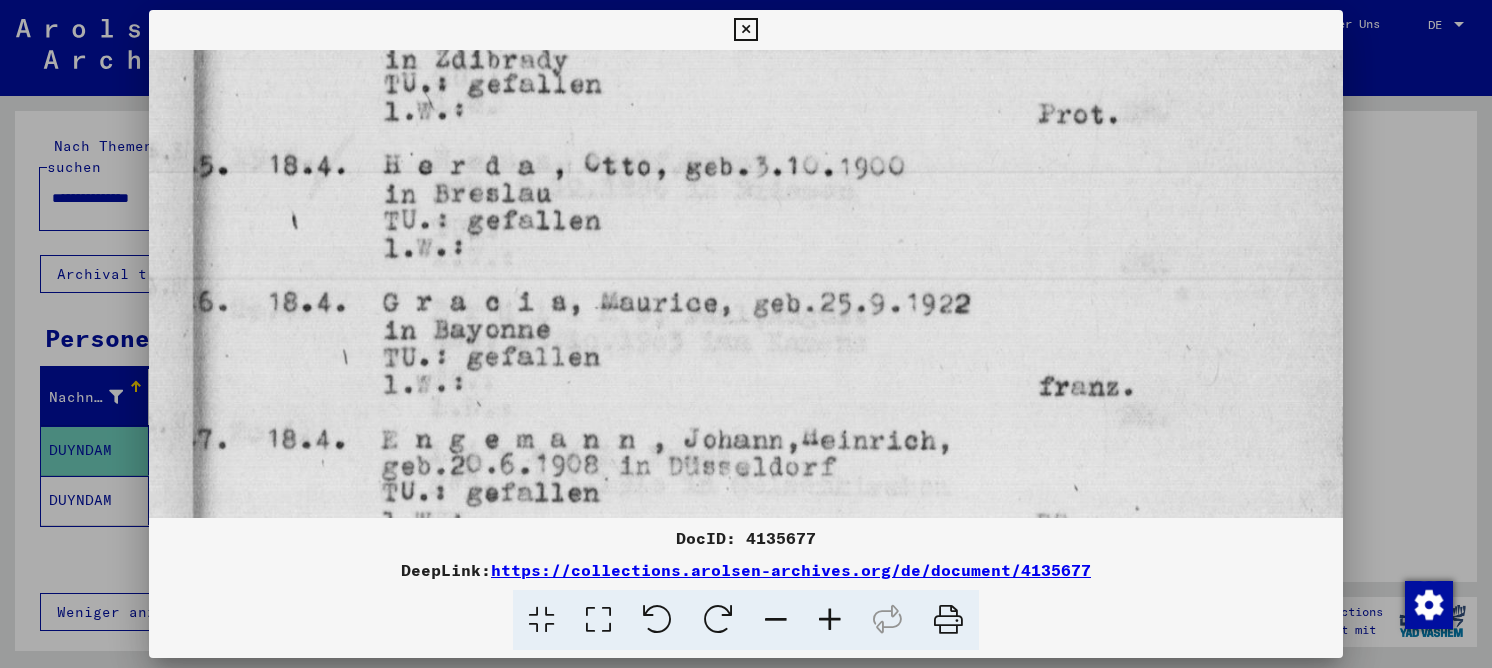 drag, startPoint x: 666, startPoint y: 255, endPoint x: 673, endPoint y: 490, distance: 235.10423 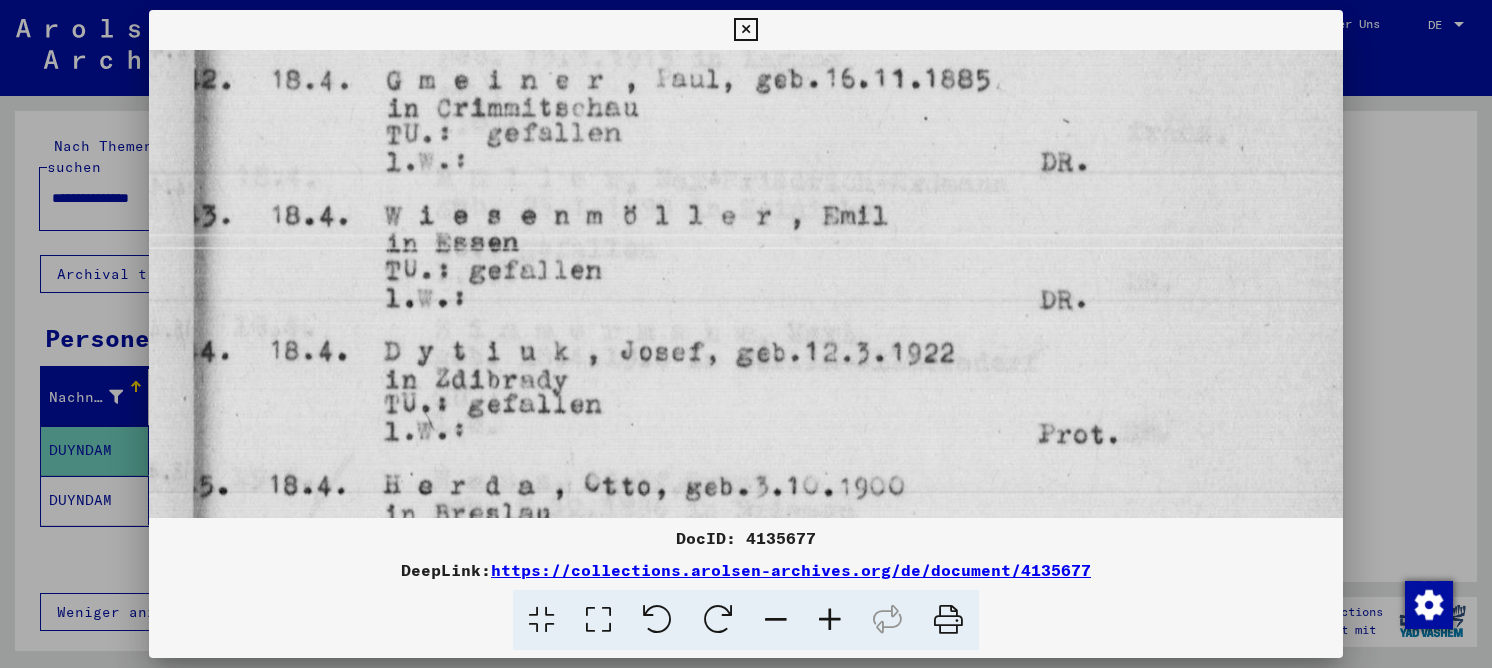 drag, startPoint x: 590, startPoint y: 267, endPoint x: 588, endPoint y: 490, distance: 223.00897 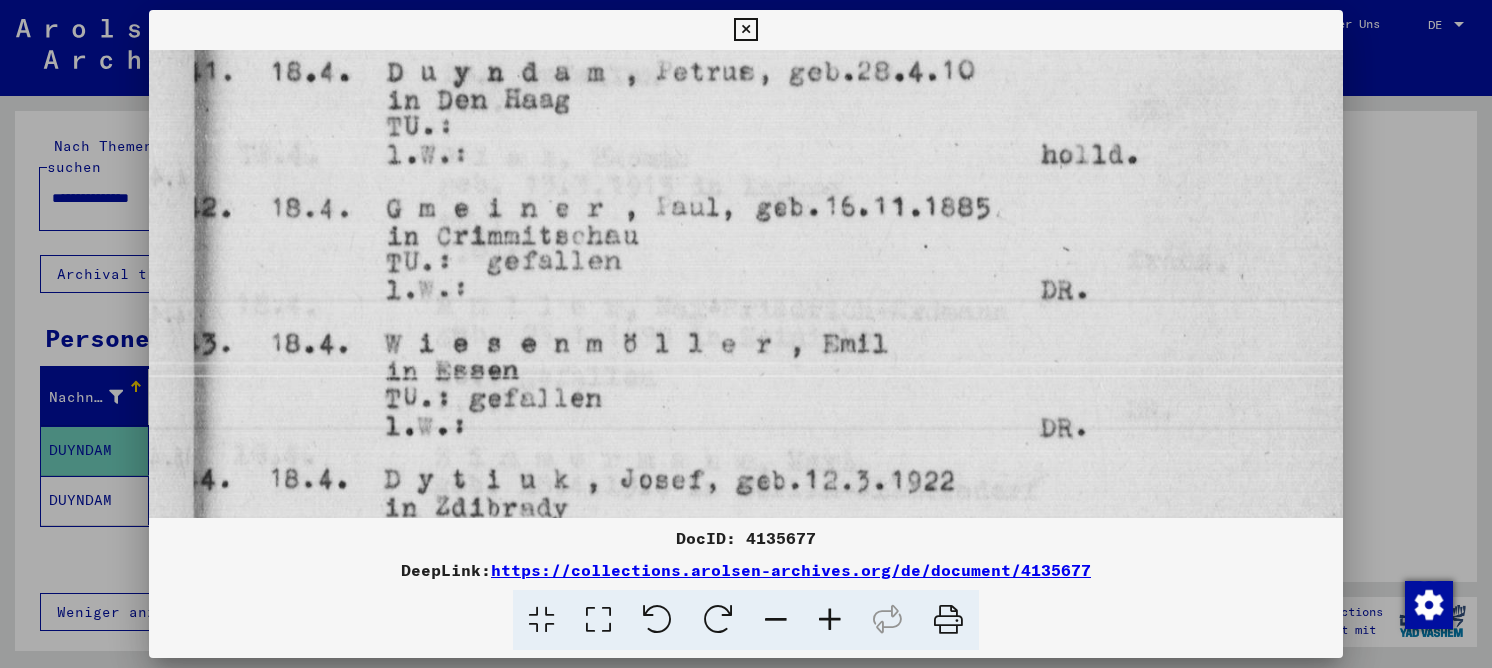 drag, startPoint x: 549, startPoint y: 171, endPoint x: 524, endPoint y: 274, distance: 105.99056 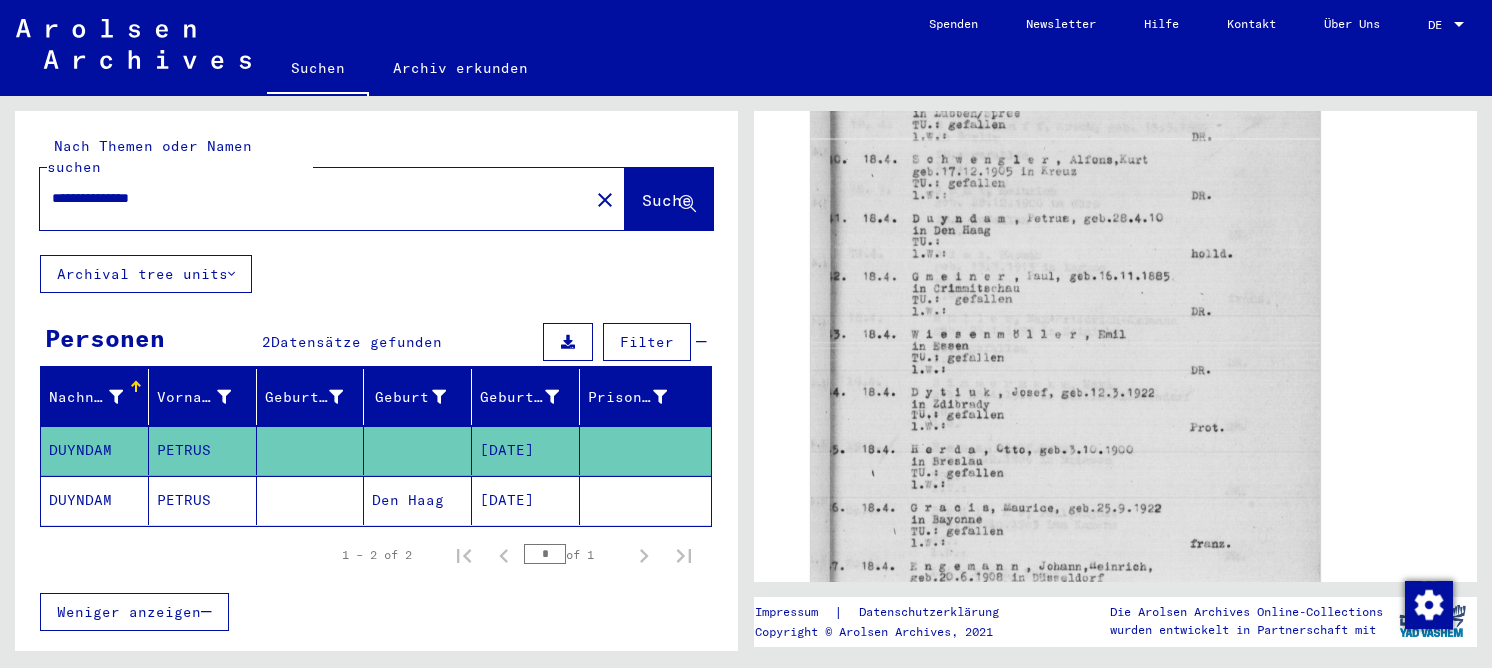 drag, startPoint x: 196, startPoint y: 182, endPoint x: 38, endPoint y: 198, distance: 158.80806 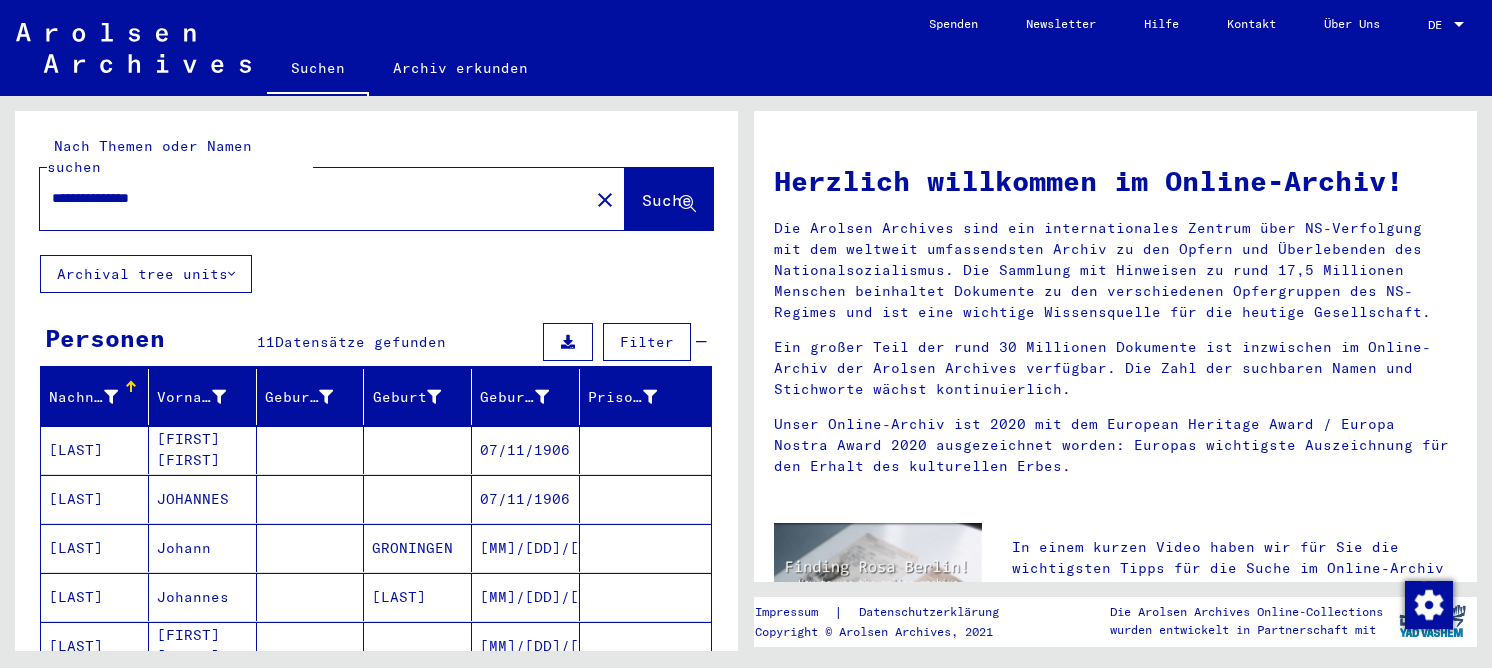 click on "[FIRST] [FIRST]" at bounding box center (203, 499) 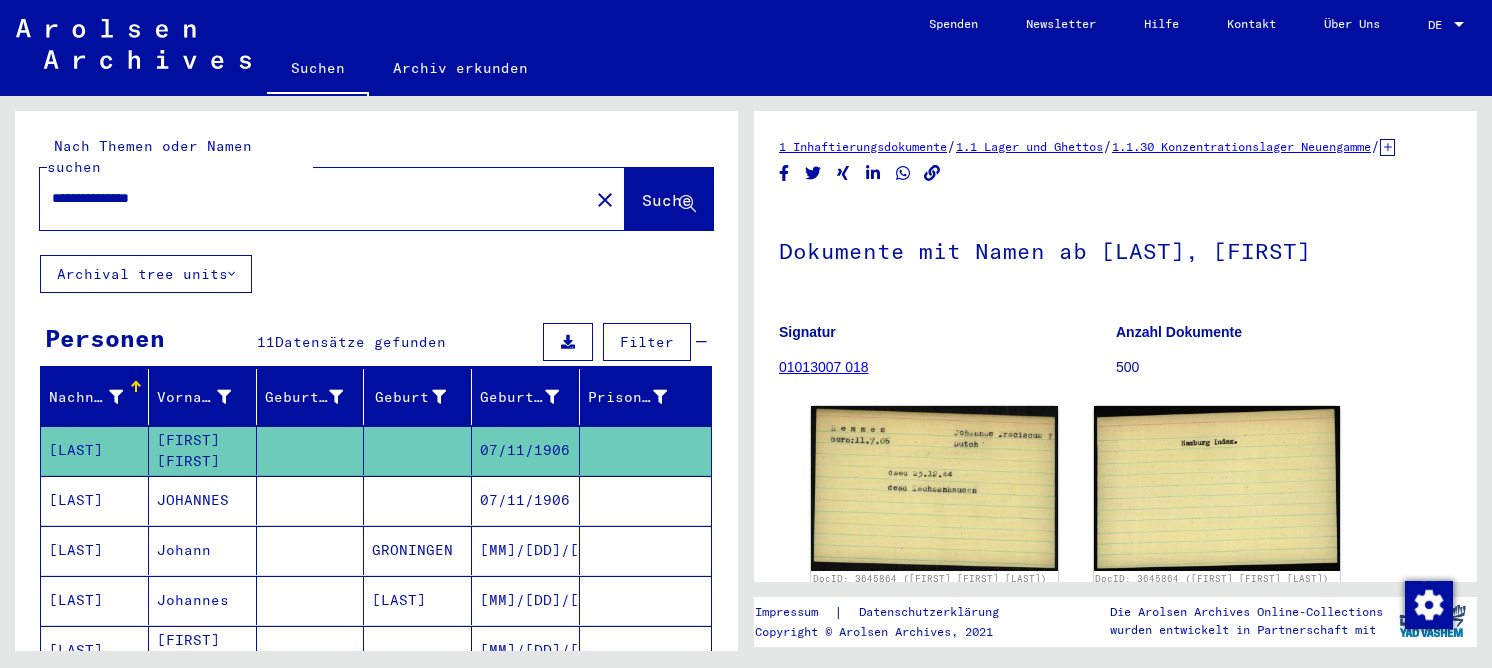 scroll, scrollTop: 0, scrollLeft: 0, axis: both 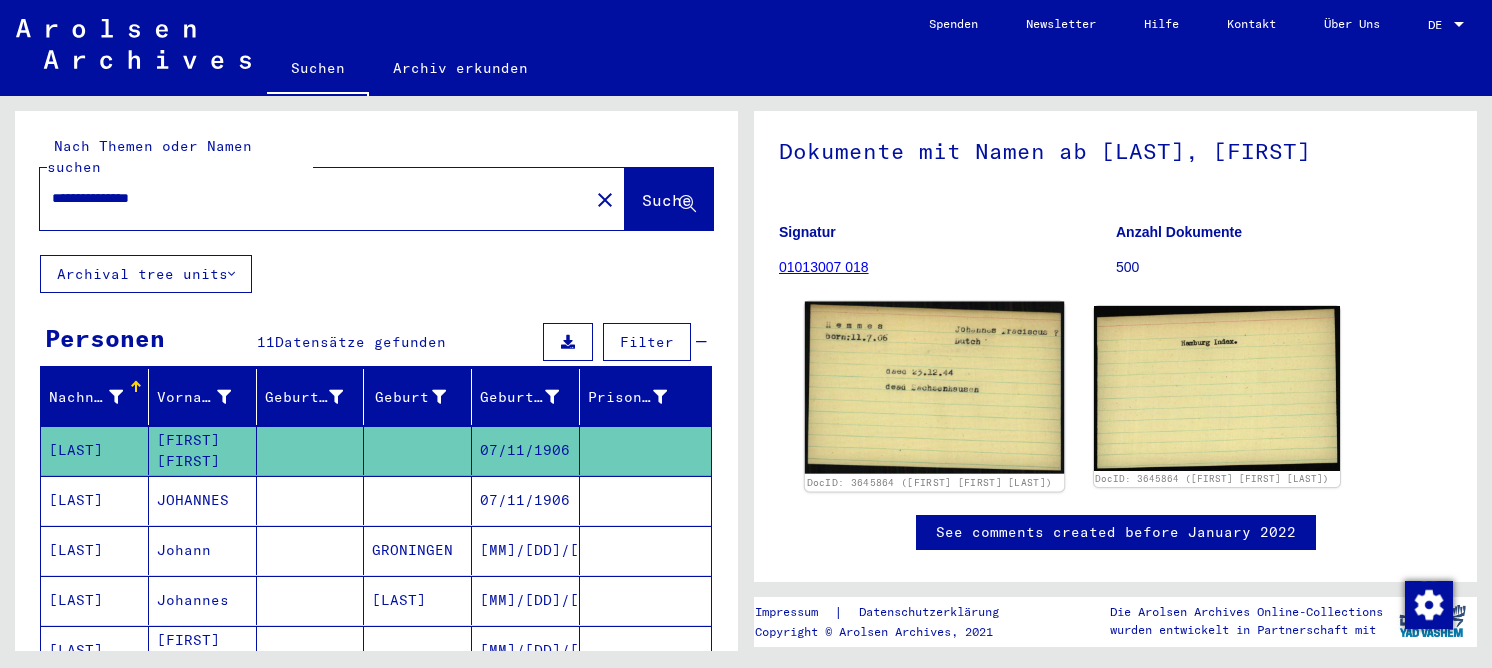 click 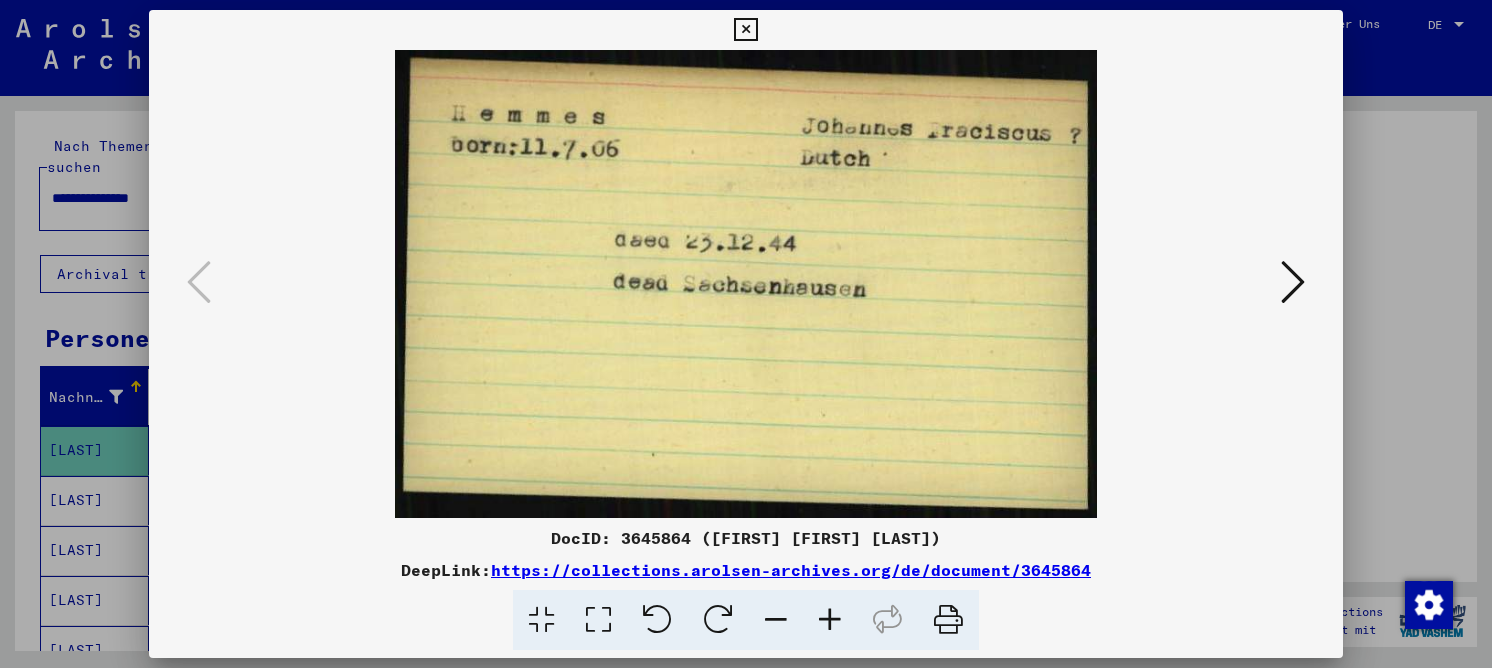 click on "DocID: 3645864 ([FIRST] [FIRST] [LAST])" at bounding box center (746, 538) 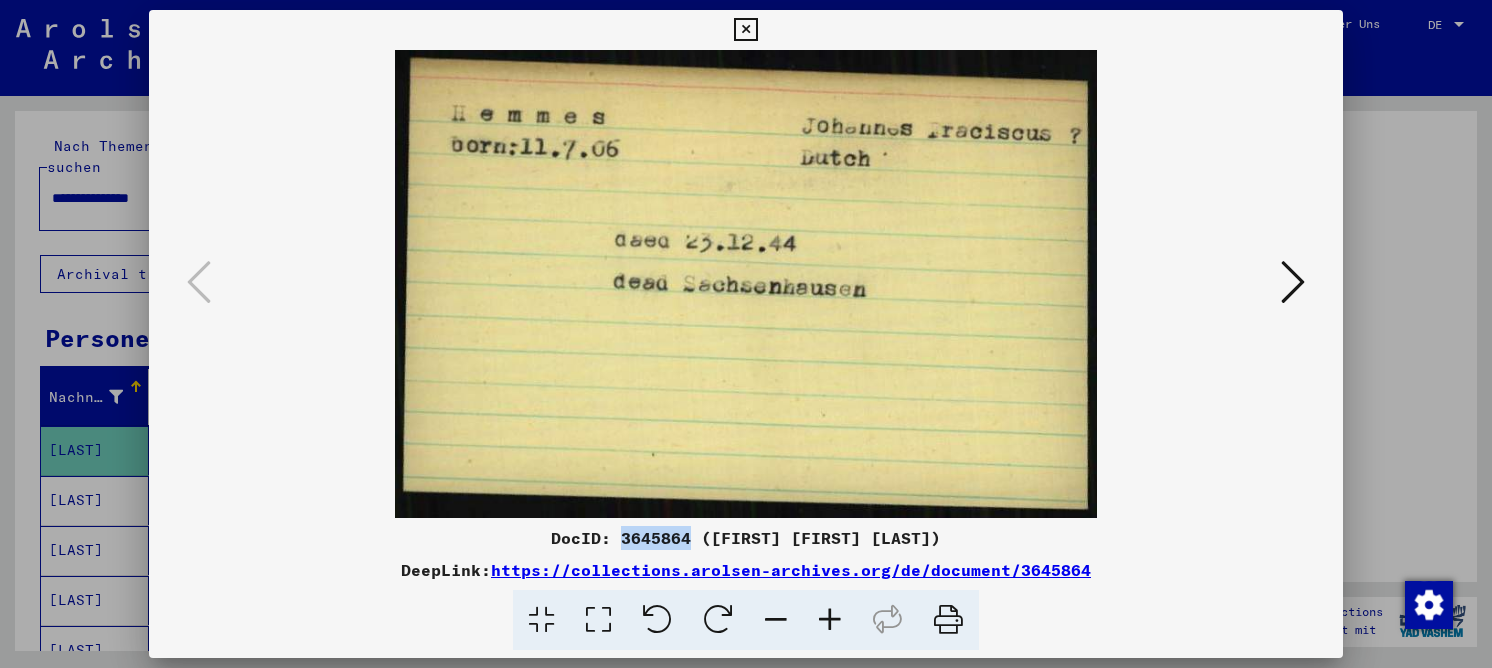 click on "DocID: 3645864 ([FIRST] [FIRST] [LAST])" at bounding box center (746, 538) 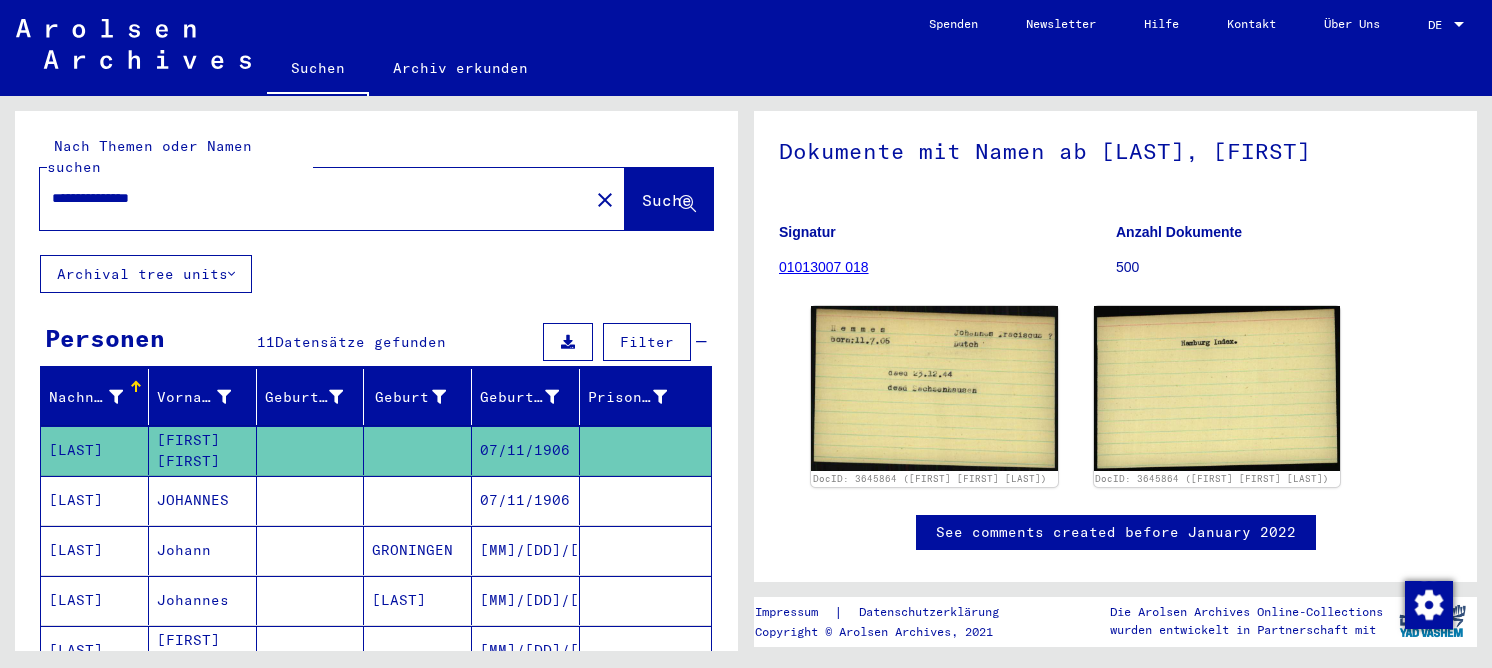 scroll, scrollTop: 0, scrollLeft: 0, axis: both 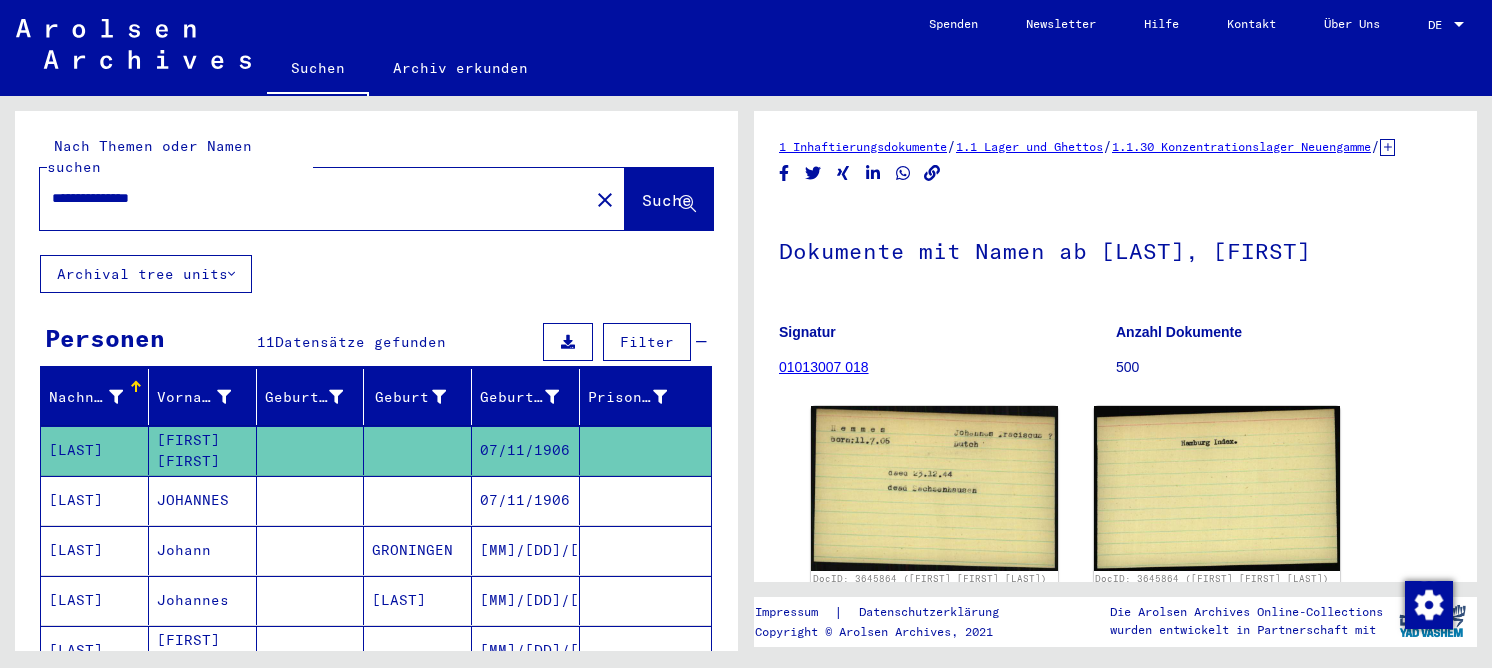 click on "07/11/1906" at bounding box center (526, 550) 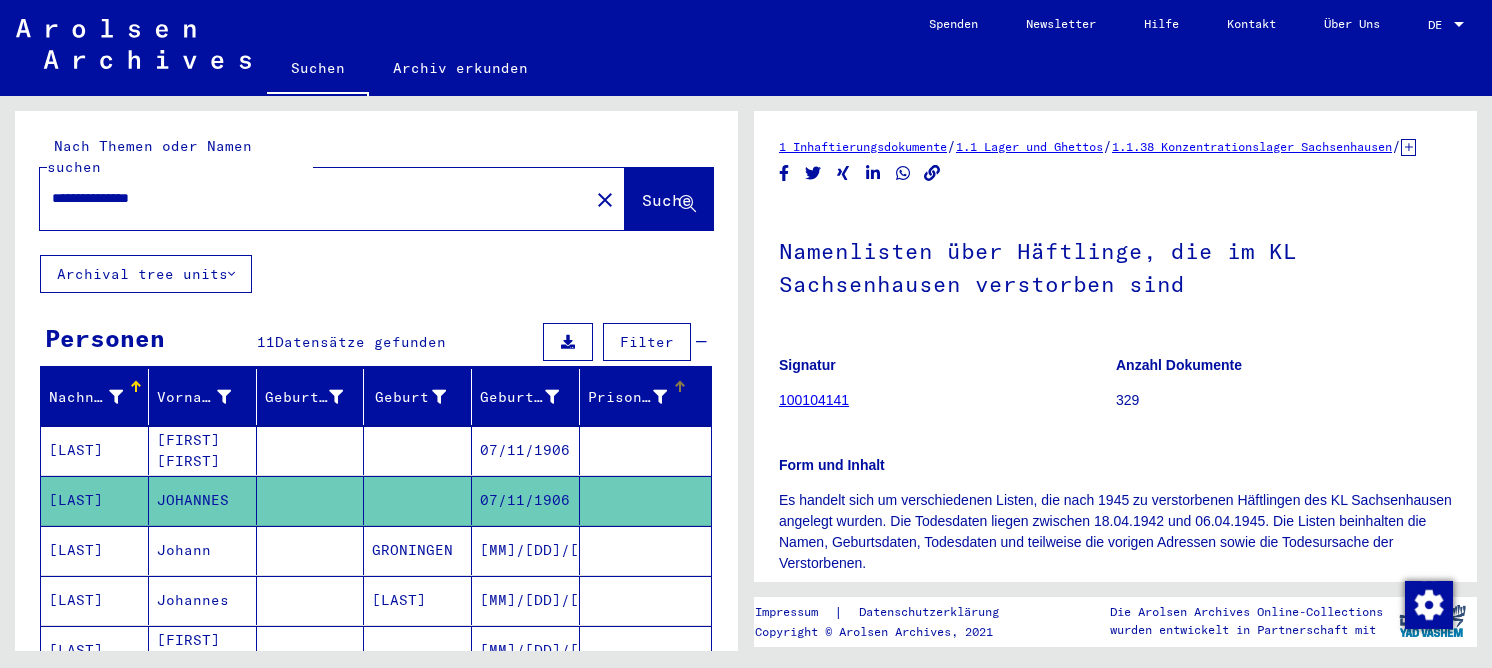 scroll, scrollTop: 0, scrollLeft: 0, axis: both 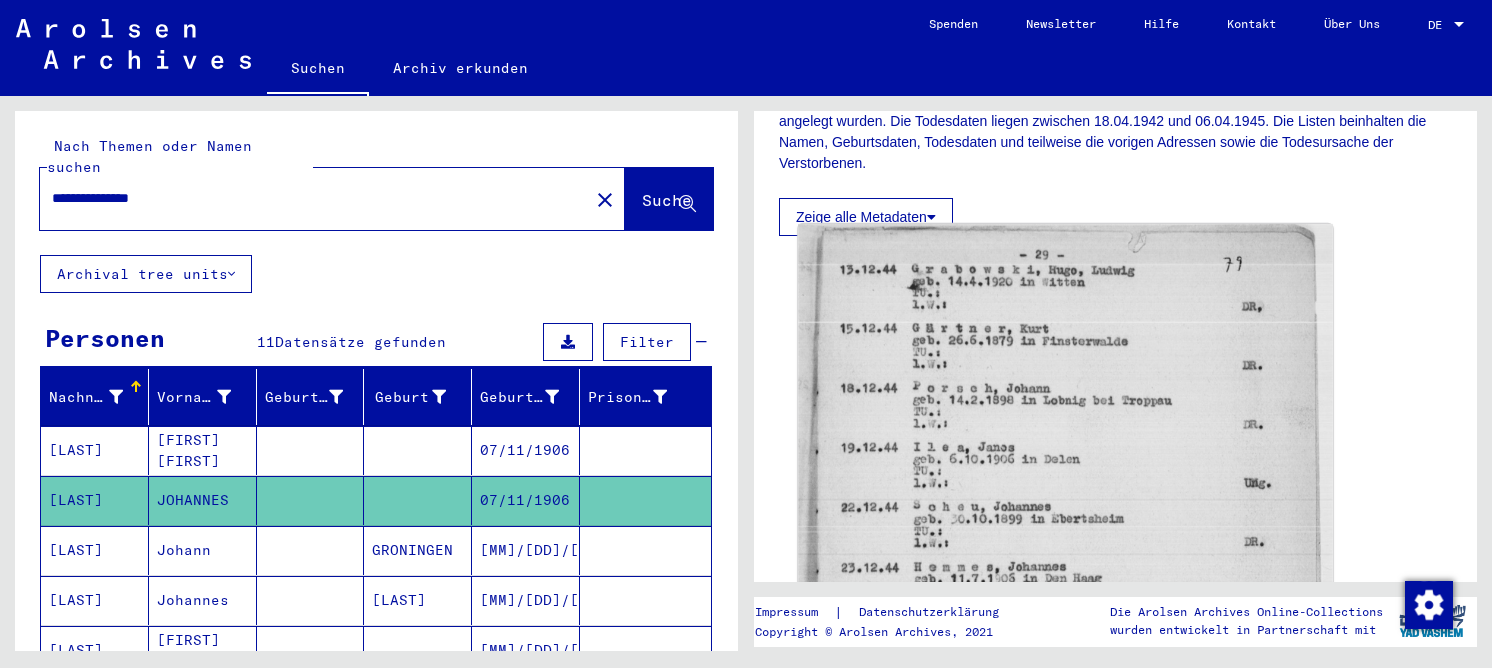 click 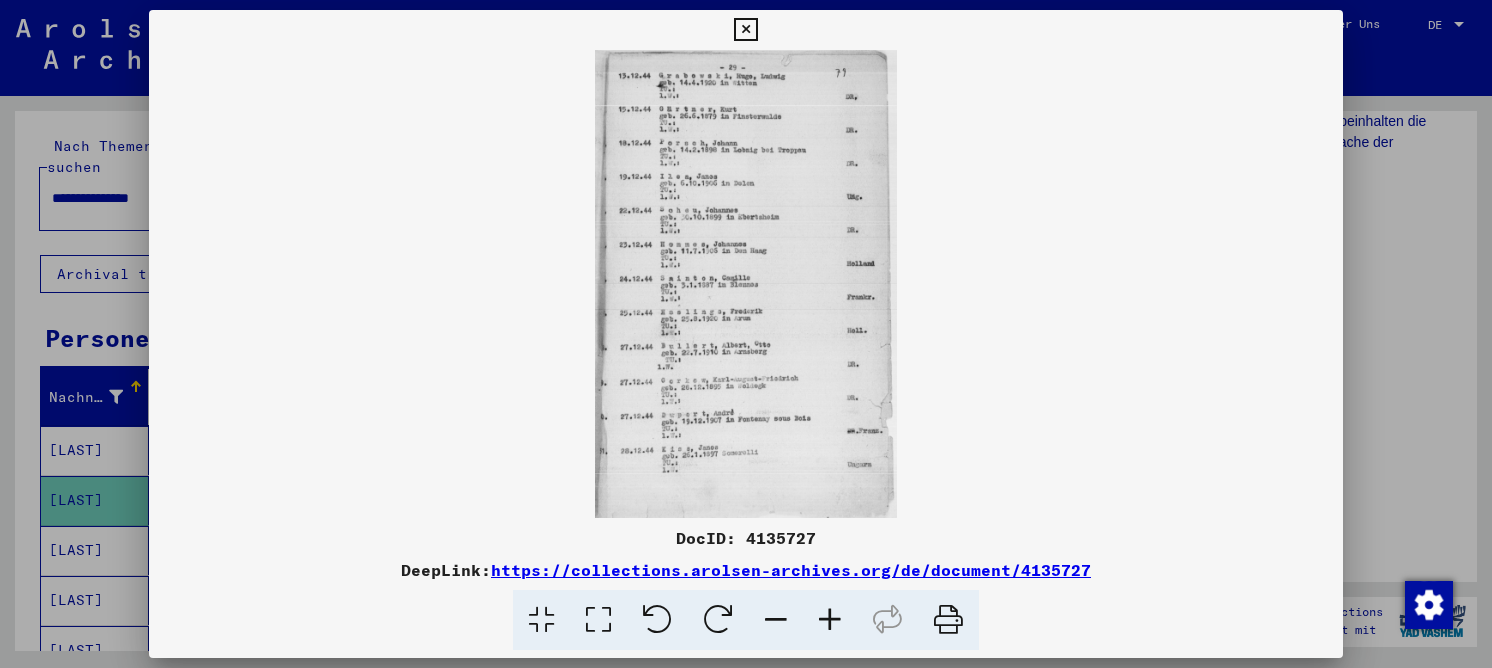 click at bounding box center [598, 620] 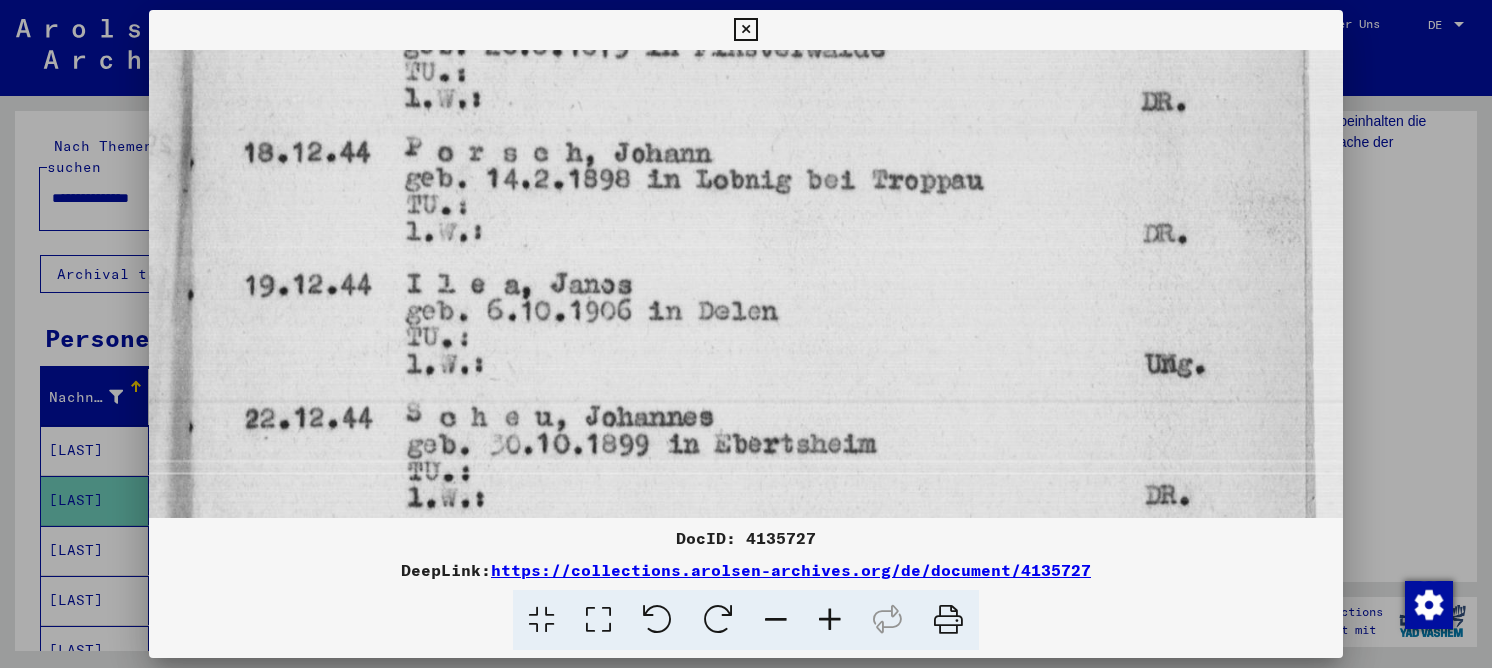 drag, startPoint x: 768, startPoint y: 426, endPoint x: 759, endPoint y: 167, distance: 259.1563 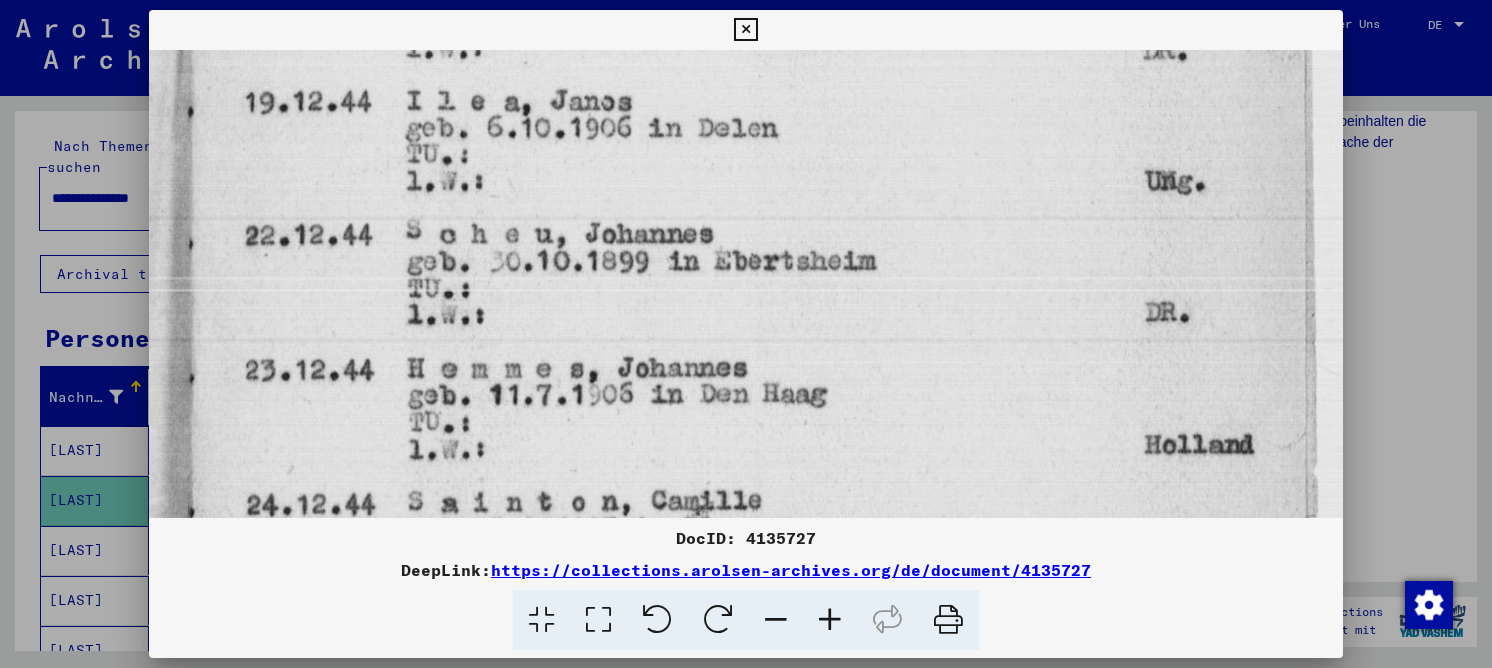 drag, startPoint x: 672, startPoint y: 290, endPoint x: 698, endPoint y: 177, distance: 115.952576 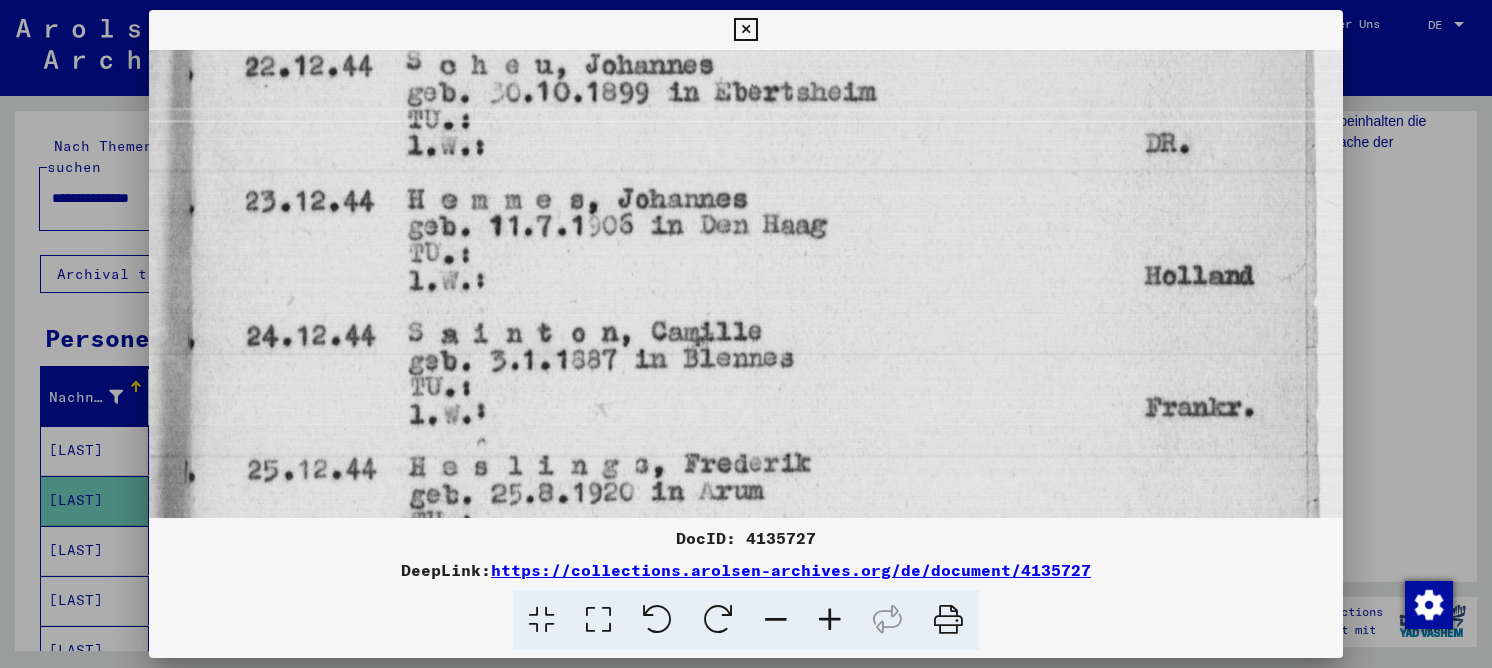 drag, startPoint x: 637, startPoint y: 311, endPoint x: 637, endPoint y: 189, distance: 122 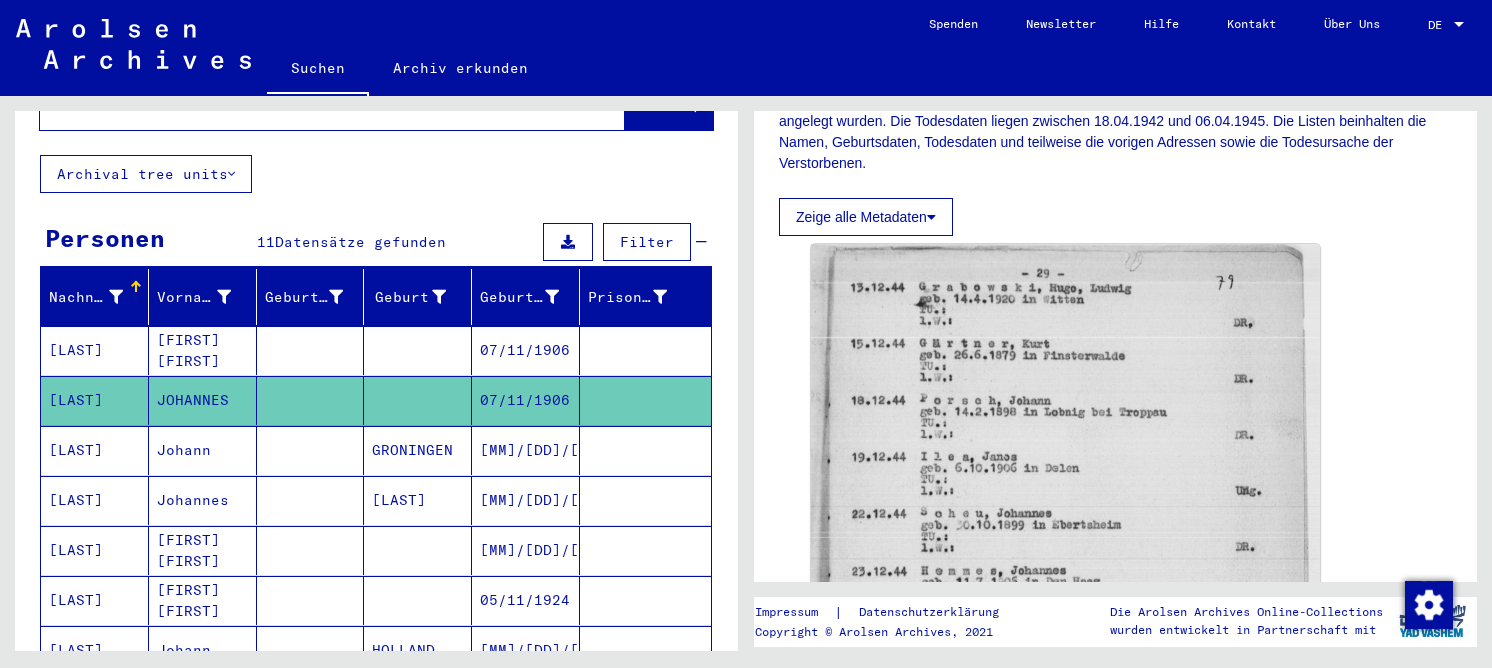 scroll, scrollTop: 400, scrollLeft: 0, axis: vertical 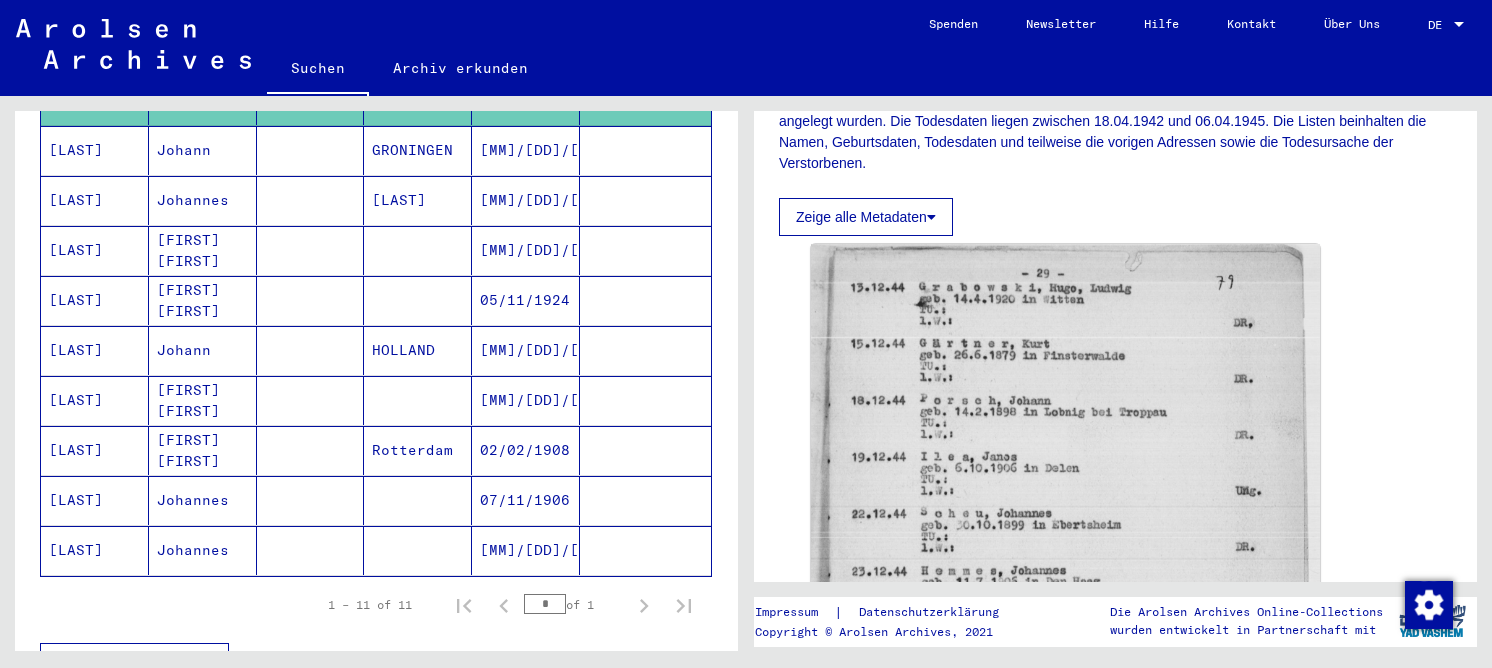 click at bounding box center [418, 550] 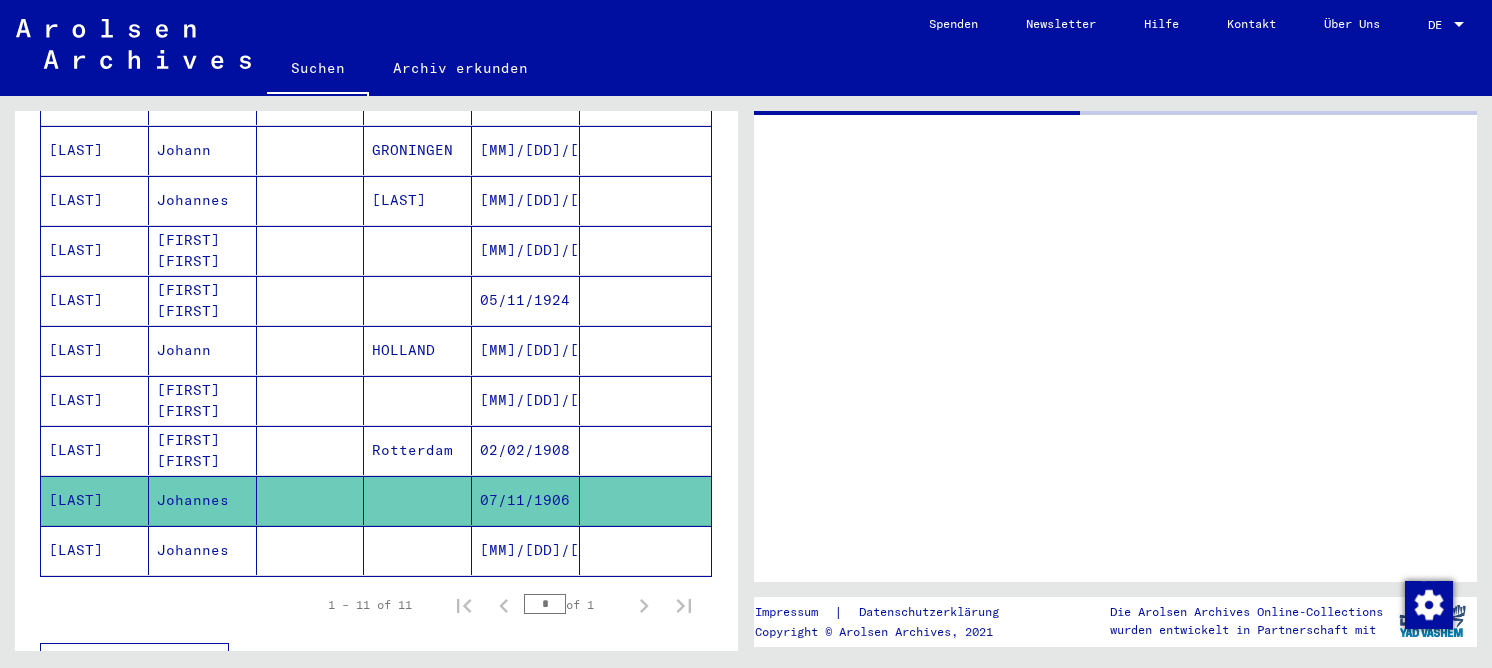 scroll, scrollTop: 0, scrollLeft: 0, axis: both 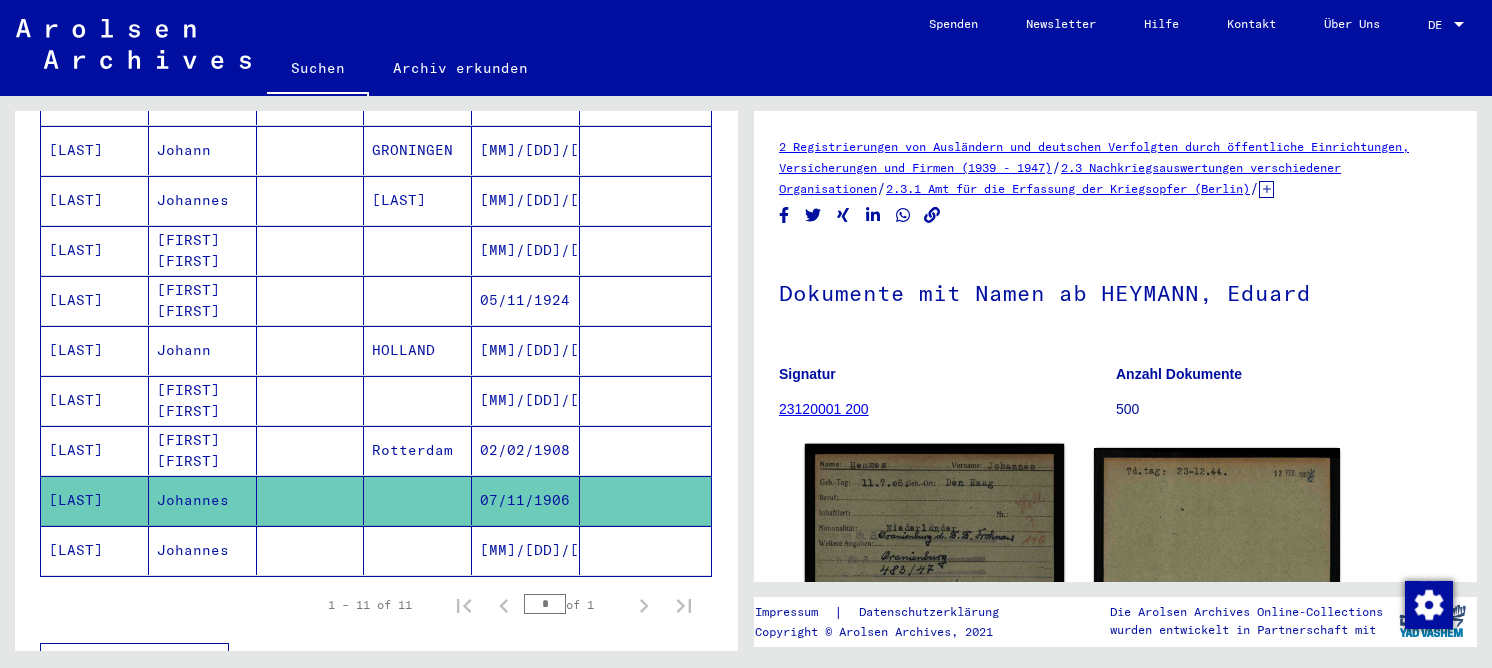 click 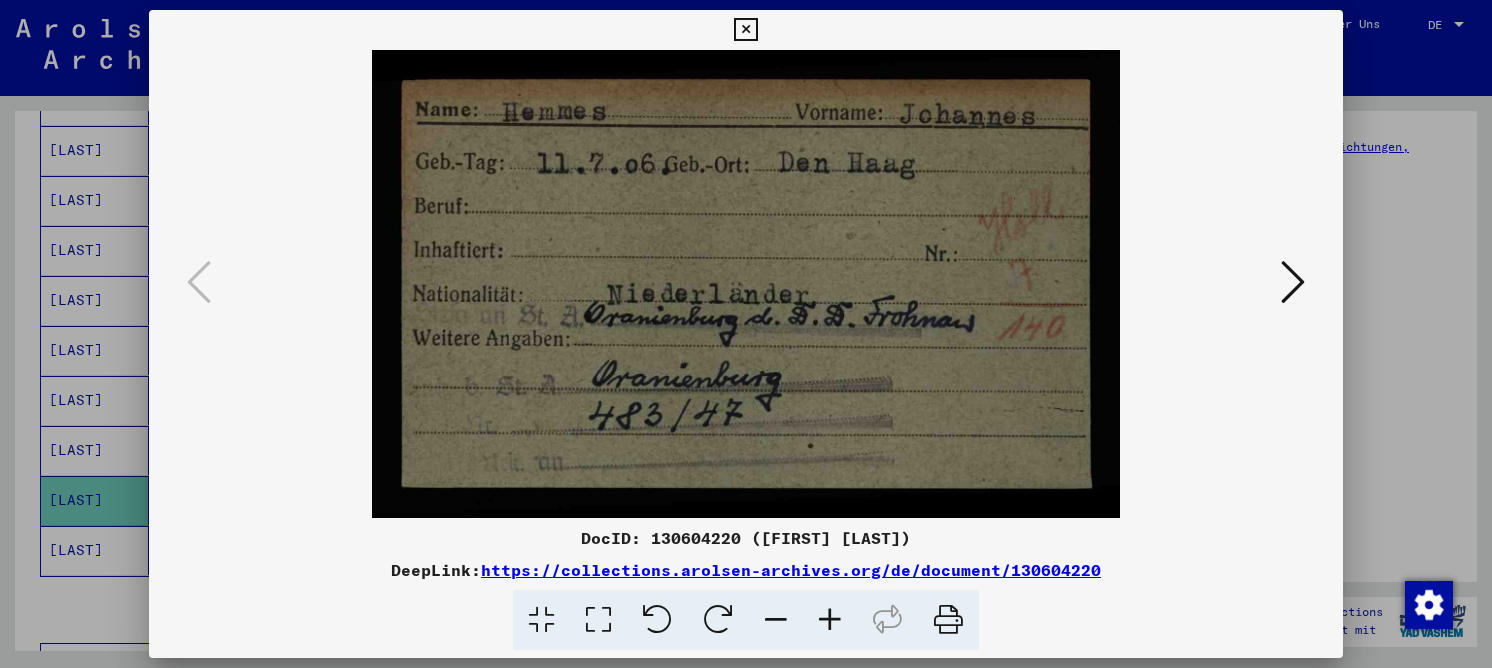 click at bounding box center [1293, 282] 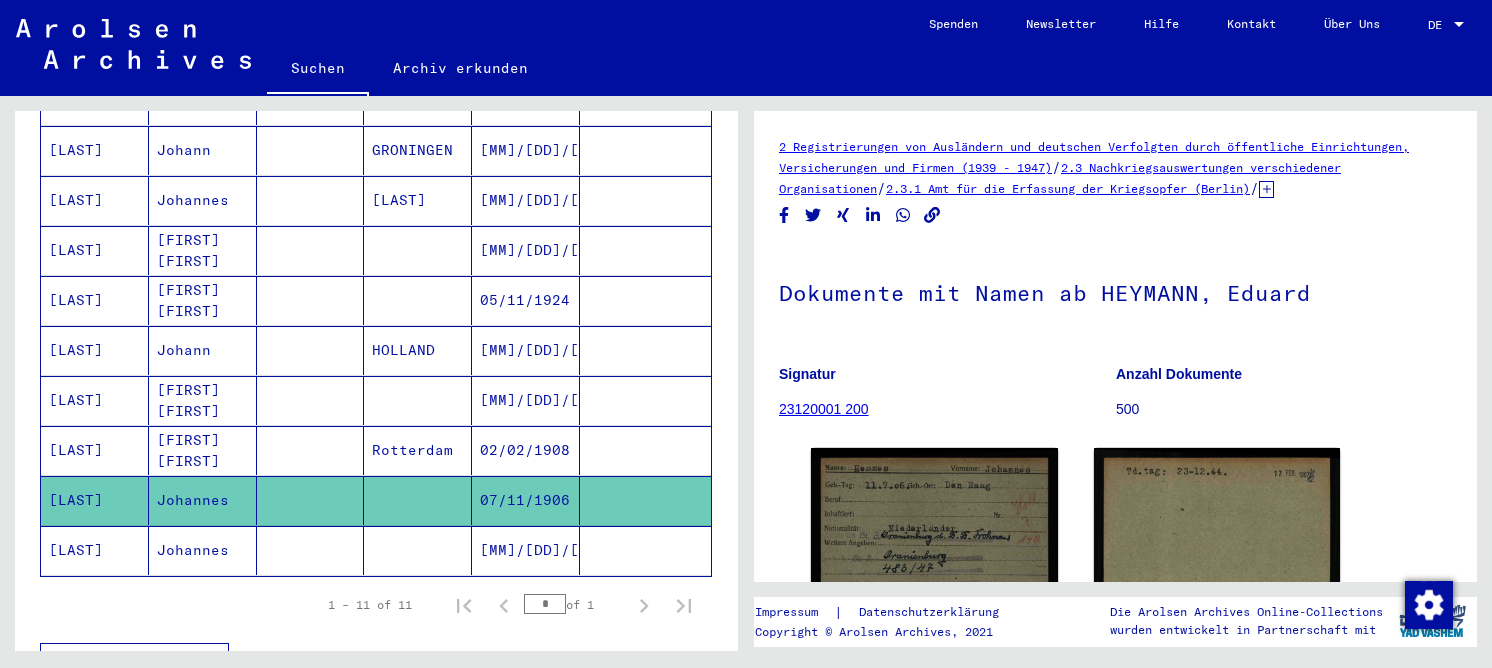 scroll, scrollTop: 0, scrollLeft: 0, axis: both 